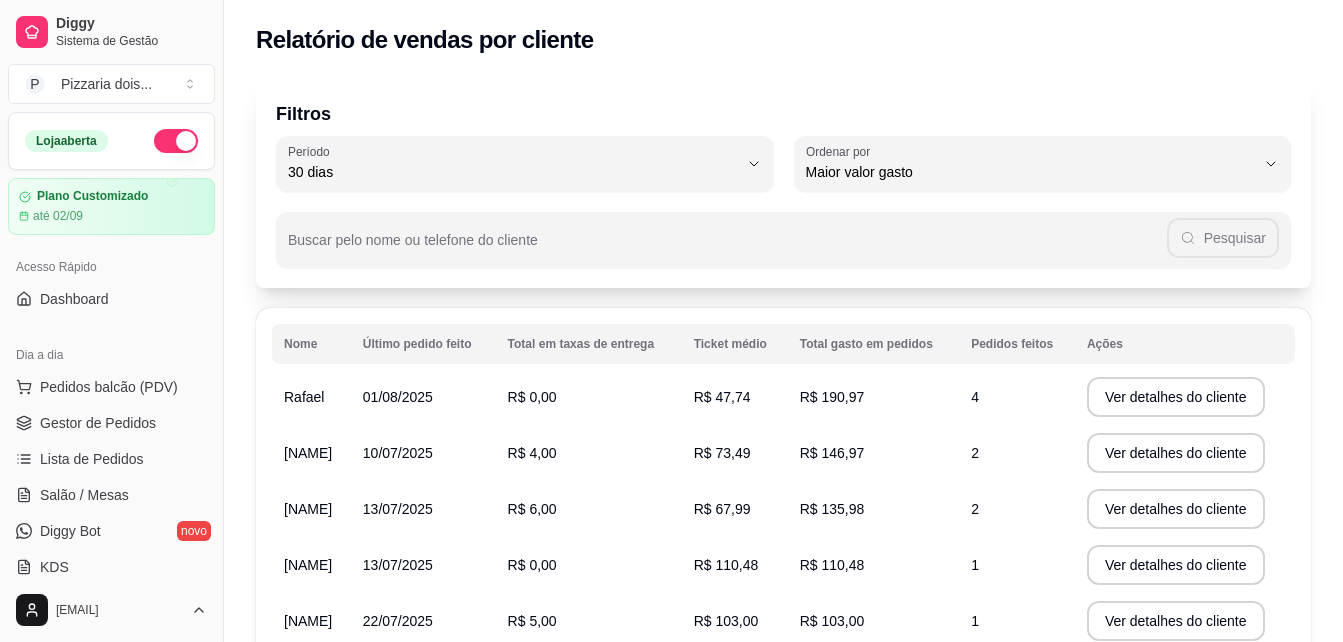 select on "30" 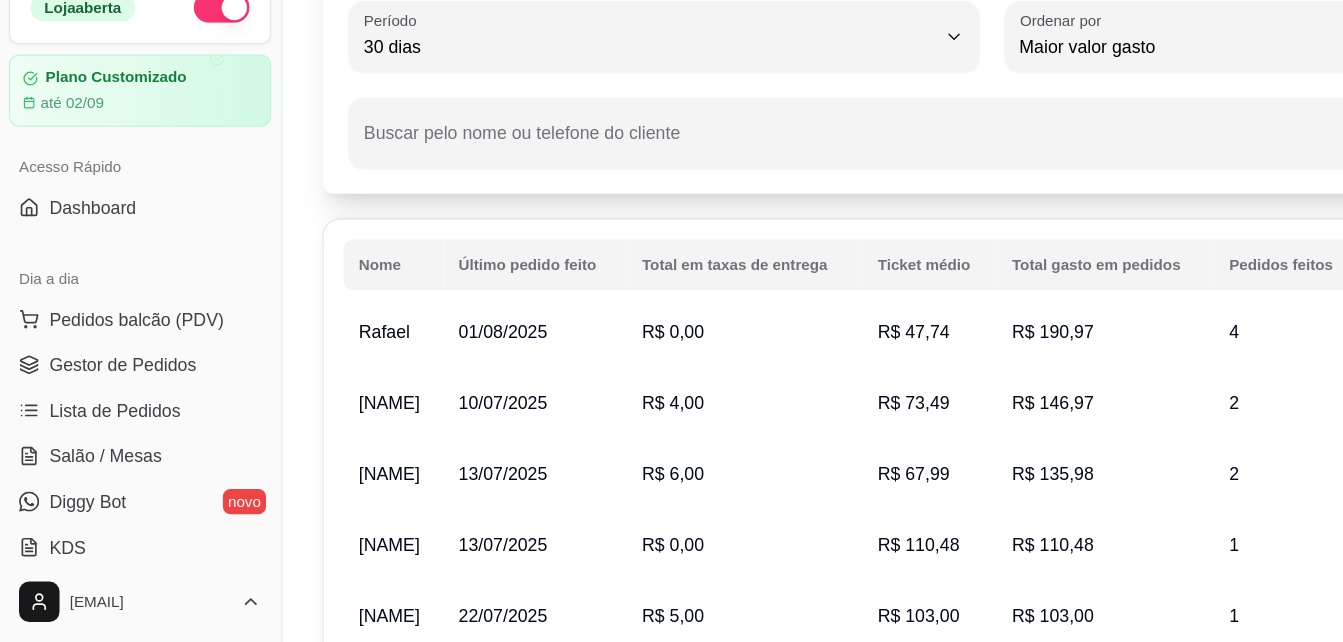 scroll, scrollTop: 600, scrollLeft: 0, axis: vertical 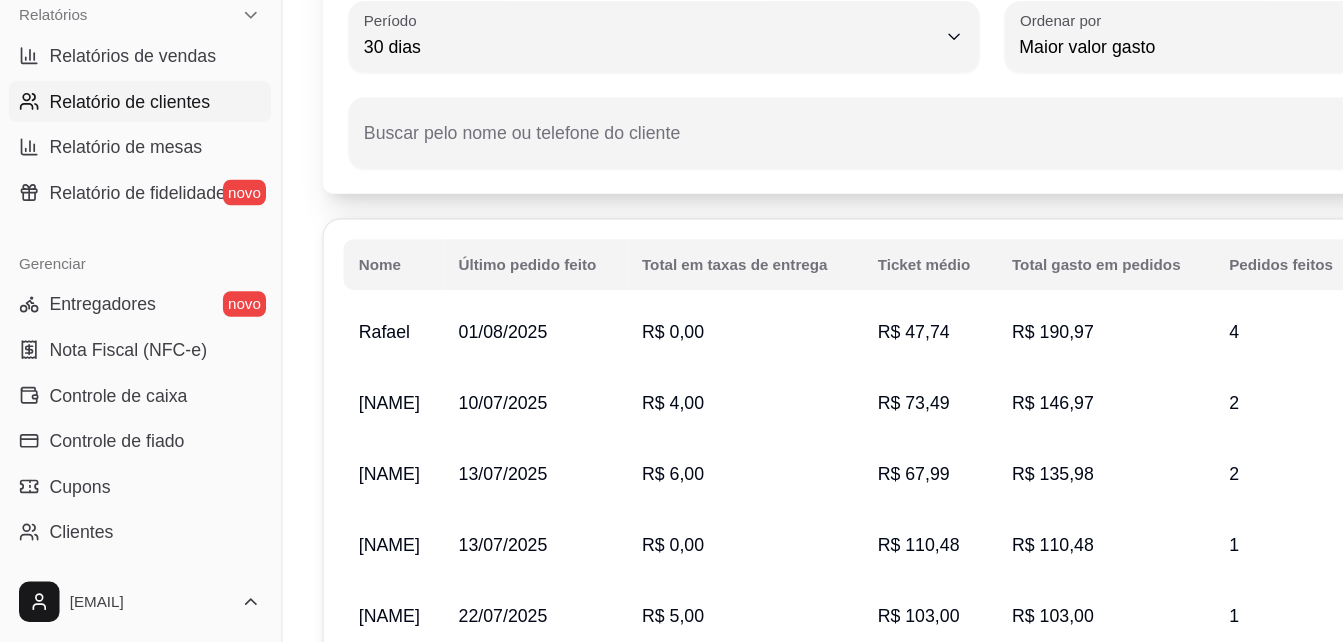click on "Relatório de mesas" at bounding box center [100, 251] 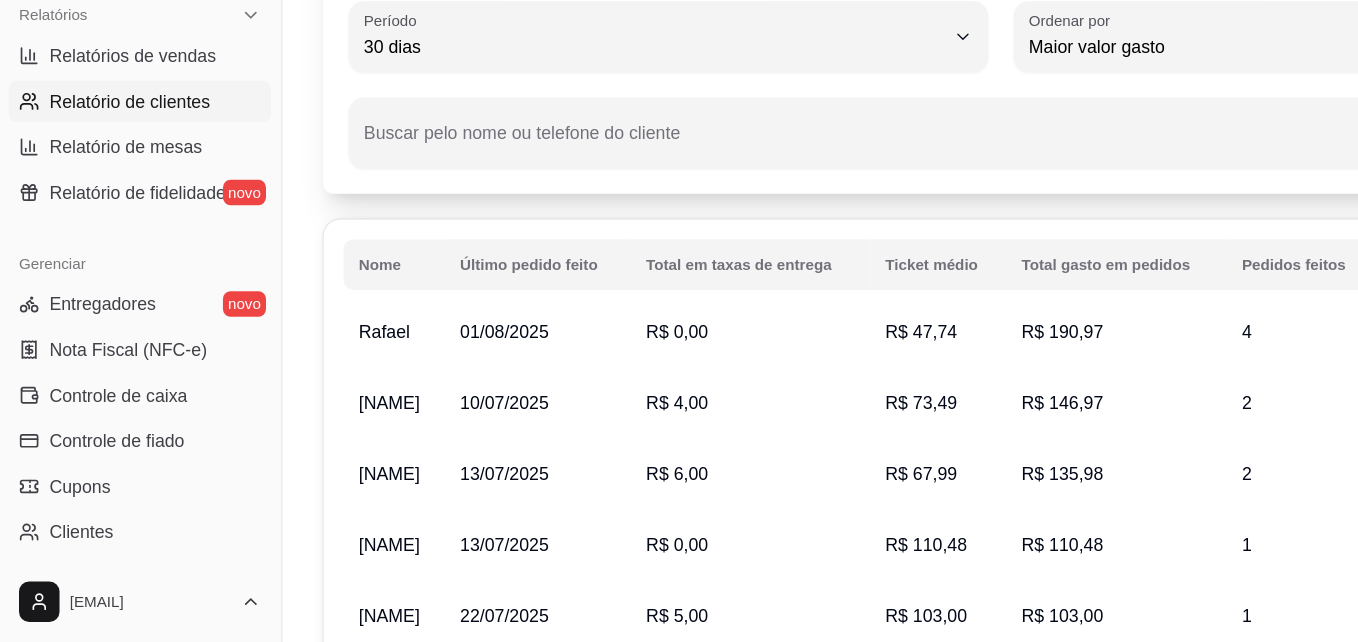 select on "TOTAL_OF_ORDERS" 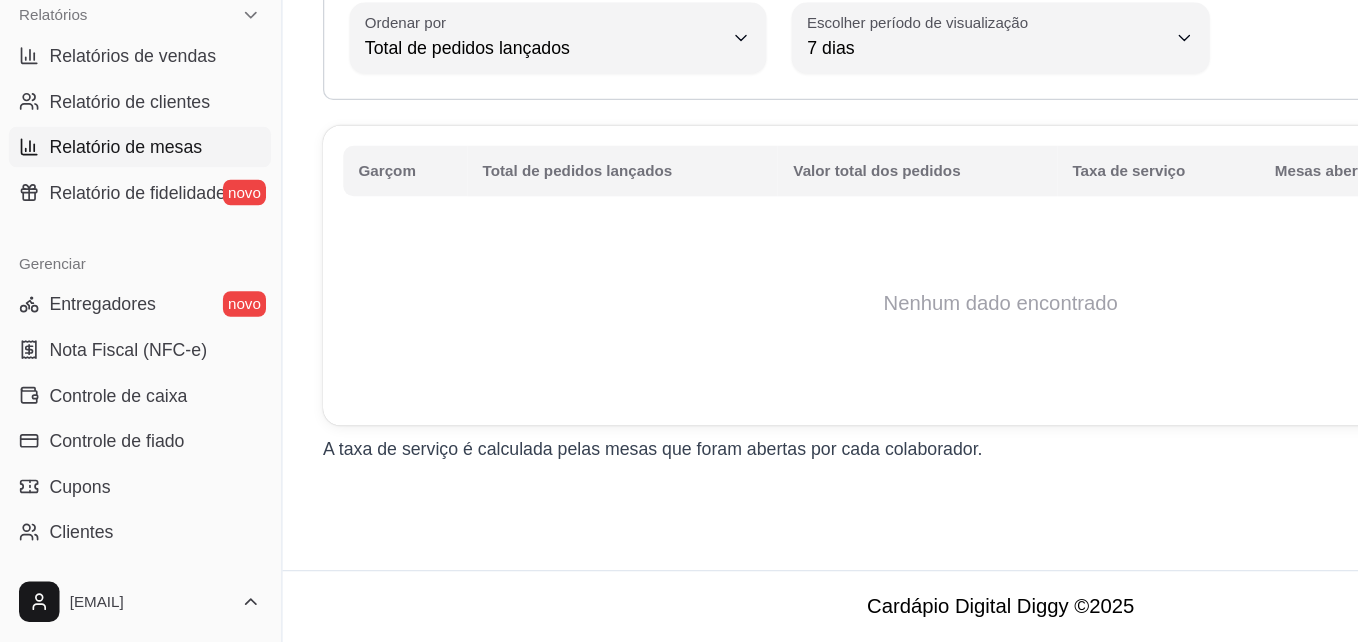 click on "Entregadores novo Nota Fiscal (NFC-e) Controle de caixa Controle de fiado Cupons Clientes Estoque Configurações" at bounding box center [111, 501] 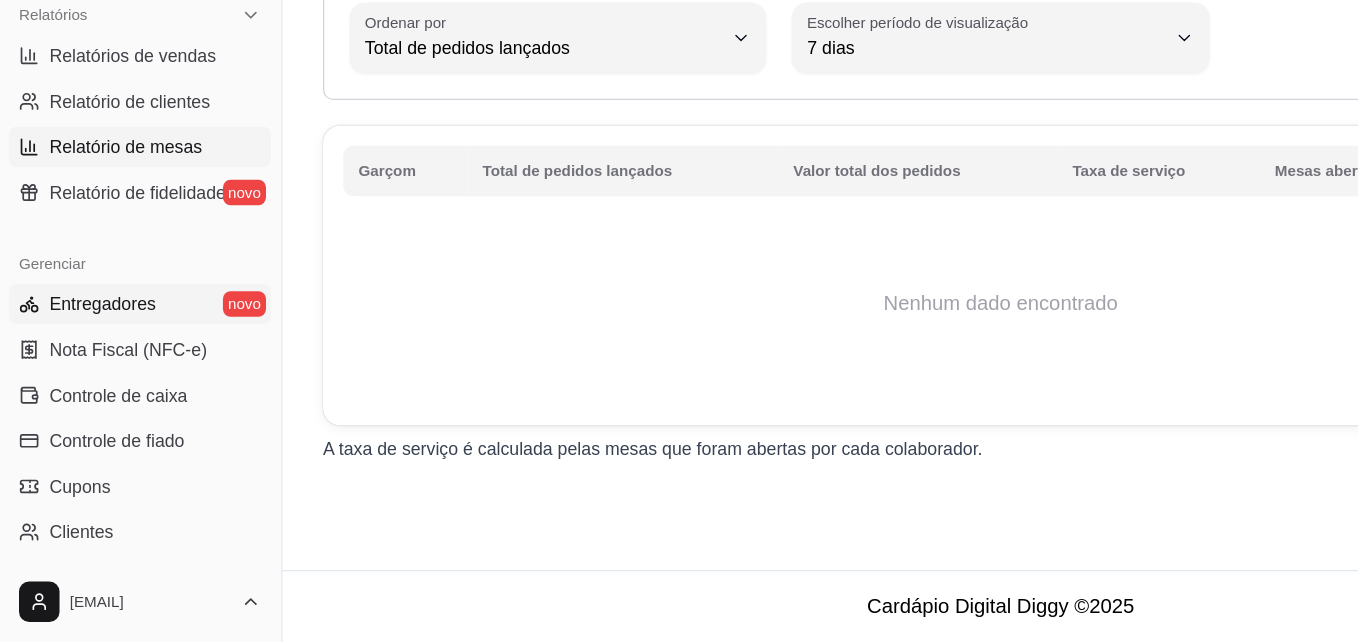 click on "Entregadores" at bounding box center [82, 375] 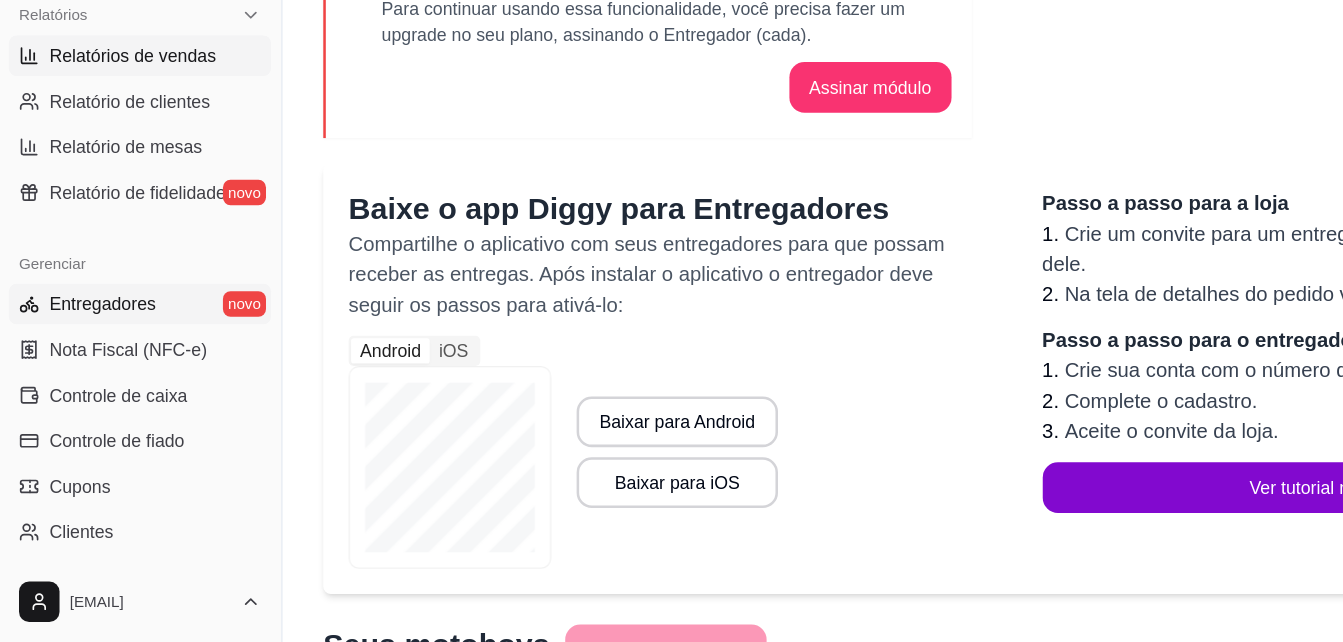 click on "Relatórios de vendas" at bounding box center (111, 179) 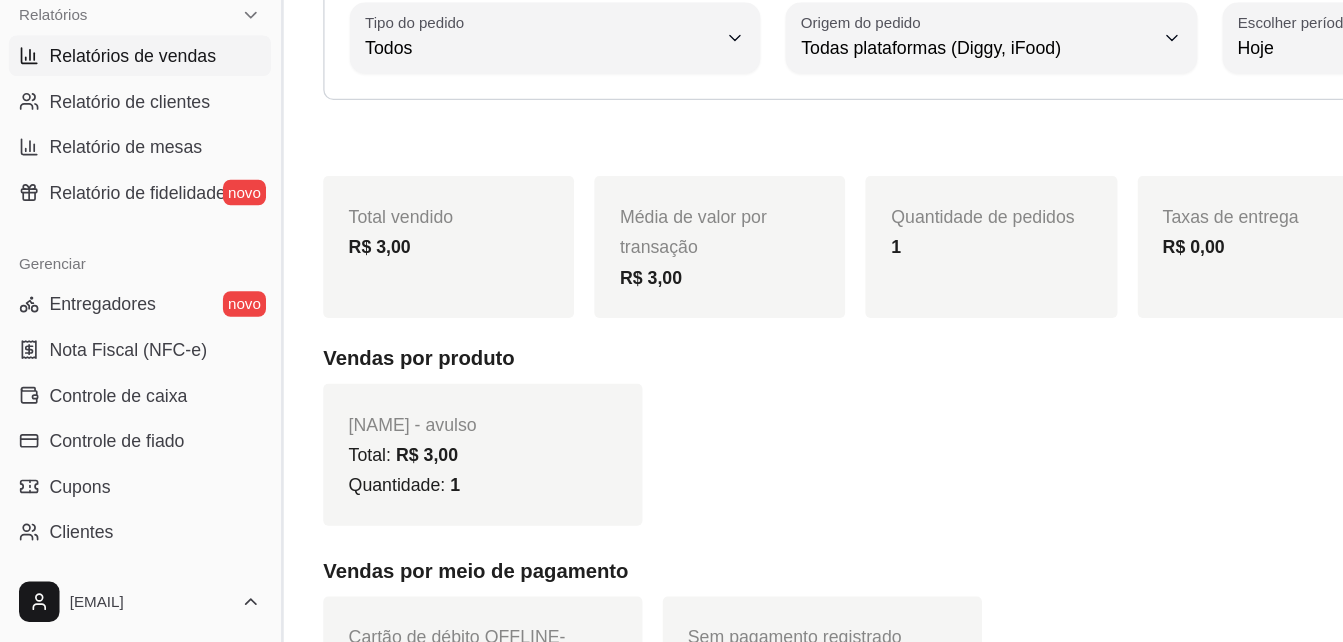 click at bounding box center [223, 321] 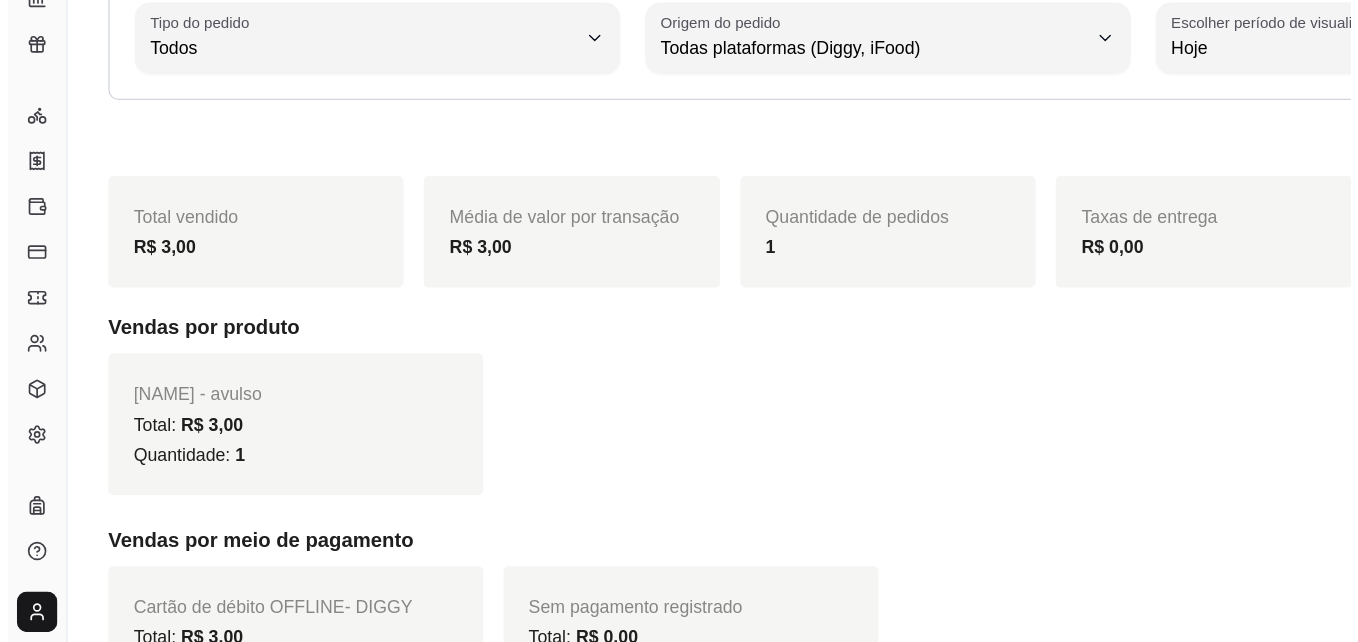 scroll, scrollTop: 394, scrollLeft: 0, axis: vertical 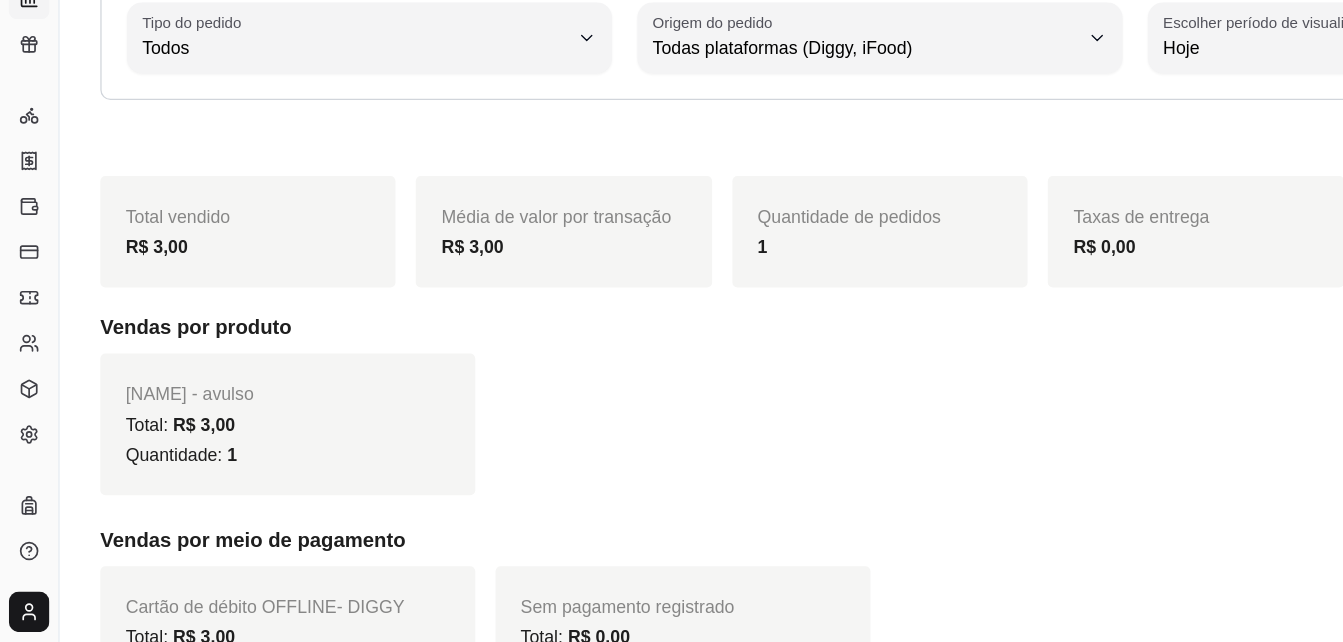 drag, startPoint x: 42, startPoint y: 148, endPoint x: 16, endPoint y: 146, distance: 26.076809 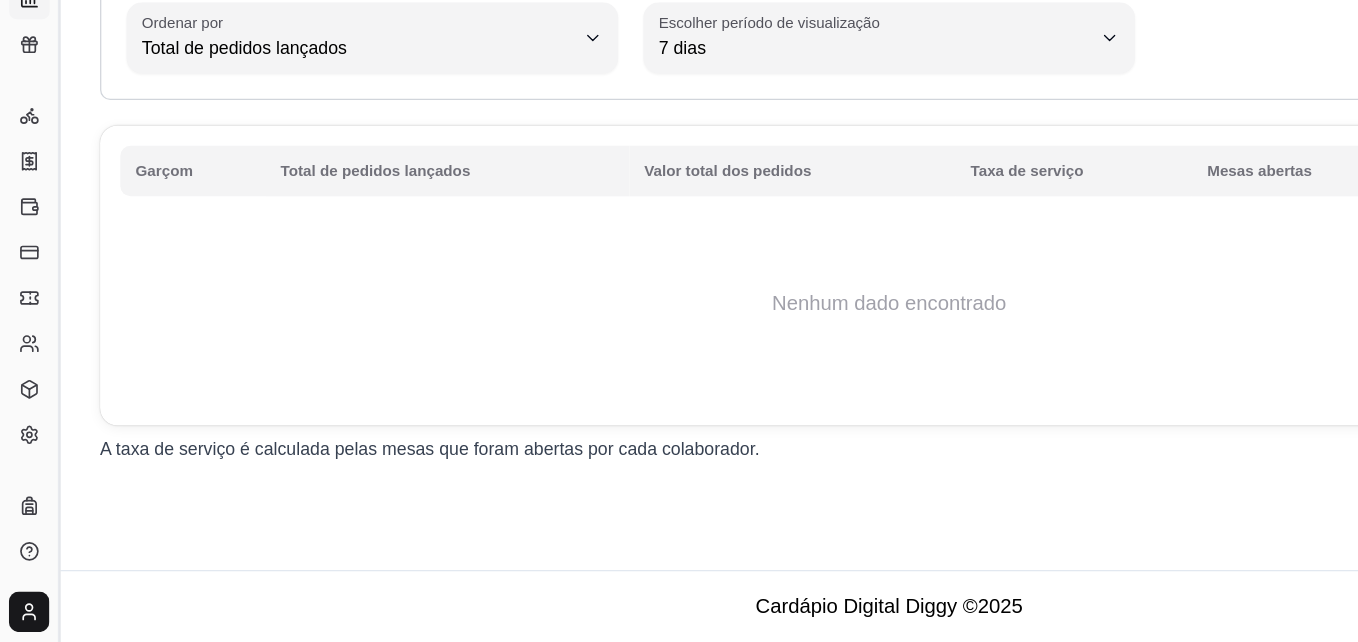 click at bounding box center (47, 321) 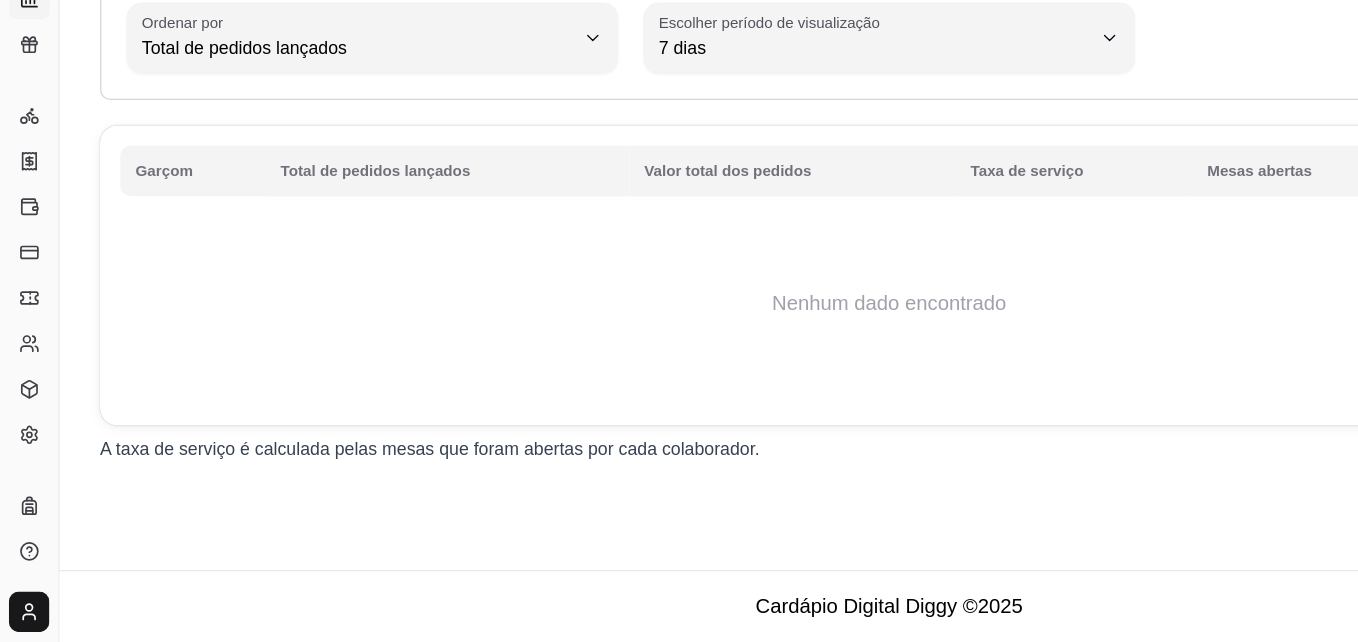 click on "Diggy Sistema de Gestão P Pizzaria dois ... Loja  aberta Plano Customizado até [DATE] Acesso Rápido Dashboard Dia a dia Pedidos balcão (PDV) Gestor de Pedidos Lista de Pedidos Salão / Mesas Diggy Bot novo KDS Catálogo Produtos Complementos Relatórios Relatórios de vendas Relatório de clientes Relatório de mesas Relatório de fidelidade novo Gerenciar Entregadores novo Nota Fiscal (NFC-e) Controle de caixa Controle de fiado Cupons Clientes Estoque Configurações Diggy Planos Precisa de ajuda? [EMAIL]" at bounding box center (23, 321) 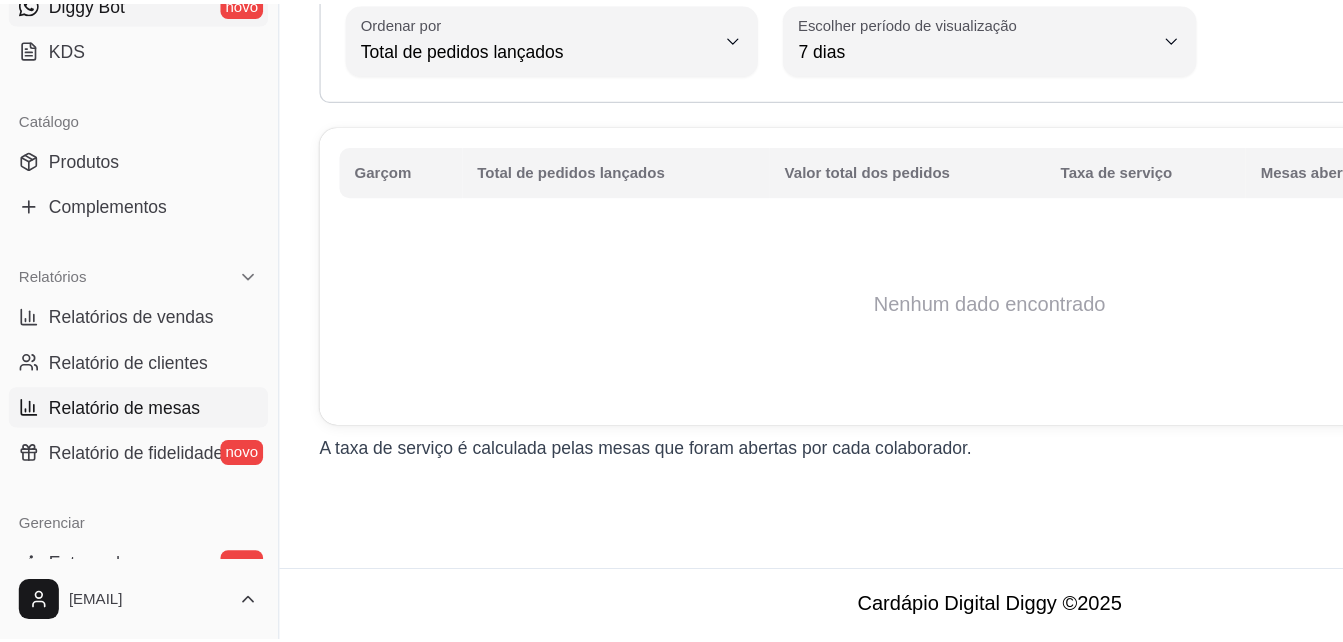 scroll, scrollTop: 380, scrollLeft: 0, axis: vertical 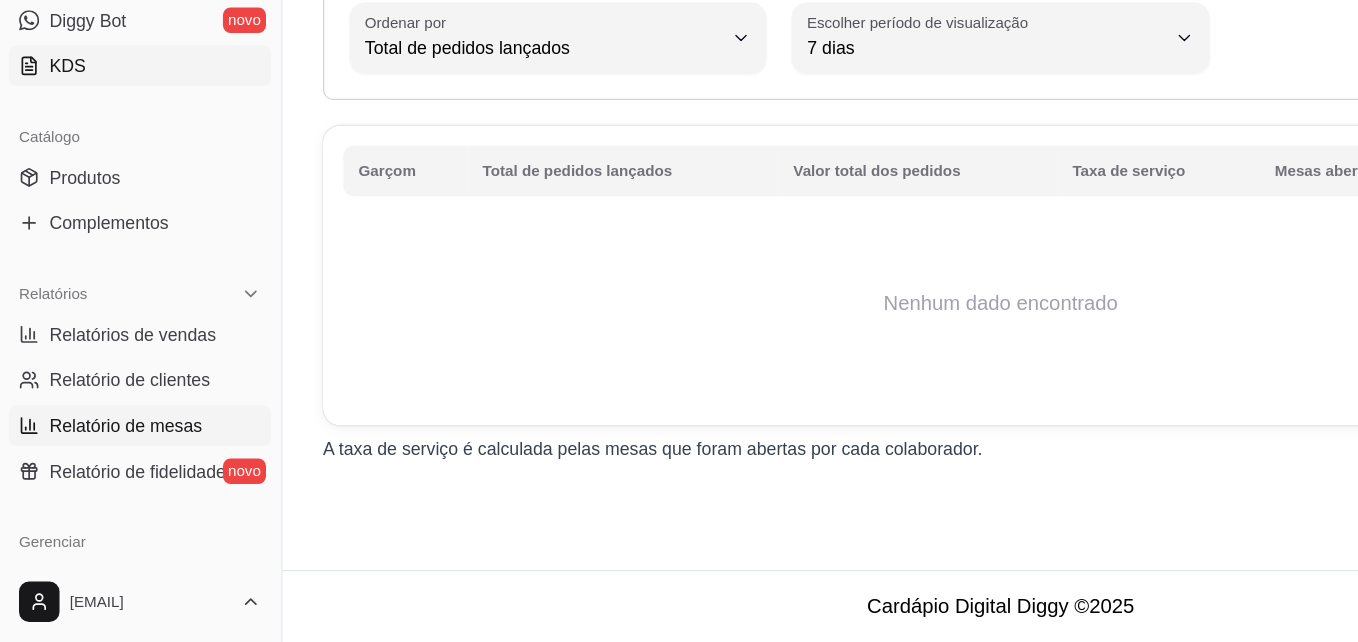 click on "KDS" at bounding box center [111, 187] 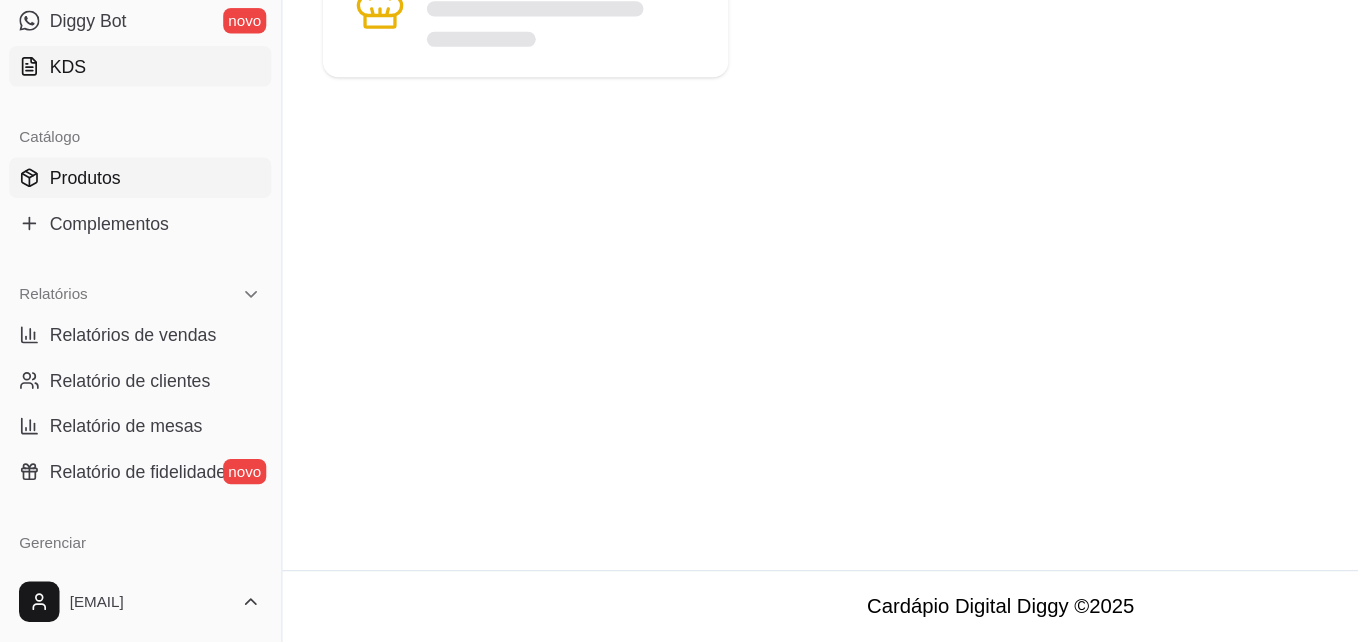 click on "Produtos" at bounding box center [111, 275] 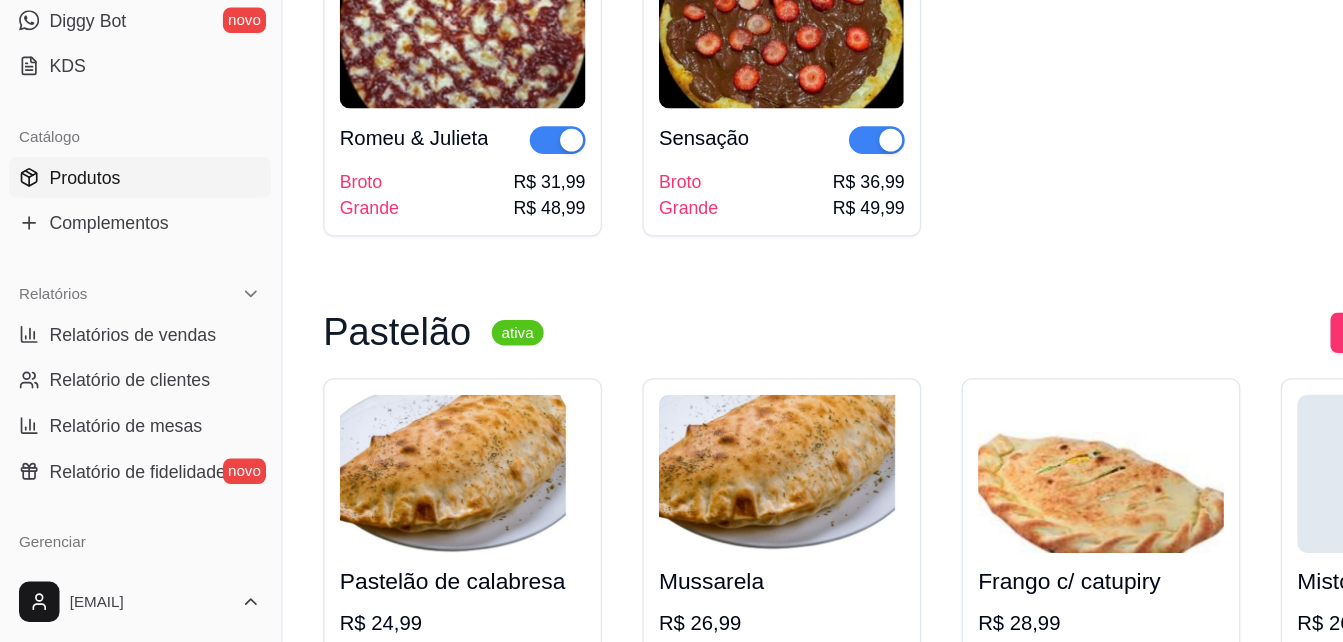 scroll, scrollTop: 2576, scrollLeft: 0, axis: vertical 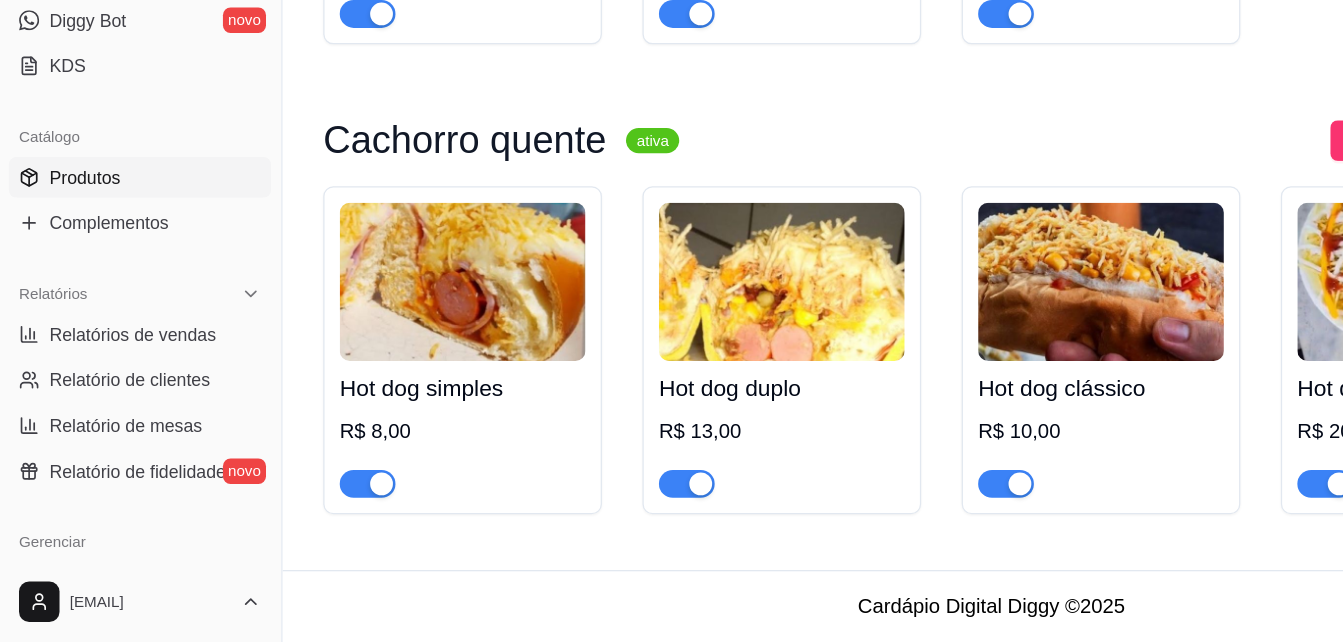 click on "Hot dog clássico" at bounding box center (870, 442) 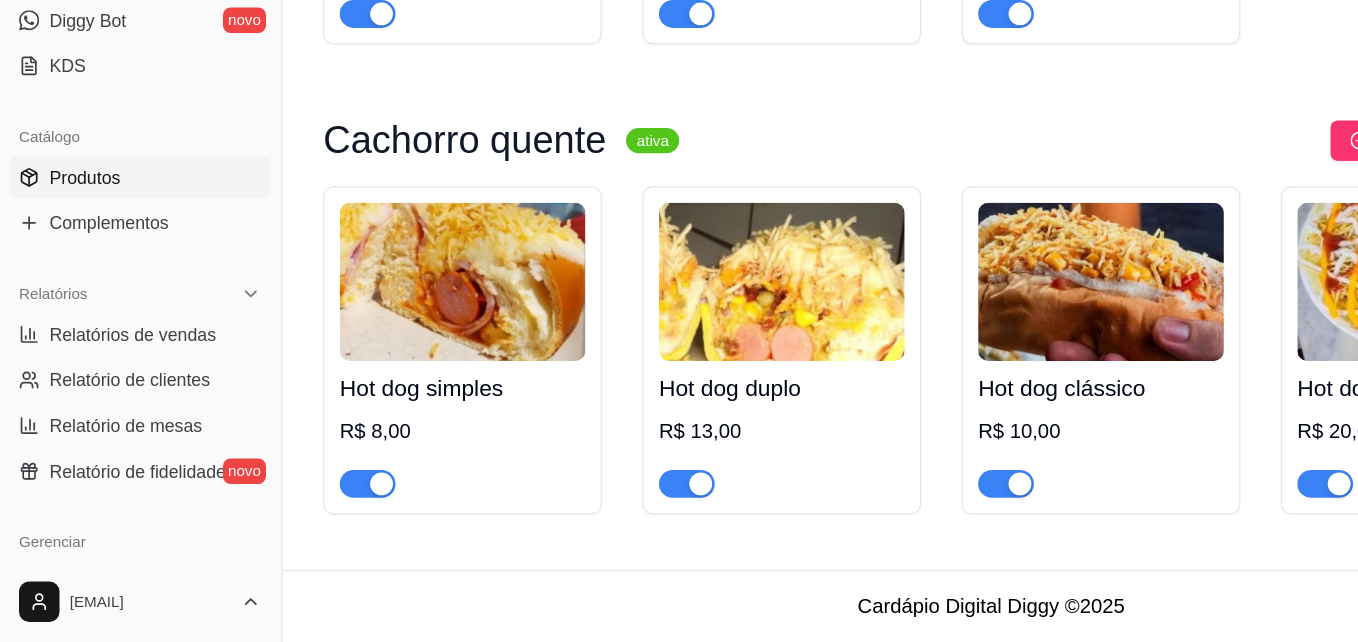 type 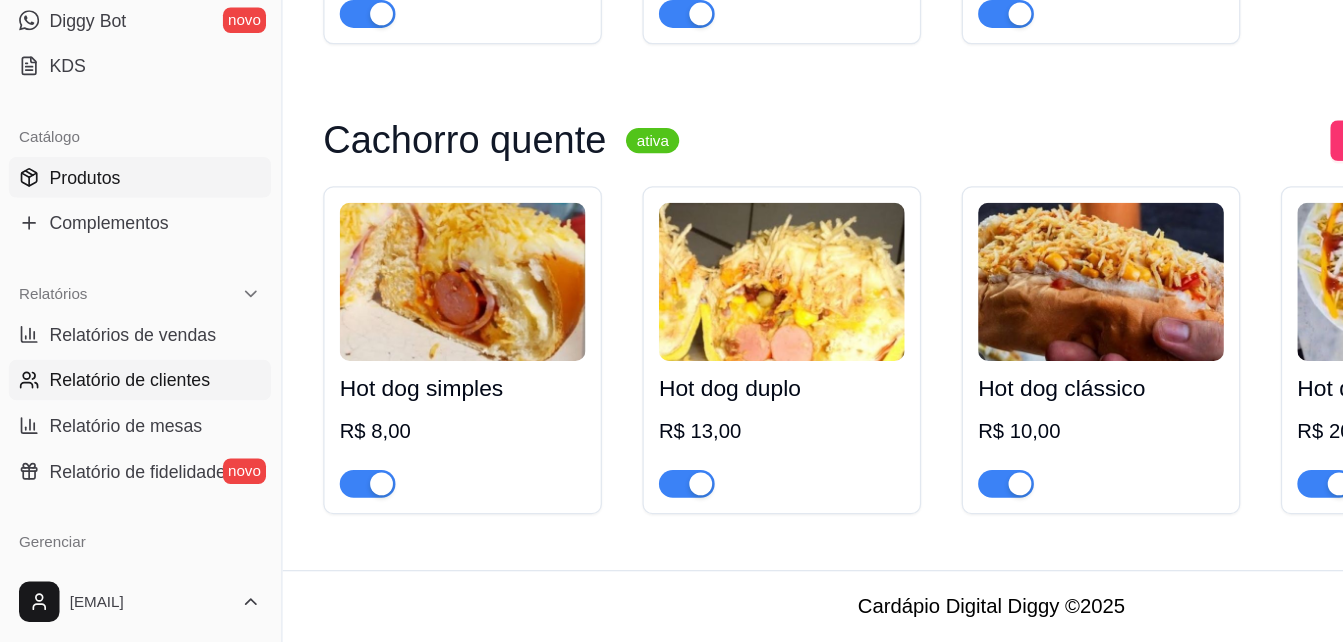 click on "Relatório de clientes" at bounding box center [103, 435] 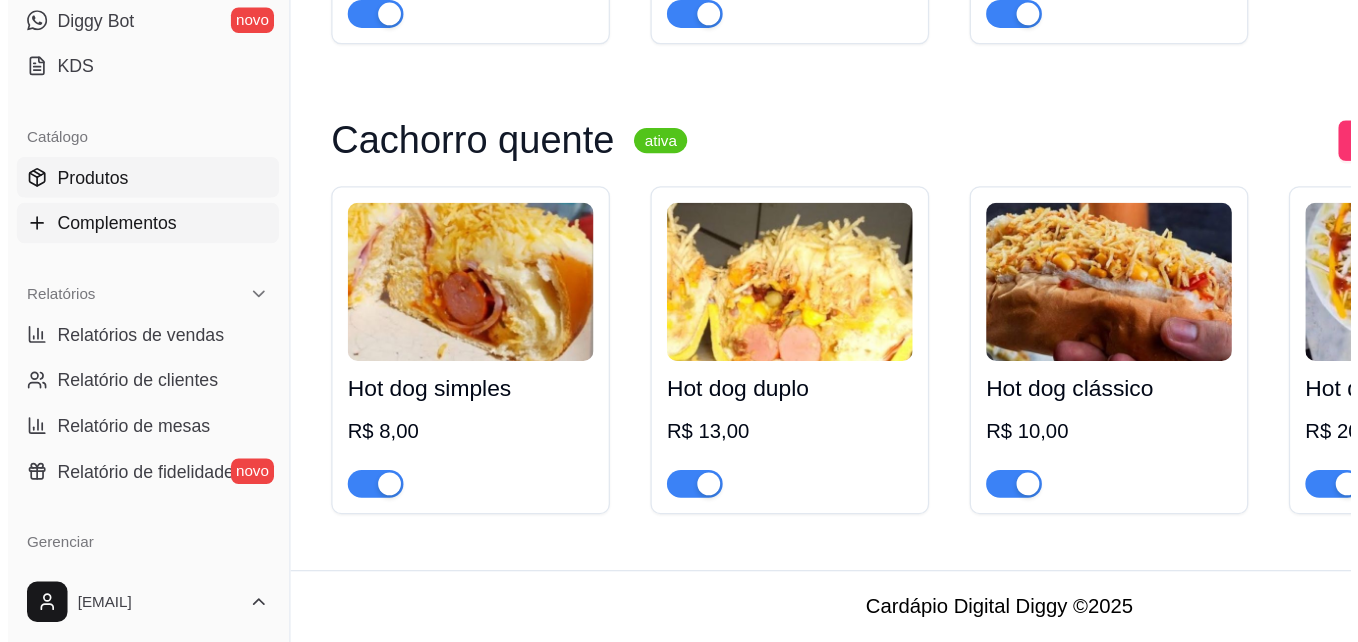 scroll, scrollTop: 0, scrollLeft: 0, axis: both 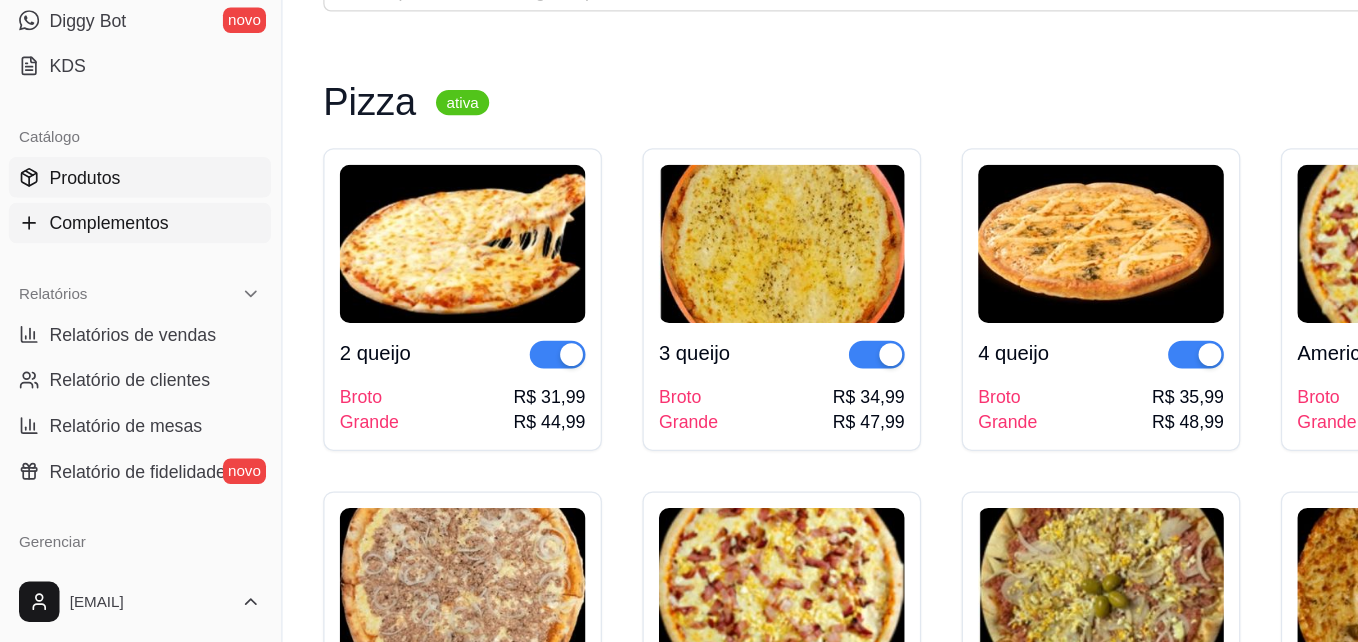 select on "30" 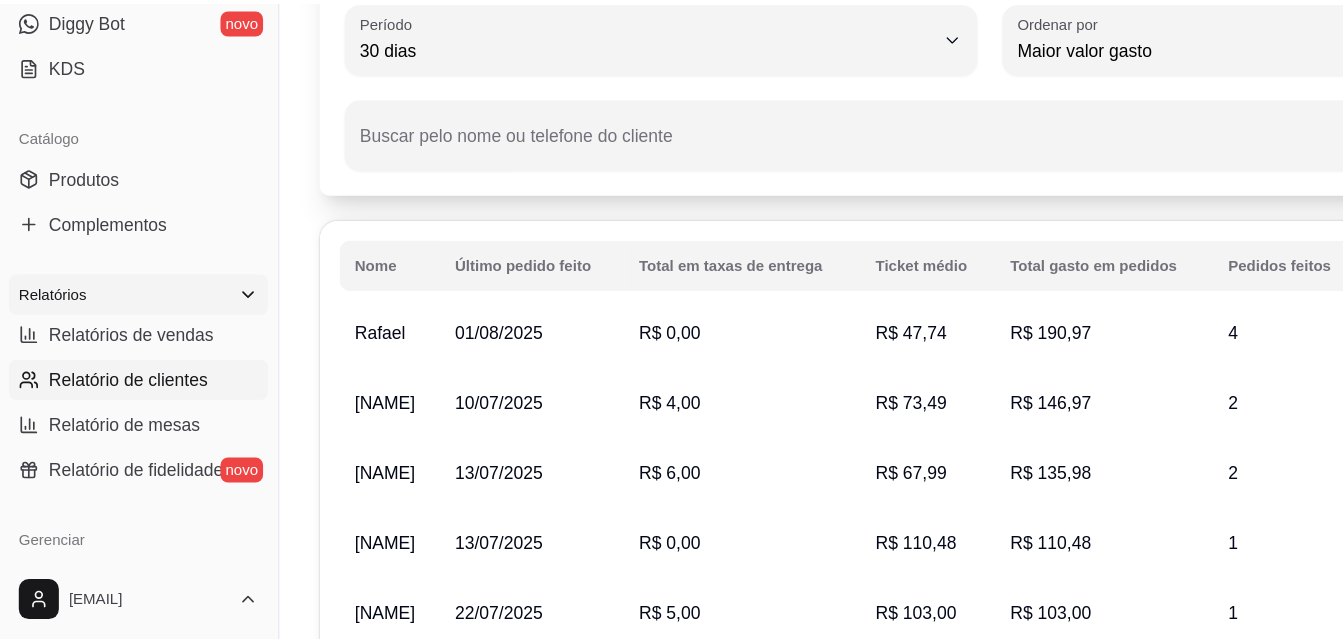 scroll, scrollTop: 436, scrollLeft: 0, axis: vertical 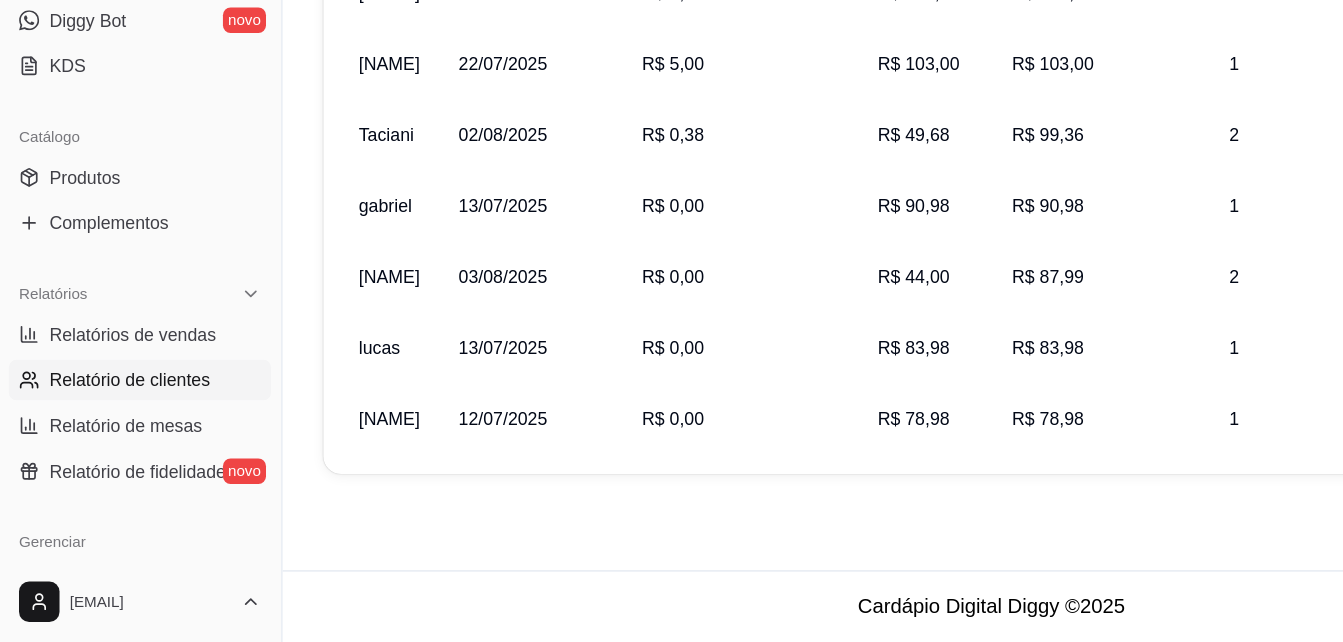 click on "Cardápio Digital Diggy © 2025" at bounding box center (783, 613) 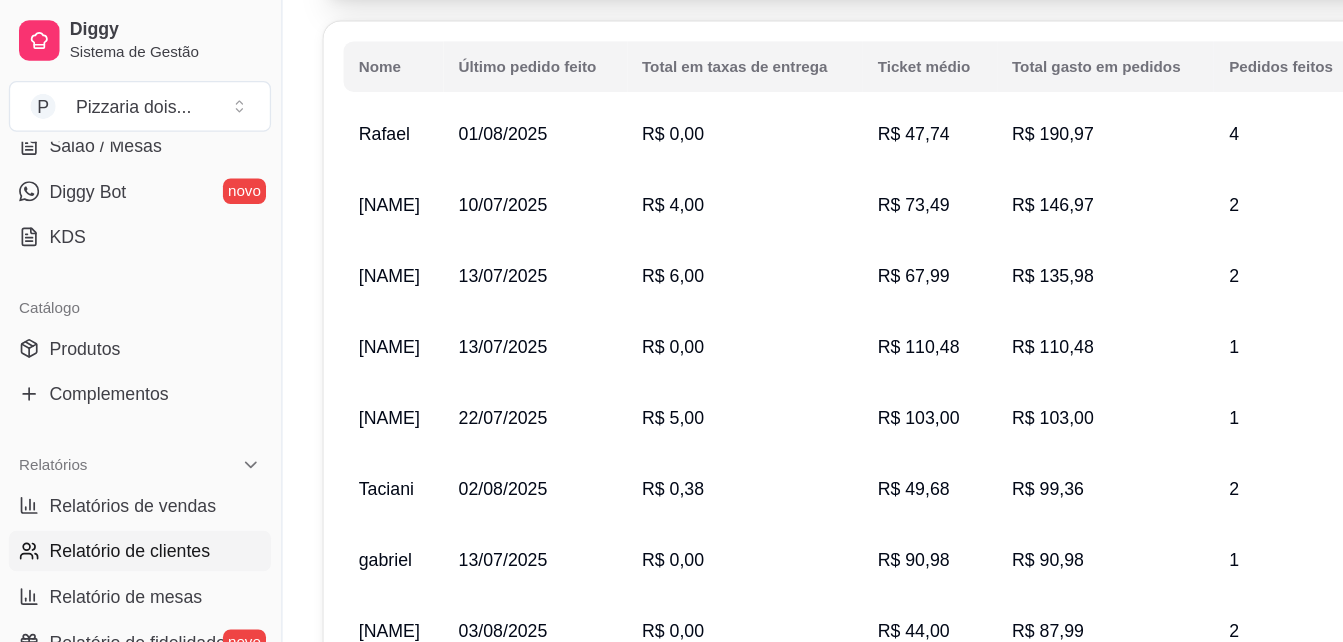 scroll, scrollTop: 230, scrollLeft: 0, axis: vertical 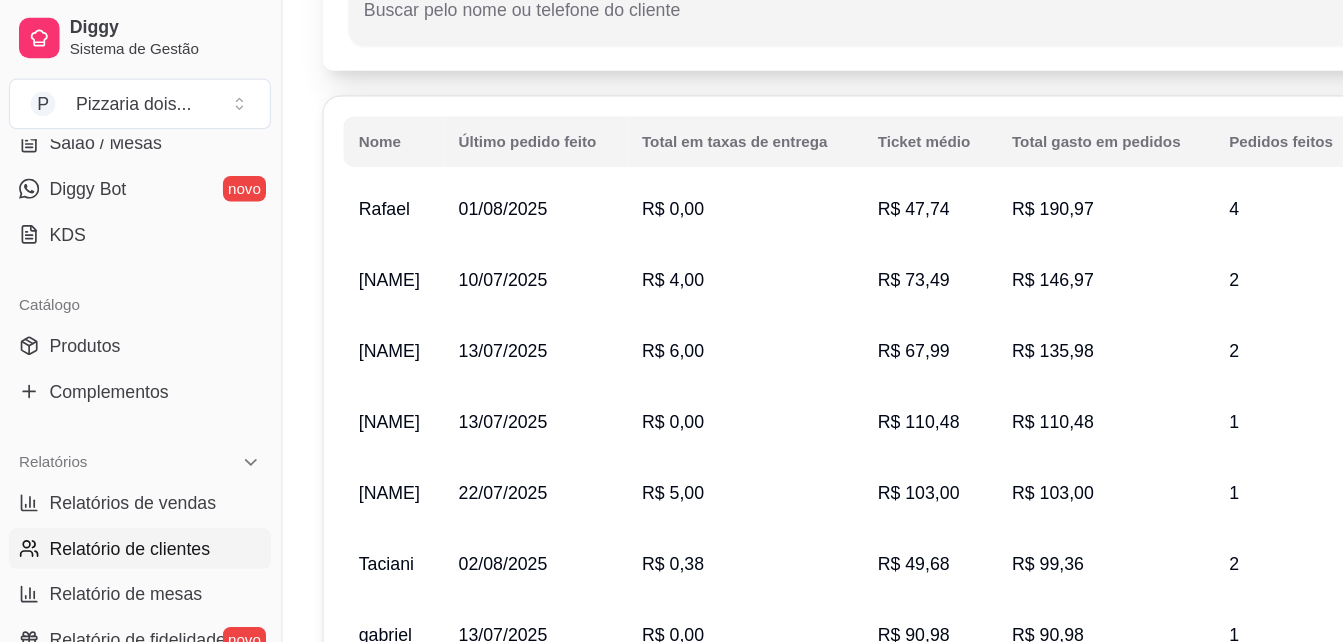 click on "R$ 47,74" at bounding box center [735, 167] 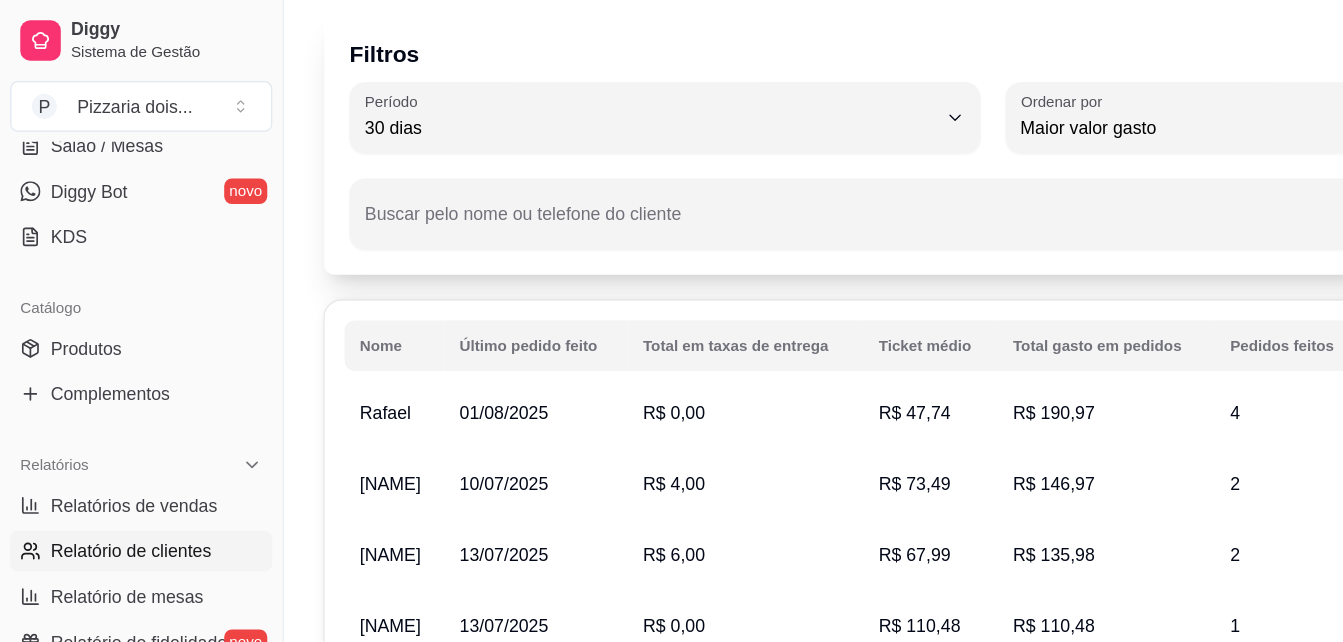 scroll, scrollTop: 0, scrollLeft: 0, axis: both 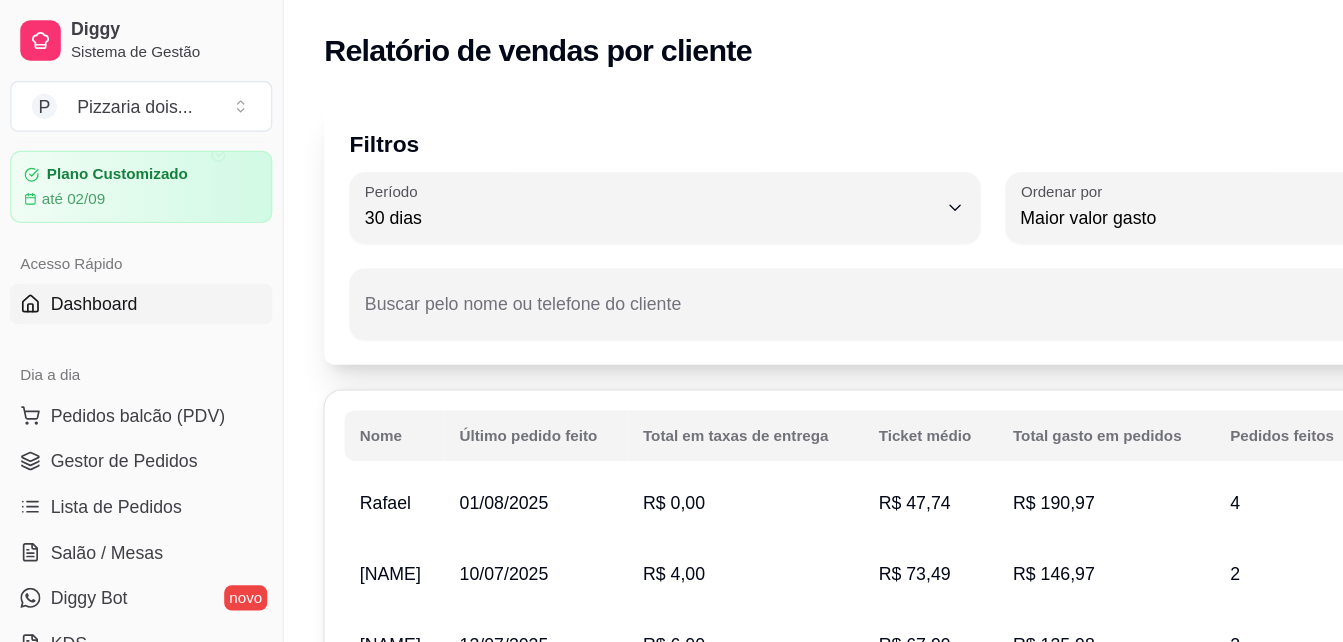 click on "Dashboard" at bounding box center (74, 240) 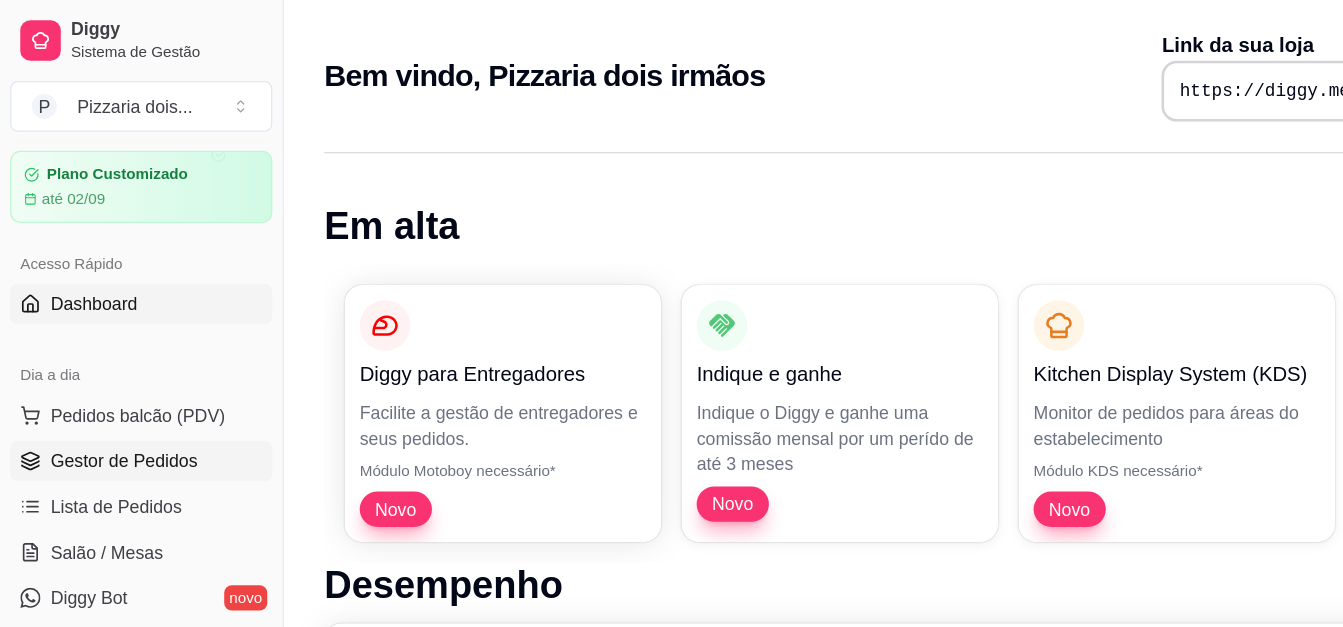 click on "Gestor de Pedidos" at bounding box center [98, 364] 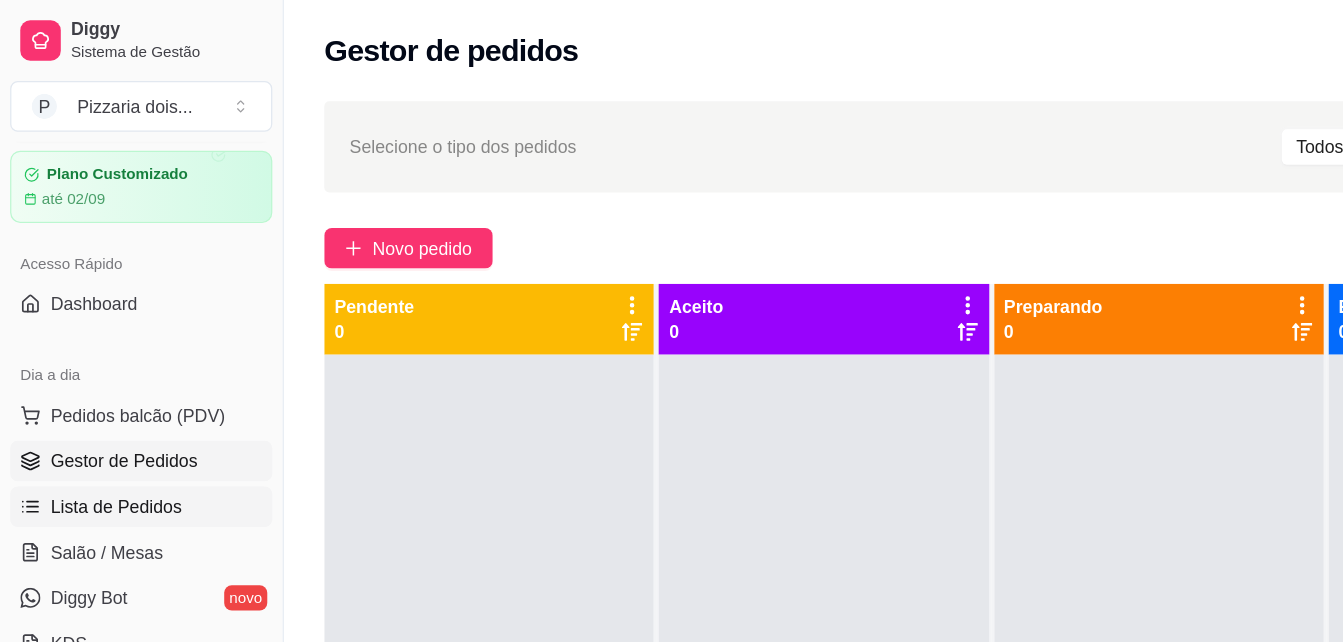 click on "Lista de Pedidos" at bounding box center [92, 400] 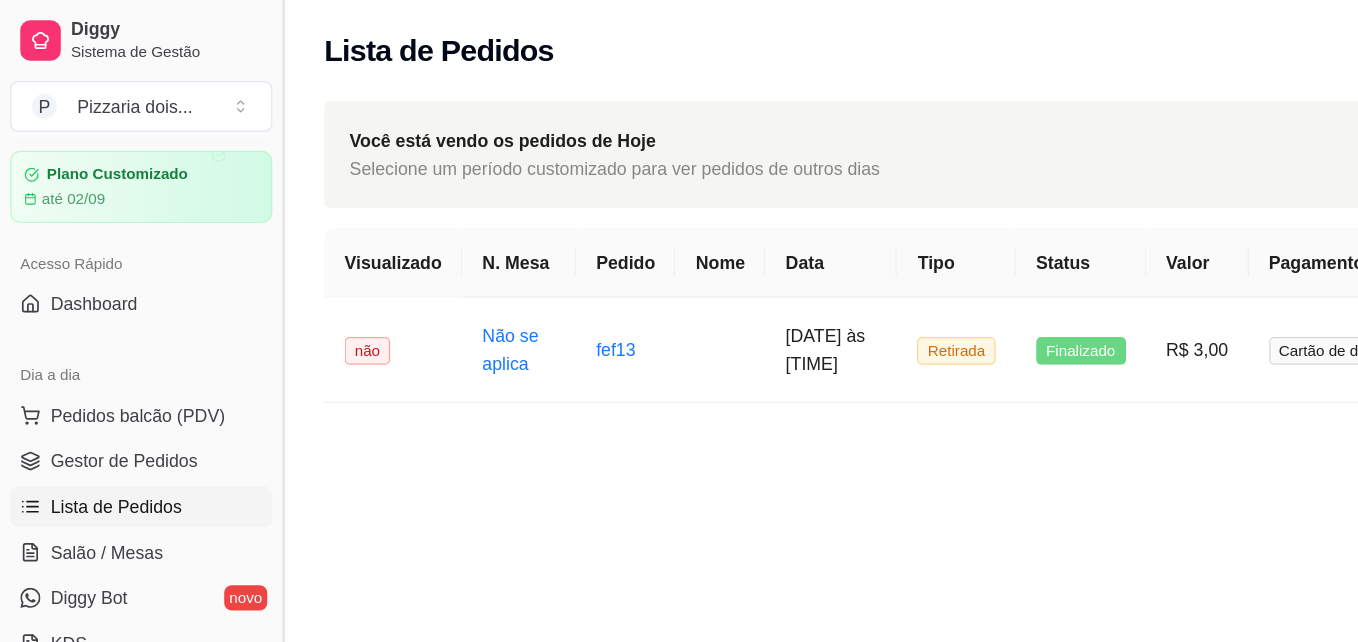 click at bounding box center (223, 321) 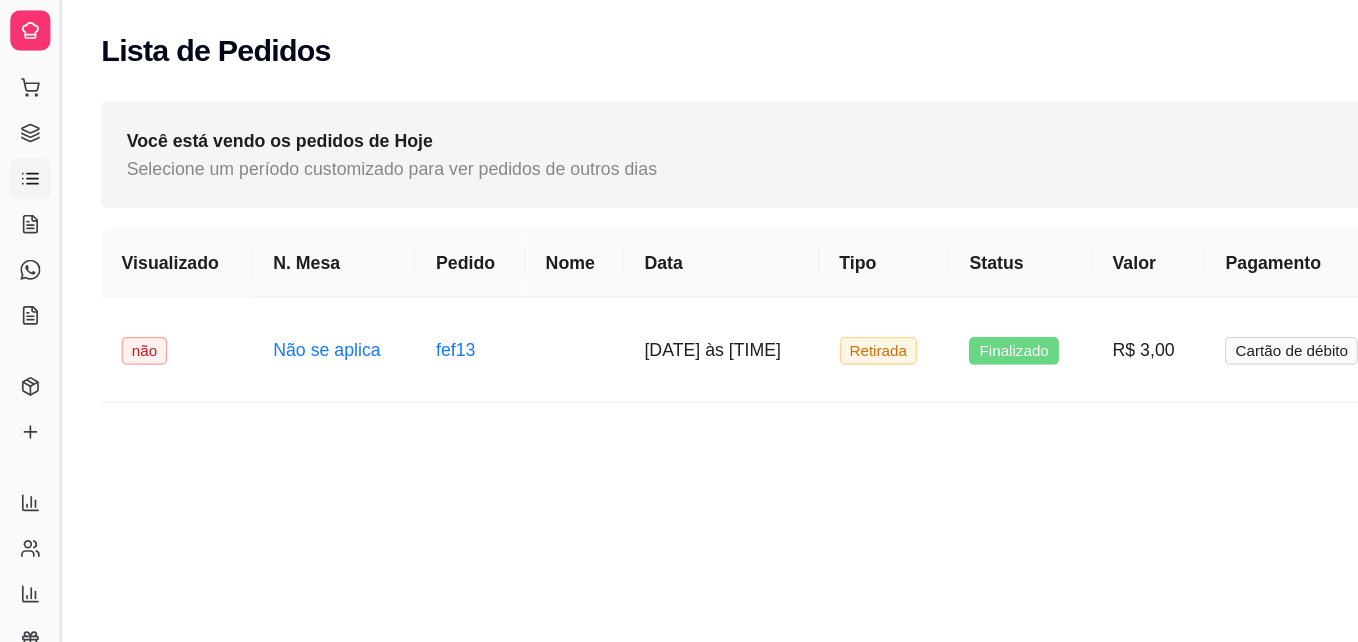 scroll, scrollTop: 0, scrollLeft: 0, axis: both 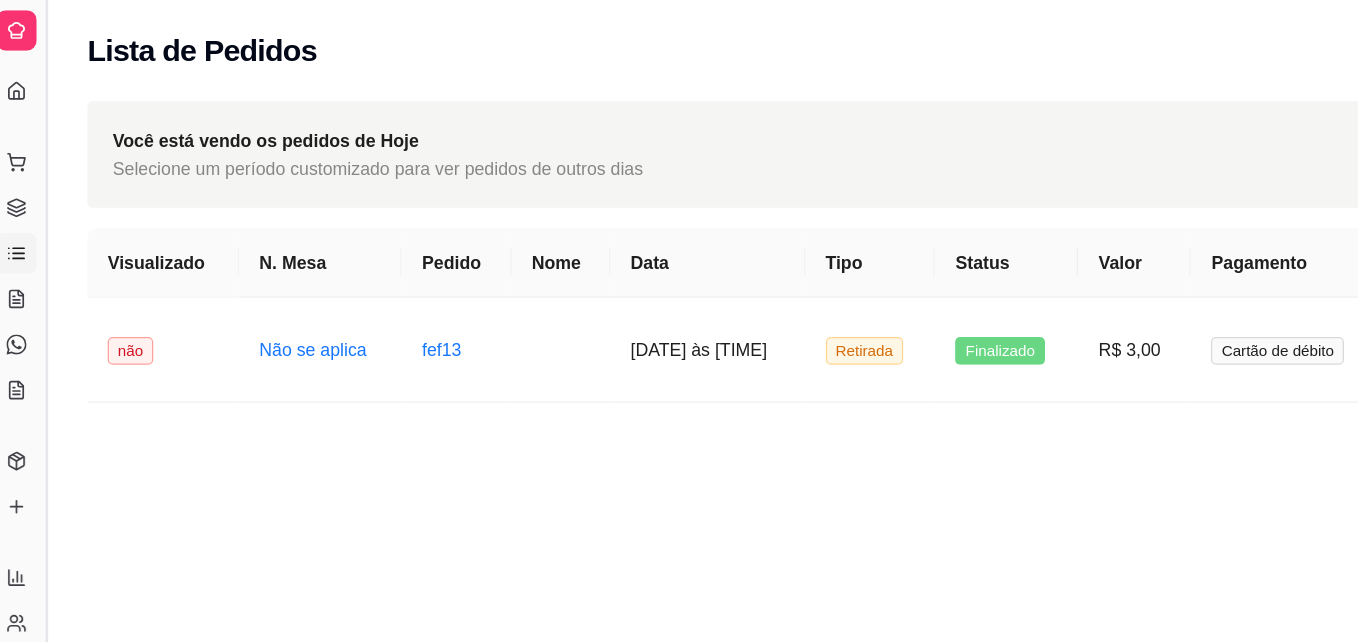 click at bounding box center [47, 321] 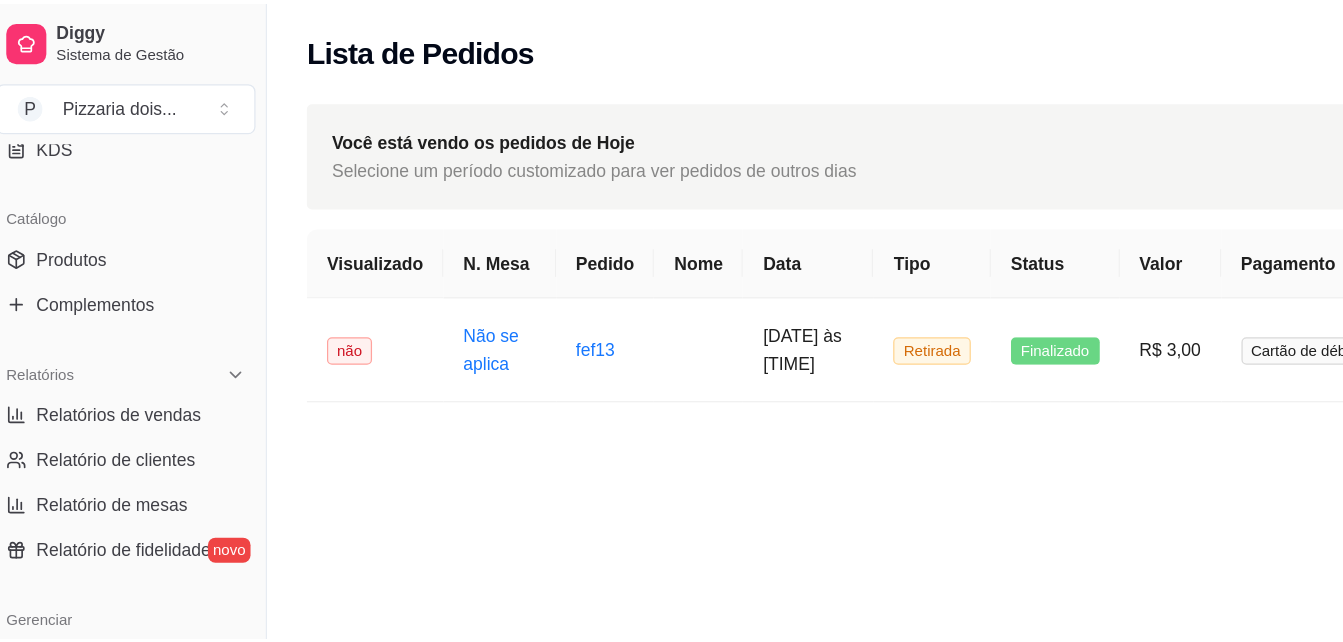 scroll, scrollTop: 463, scrollLeft: 0, axis: vertical 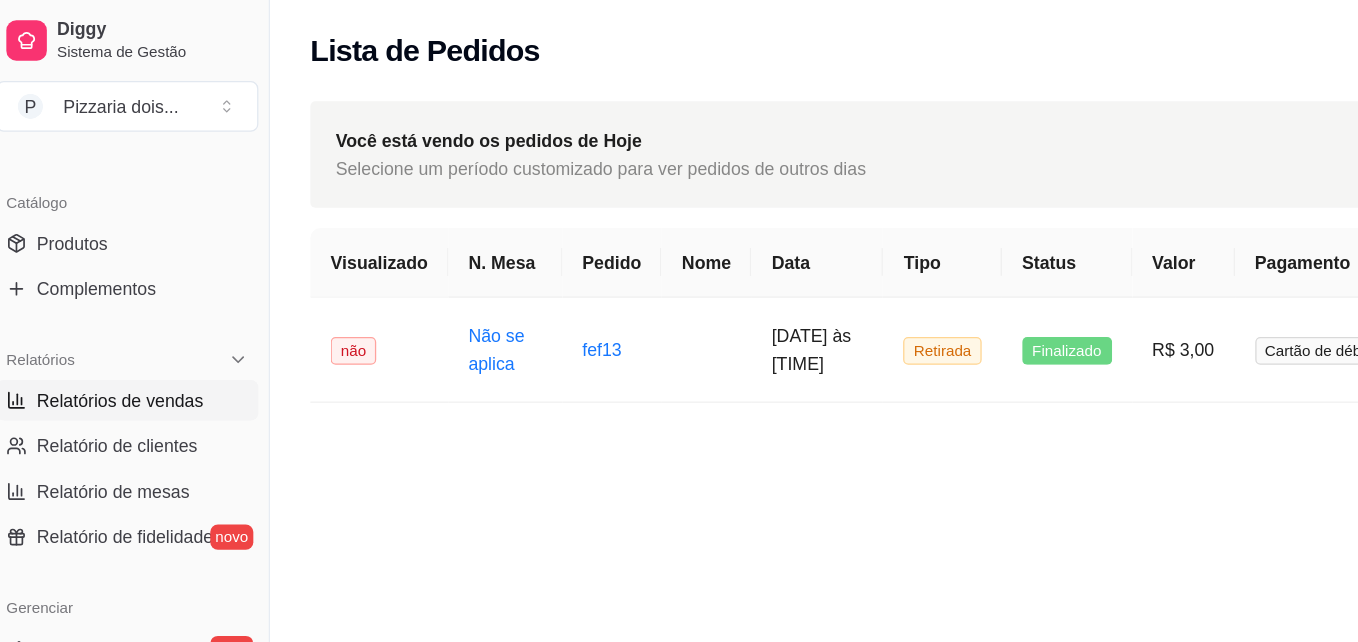 click on "Relatórios de vendas" at bounding box center [106, 316] 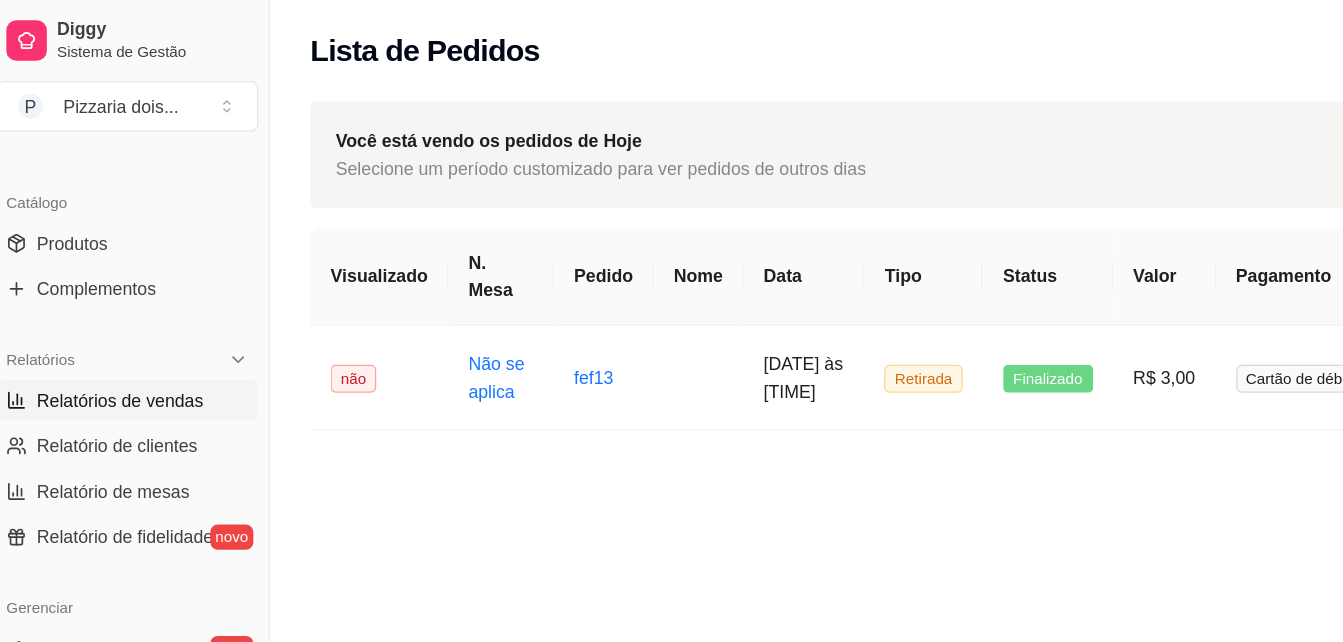 select on "ALL" 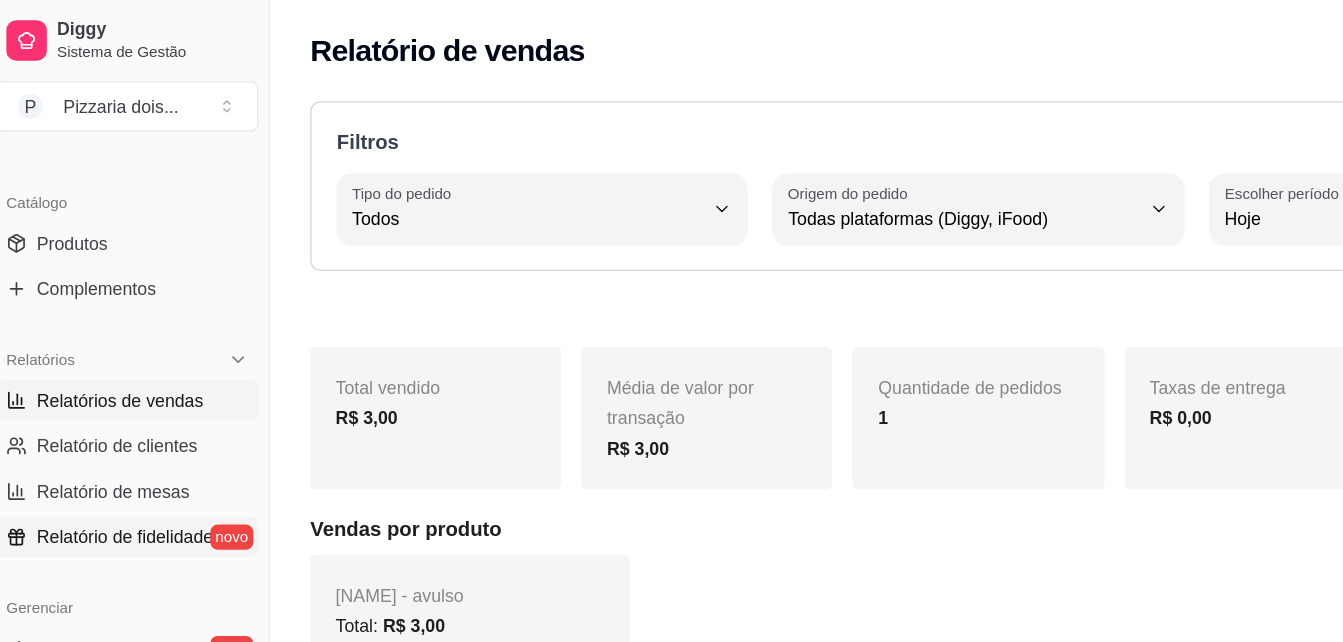 click on "Relatório de fidelidade novo" at bounding box center [111, 424] 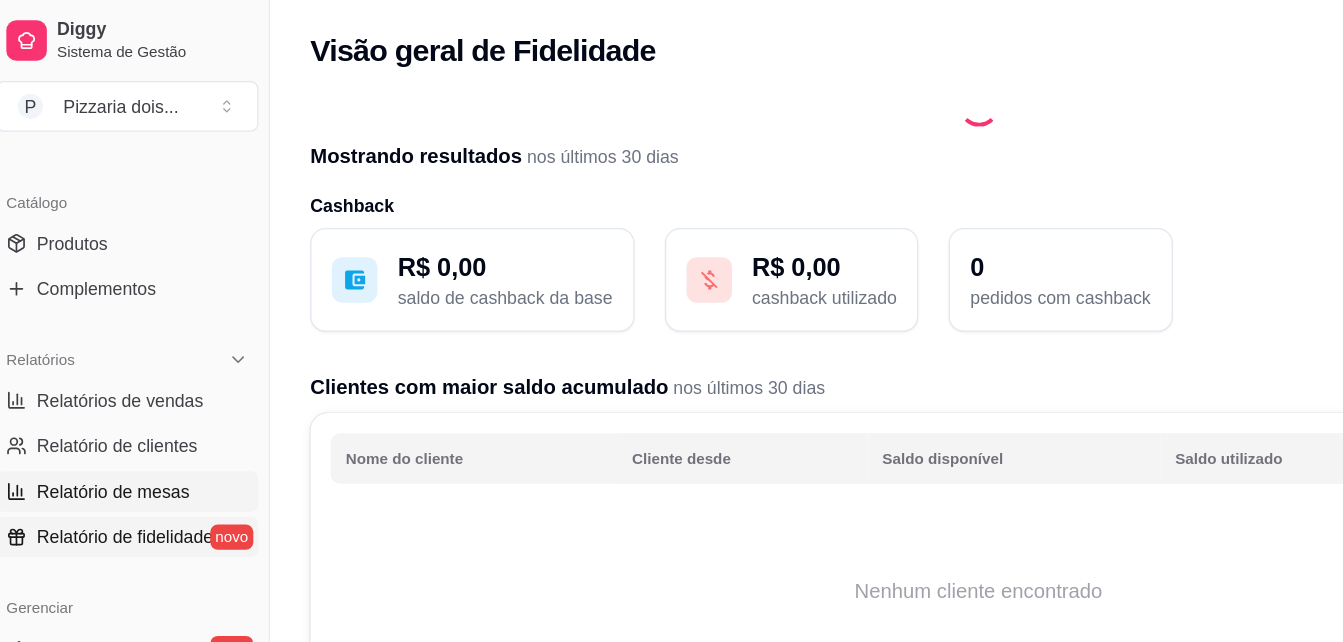 click on "Relatório de mesas" at bounding box center (111, 388) 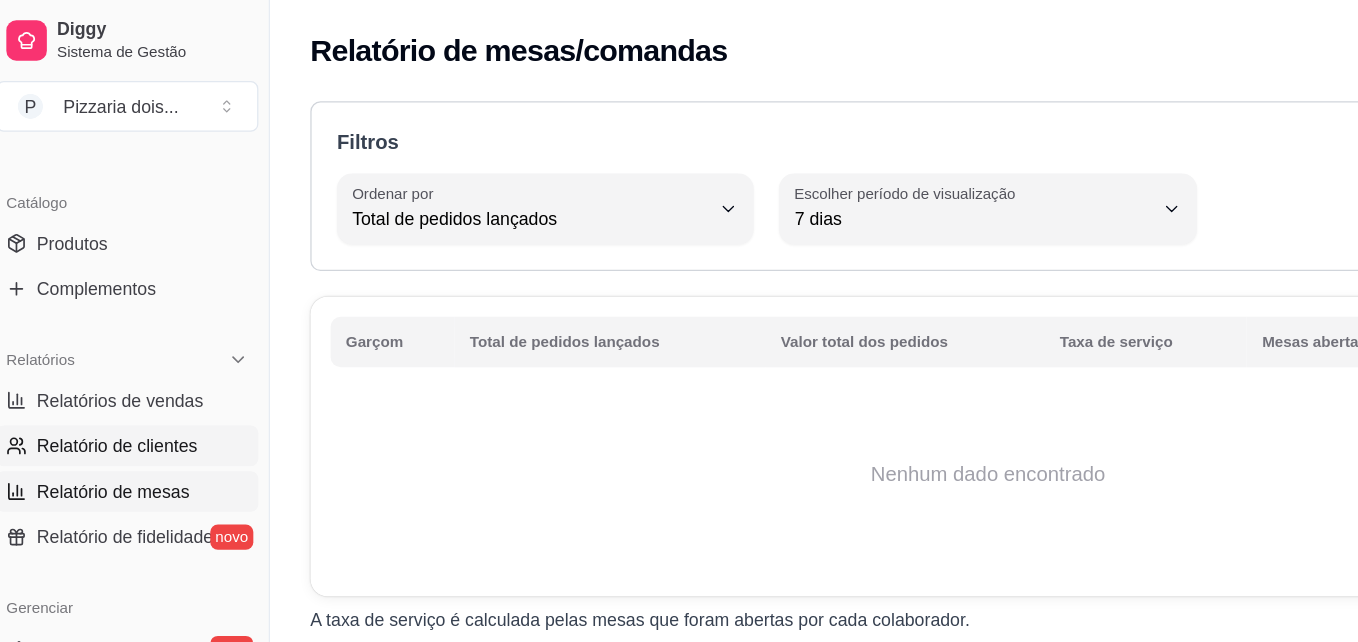 click on "Relatório de clientes" at bounding box center [103, 352] 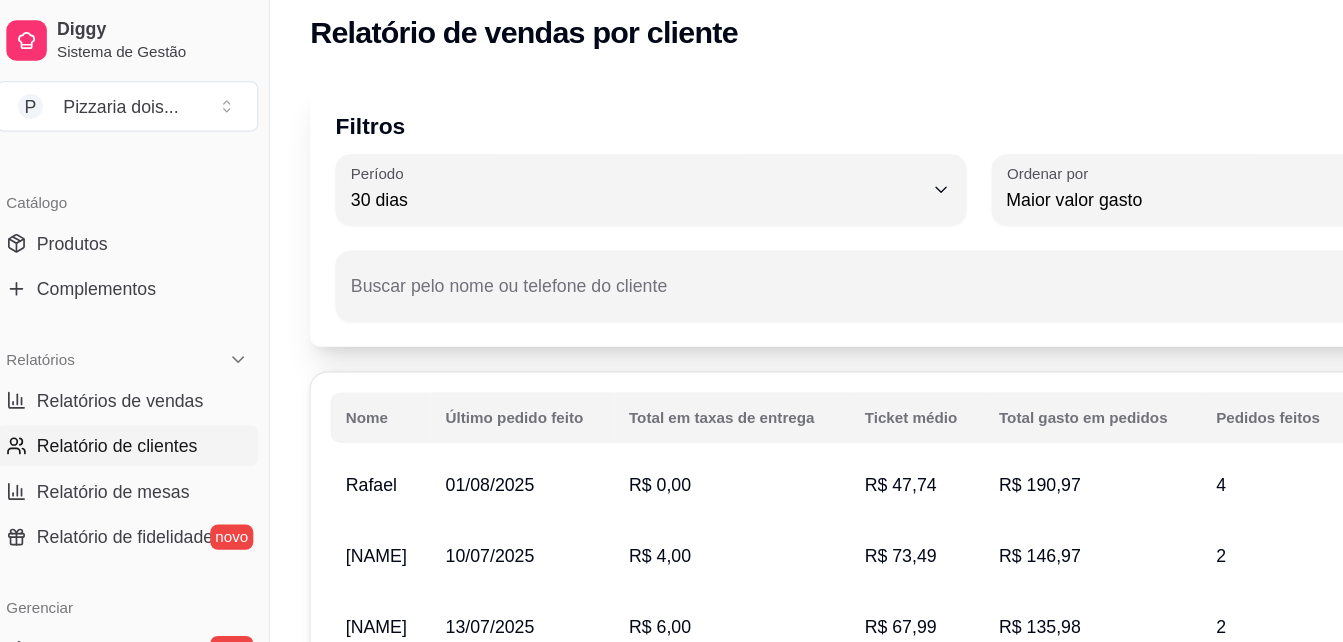 scroll, scrollTop: 0, scrollLeft: 0, axis: both 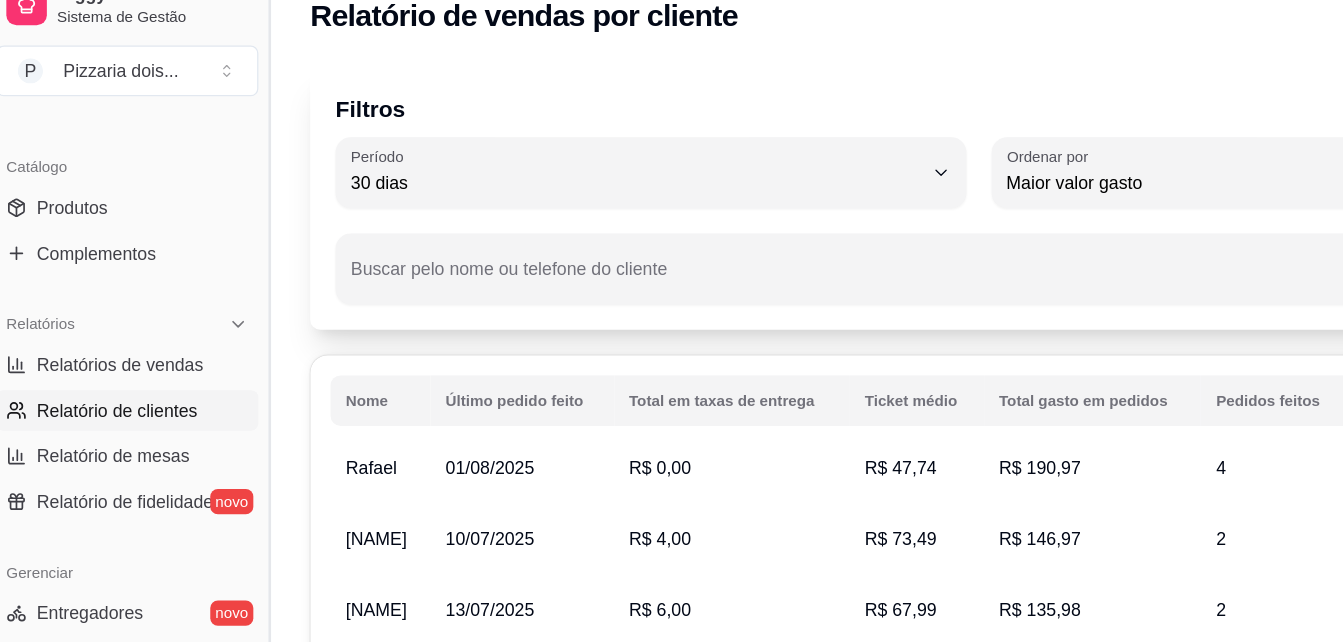 click at bounding box center (223, 321) 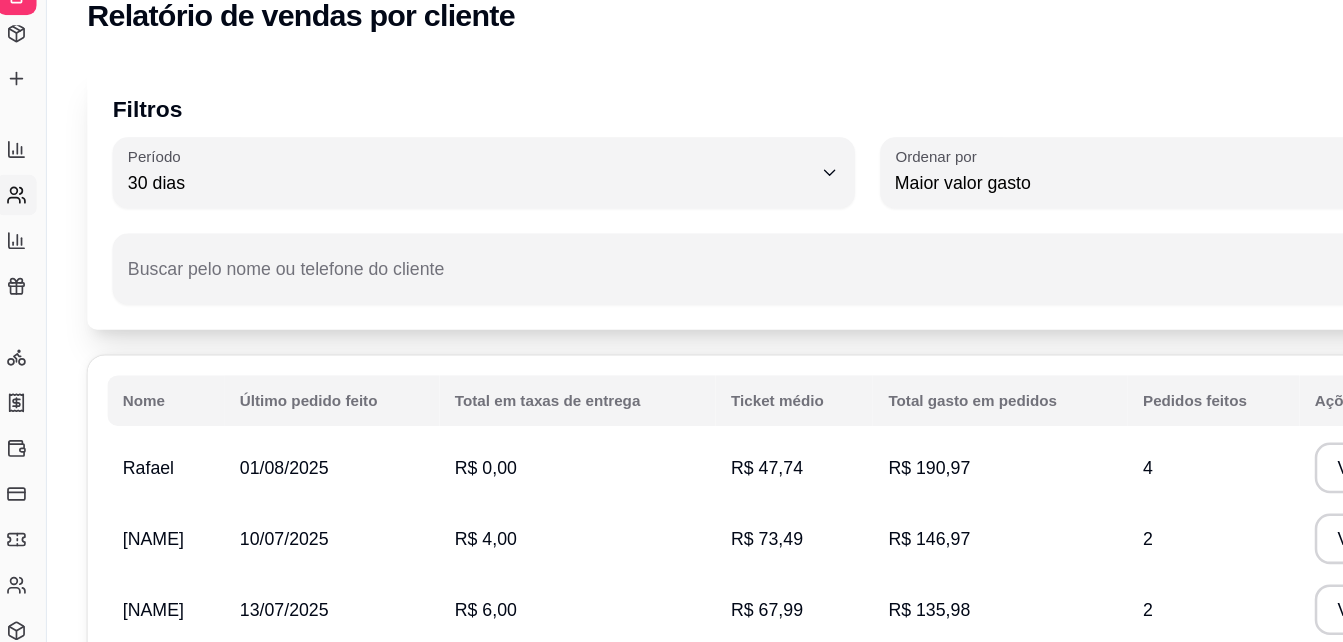 scroll, scrollTop: 305, scrollLeft: 0, axis: vertical 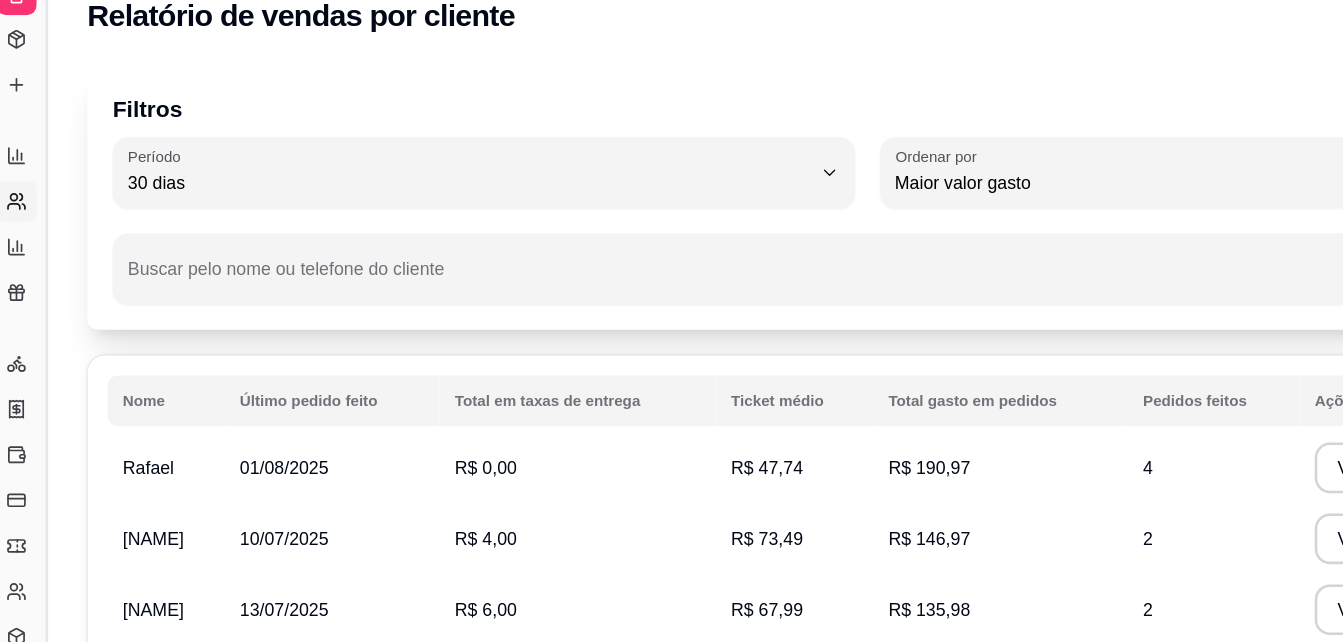click at bounding box center [47, 321] 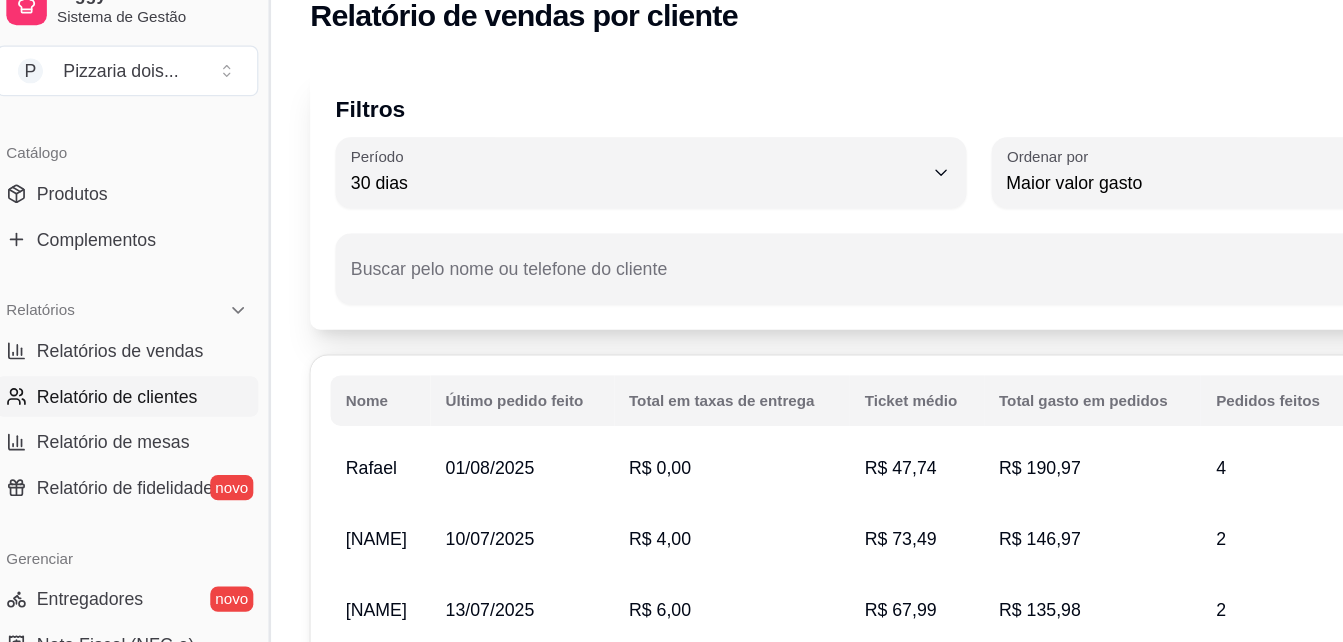 scroll, scrollTop: 468, scrollLeft: 0, axis: vertical 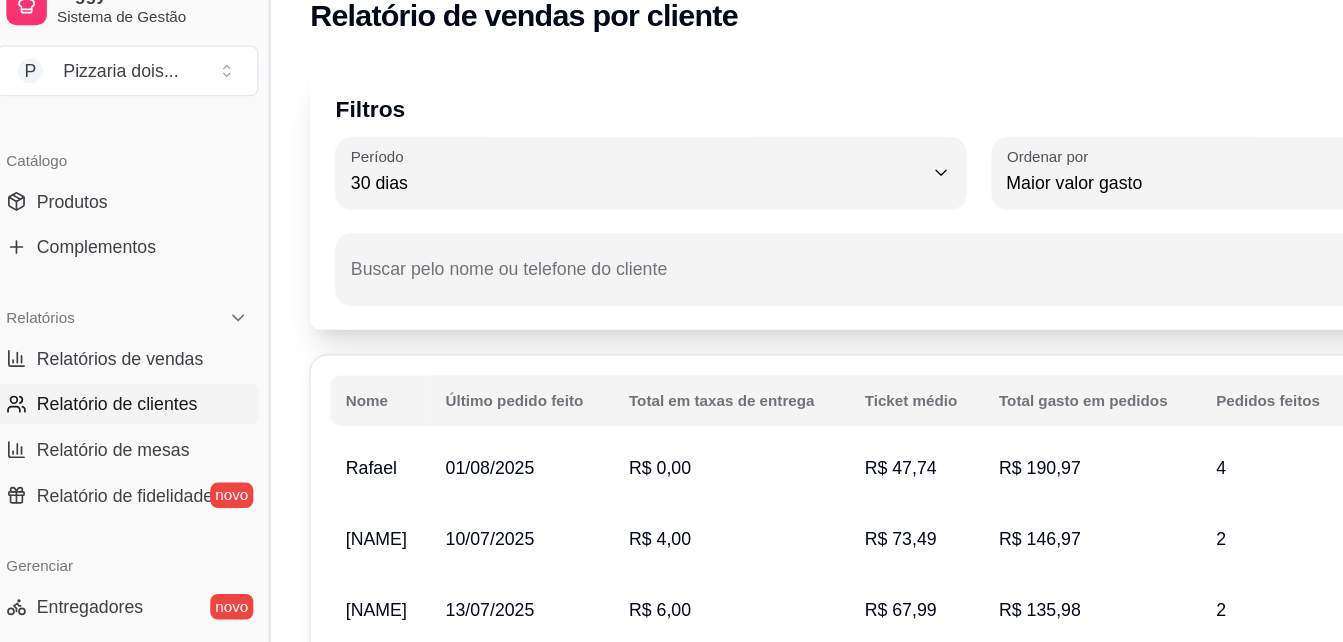 click at bounding box center (223, 321) 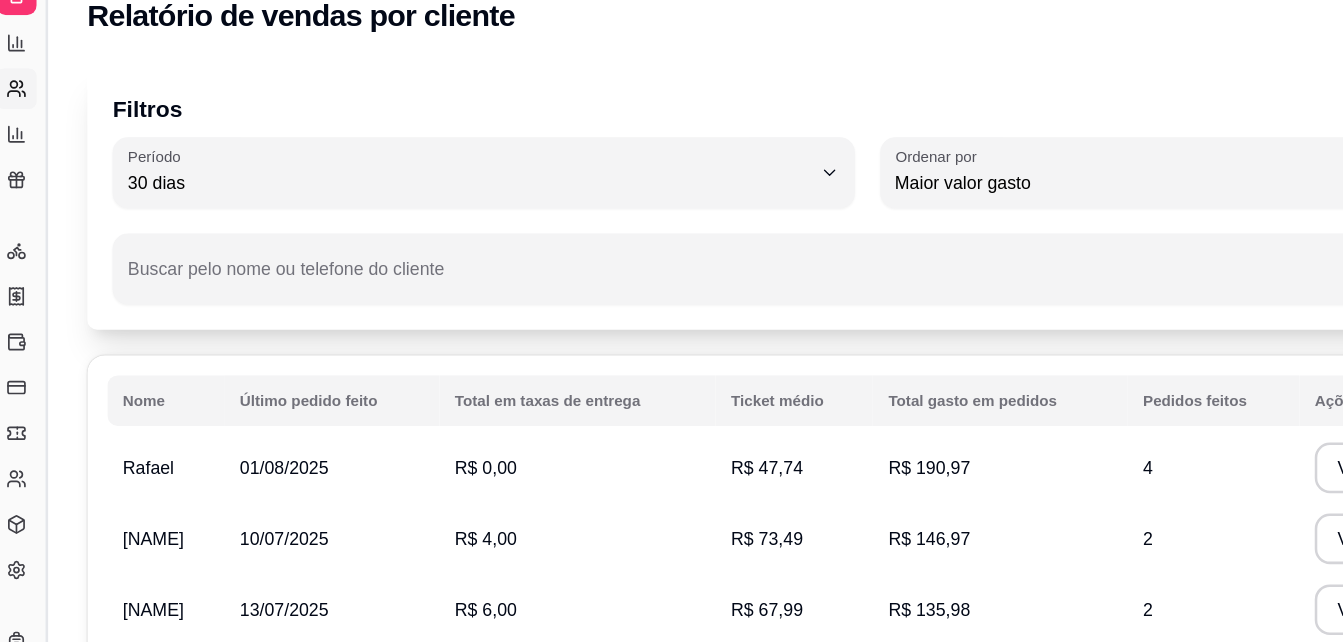 scroll, scrollTop: 305, scrollLeft: 0, axis: vertical 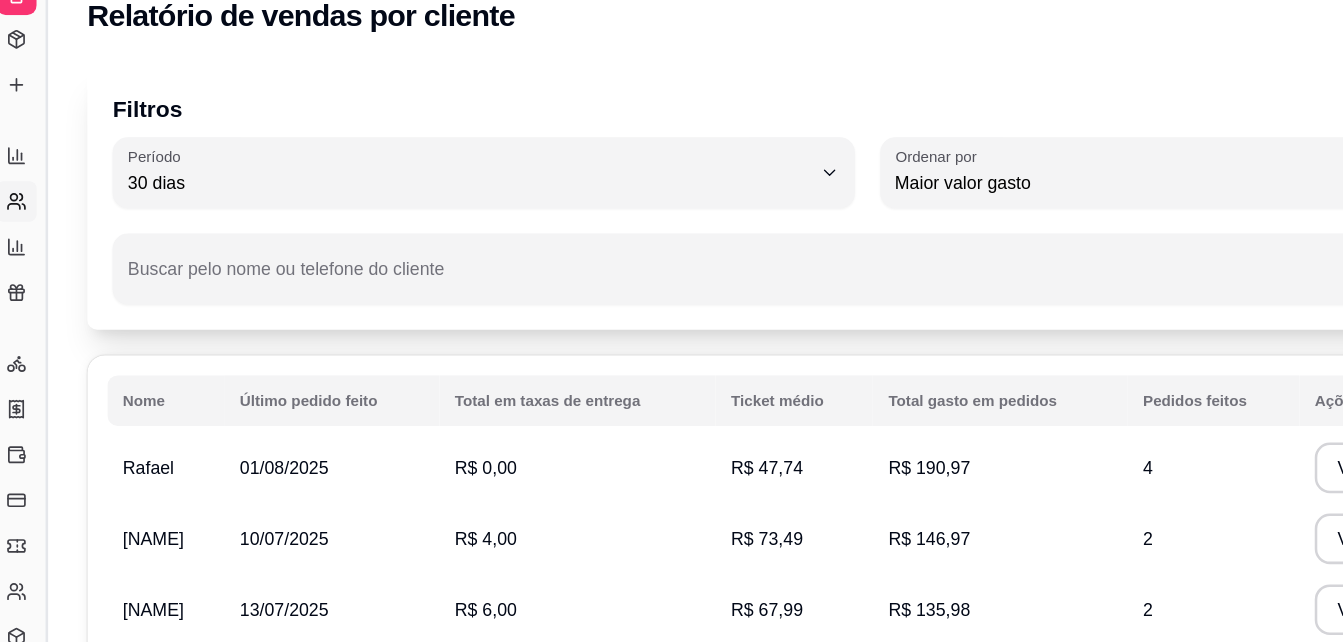 click at bounding box center (47, 321) 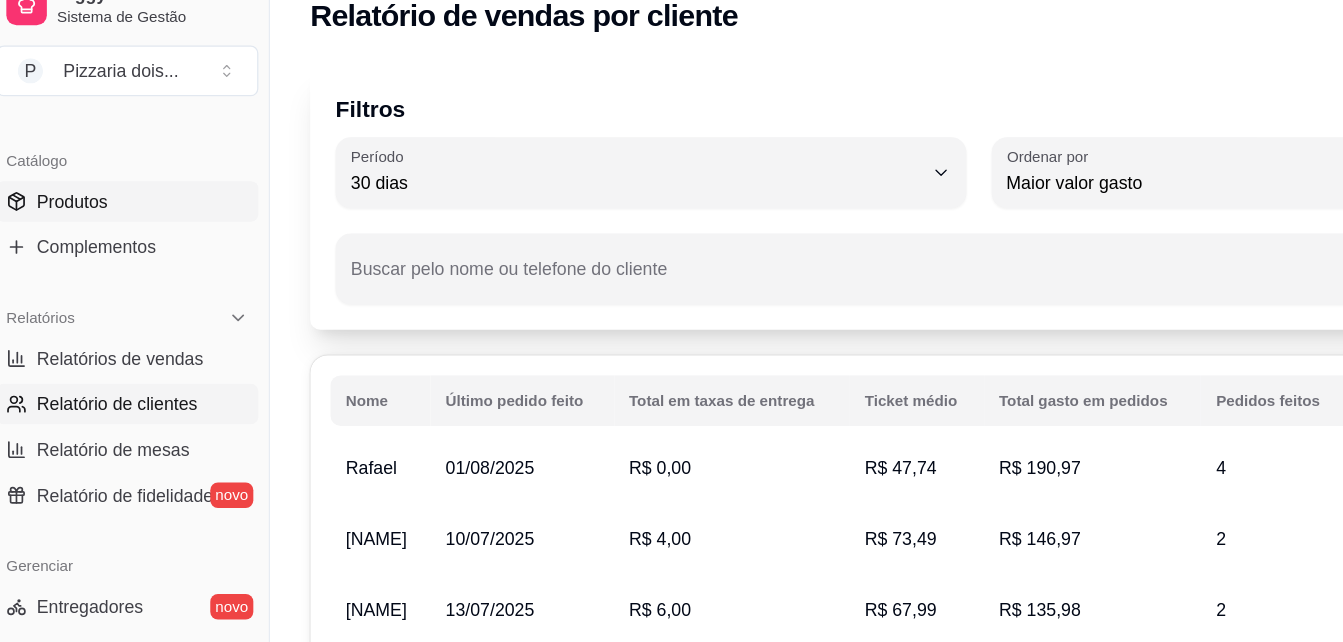 scroll, scrollTop: 468, scrollLeft: 0, axis: vertical 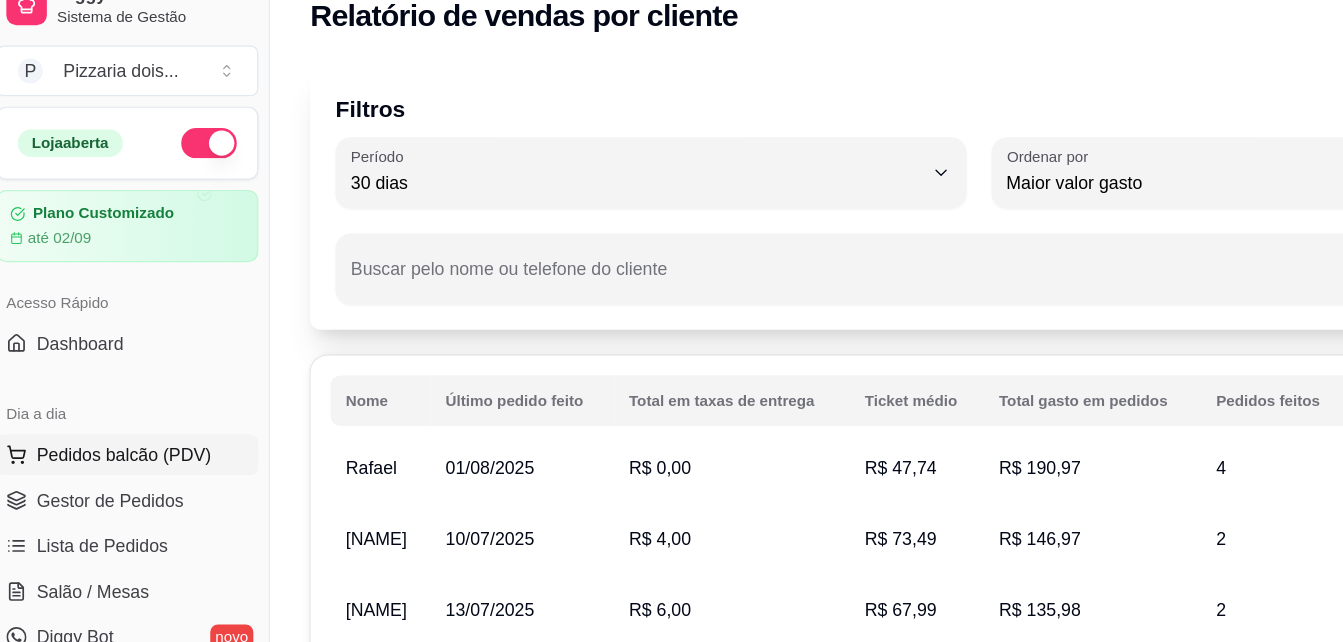 click on "Pedidos balcão (PDV)" at bounding box center (109, 387) 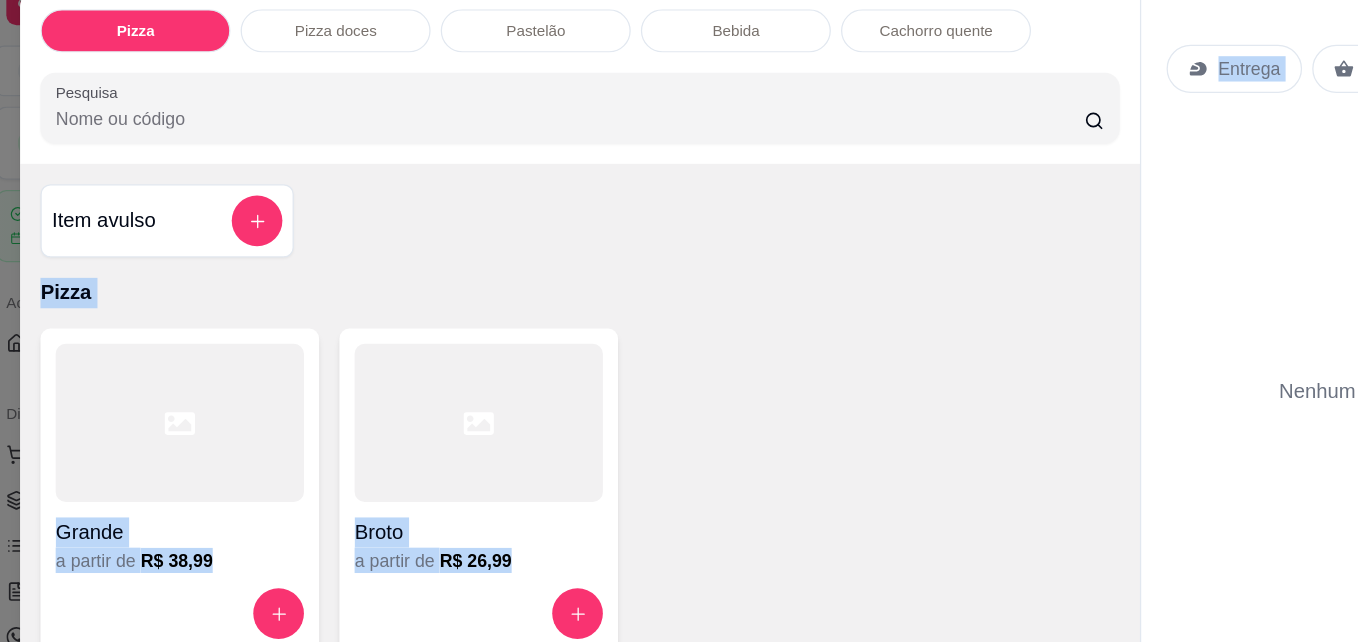 drag, startPoint x: 1082, startPoint y: 158, endPoint x: 893, endPoint y: 204, distance: 194.51735 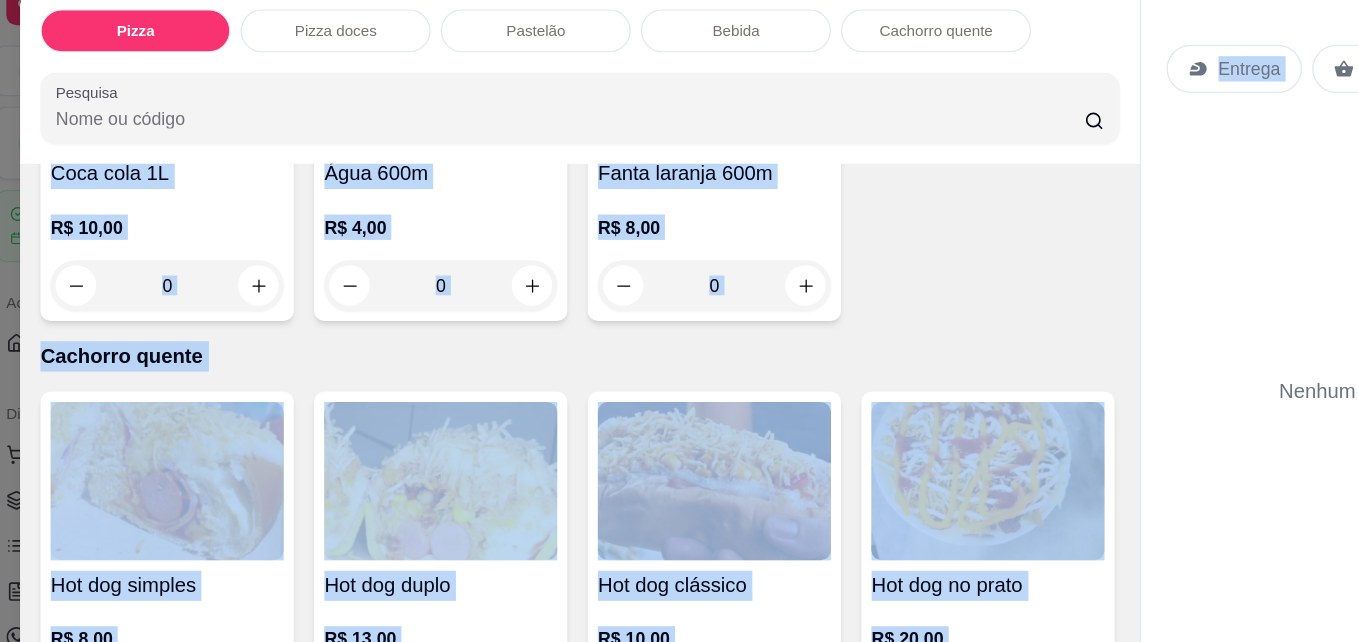 scroll, scrollTop: 3506, scrollLeft: 0, axis: vertical 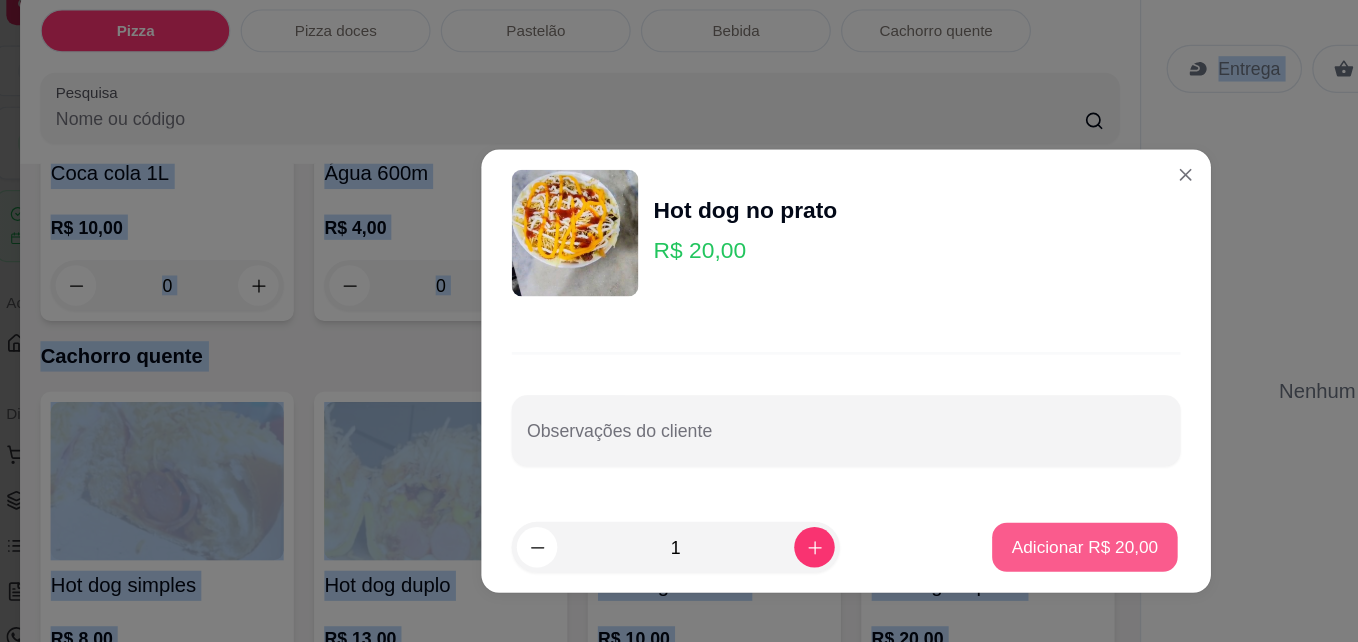 click on "Adicionar   R$ 20,00" at bounding box center (868, 459) 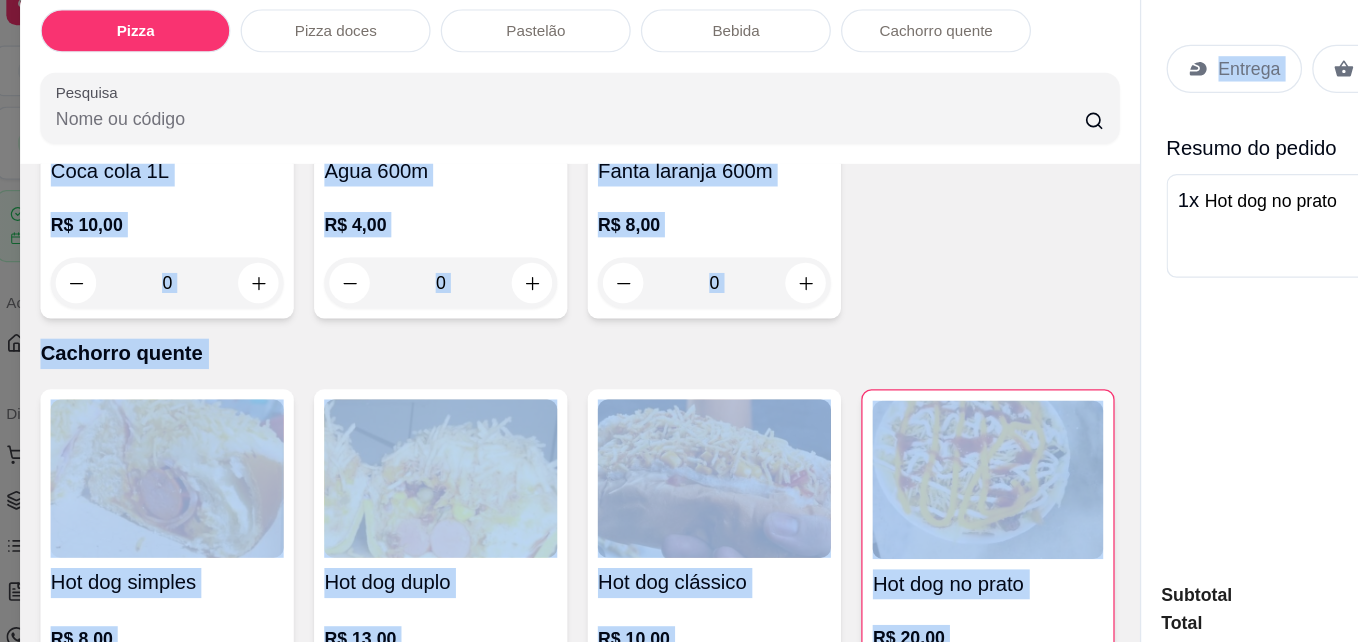 click on "Entrega" at bounding box center [985, 82] 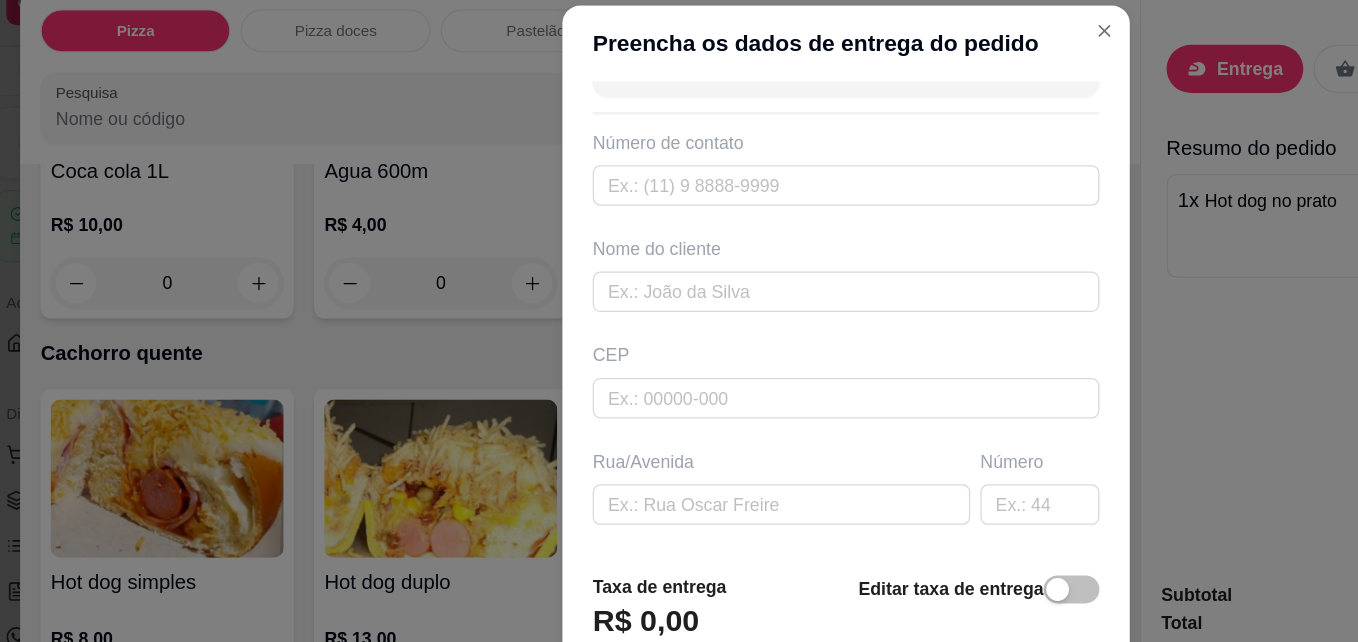 scroll, scrollTop: 16, scrollLeft: 0, axis: vertical 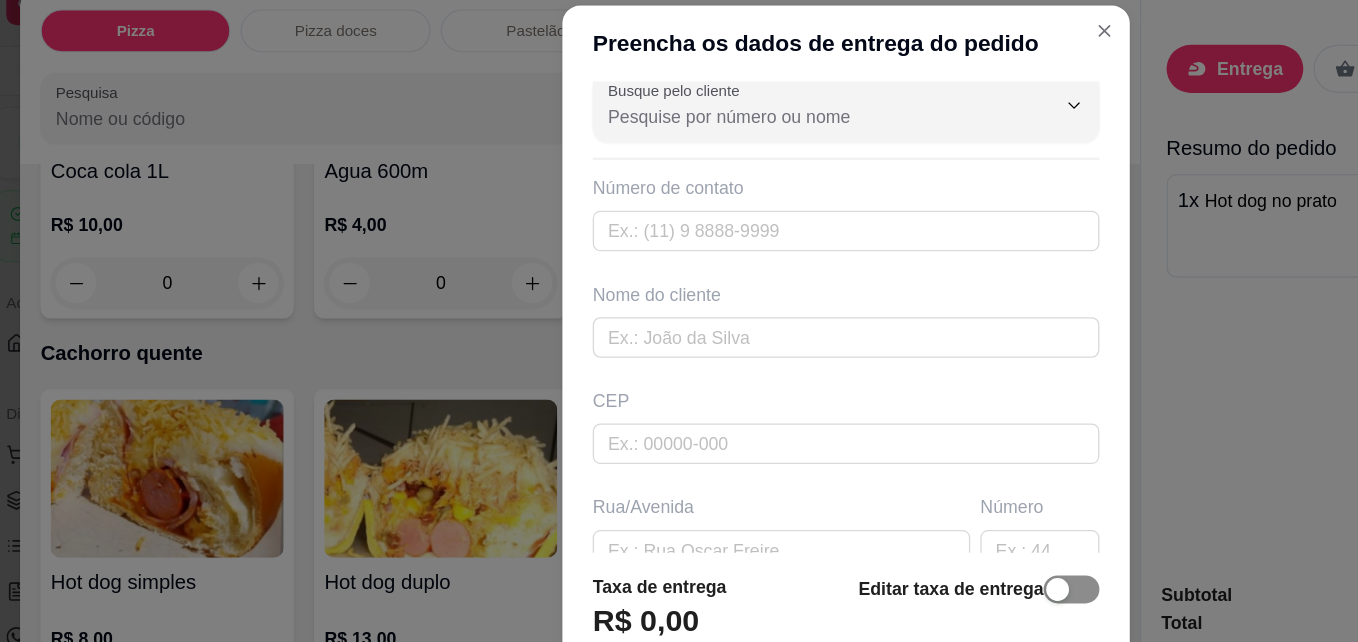 click at bounding box center (846, 493) 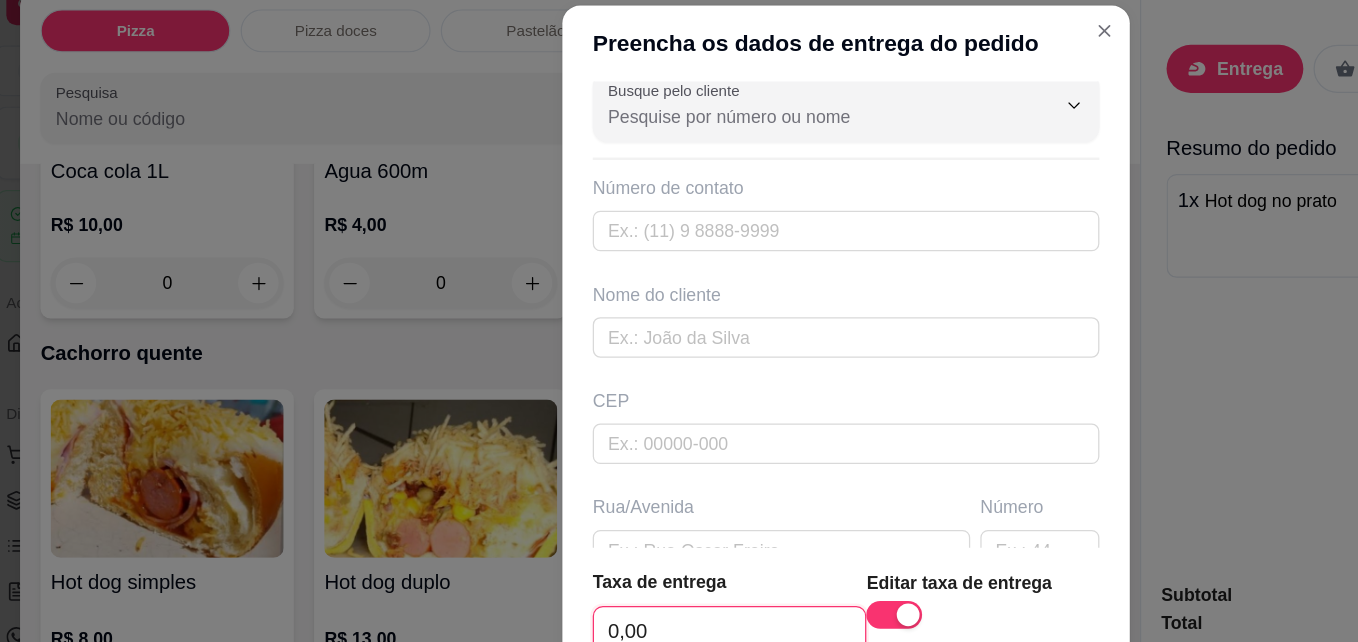 click on "0,00" at bounding box center [587, 526] 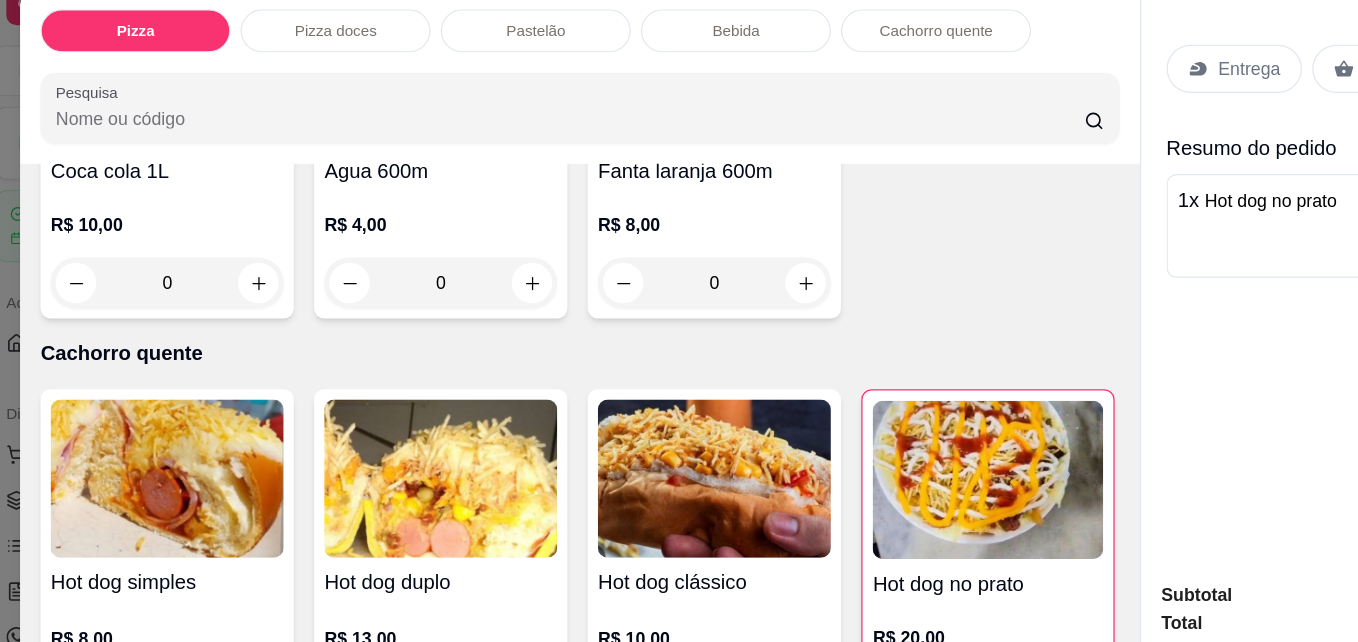 click on "Entrega" at bounding box center (985, 82) 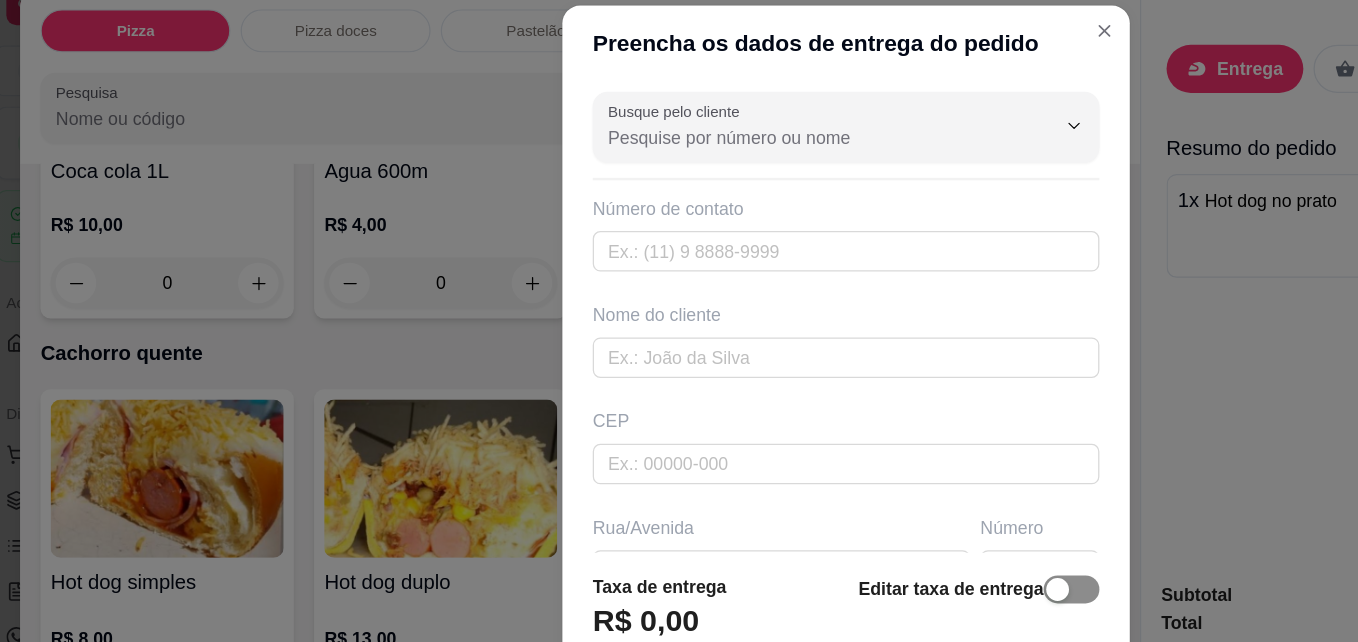 click at bounding box center [857, 493] 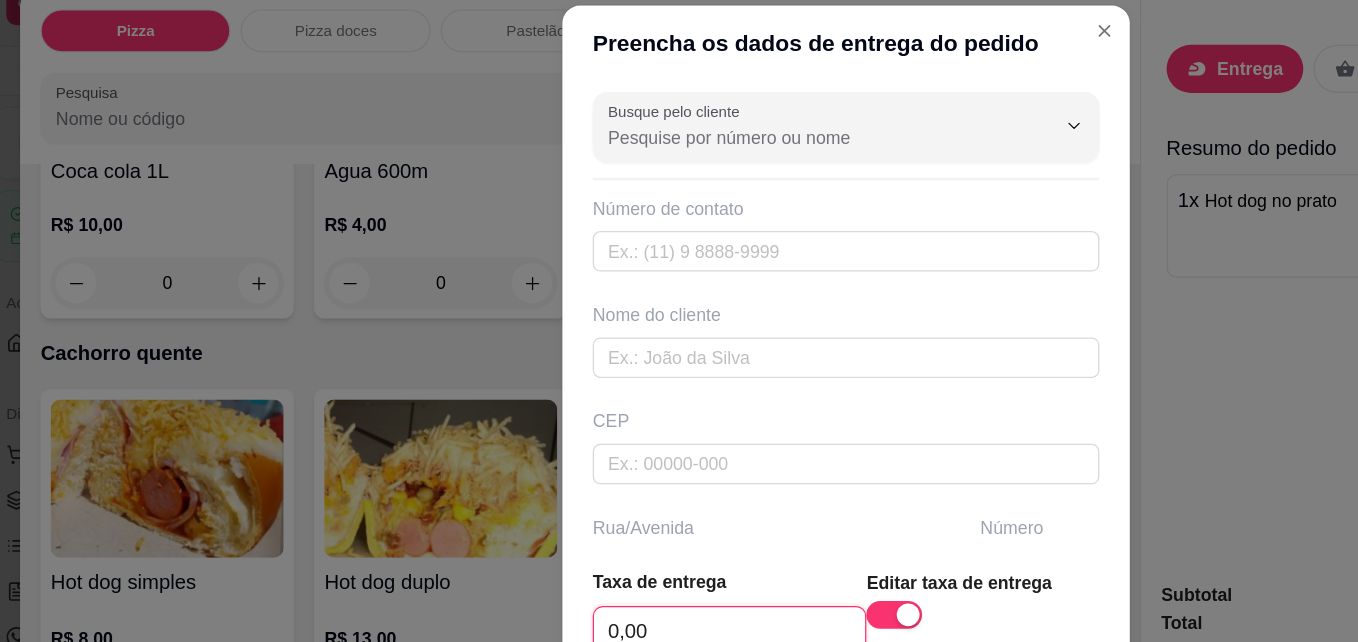 click on "0,00" at bounding box center [587, 526] 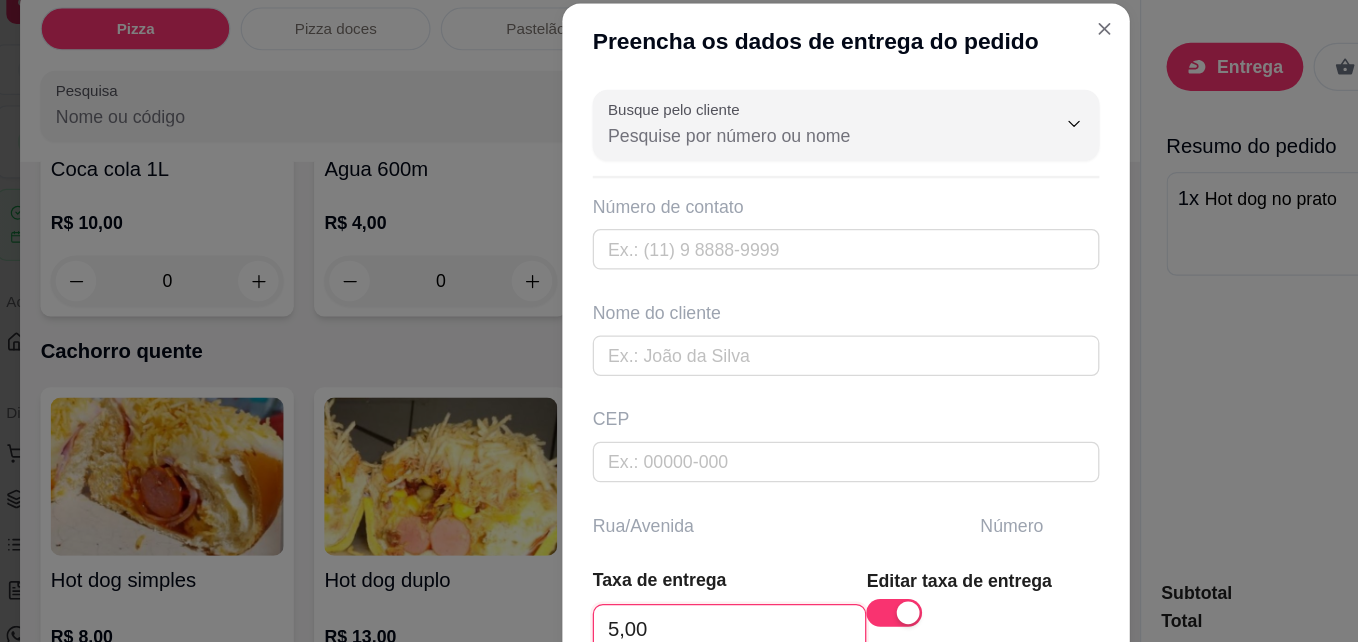 type on "5,00" 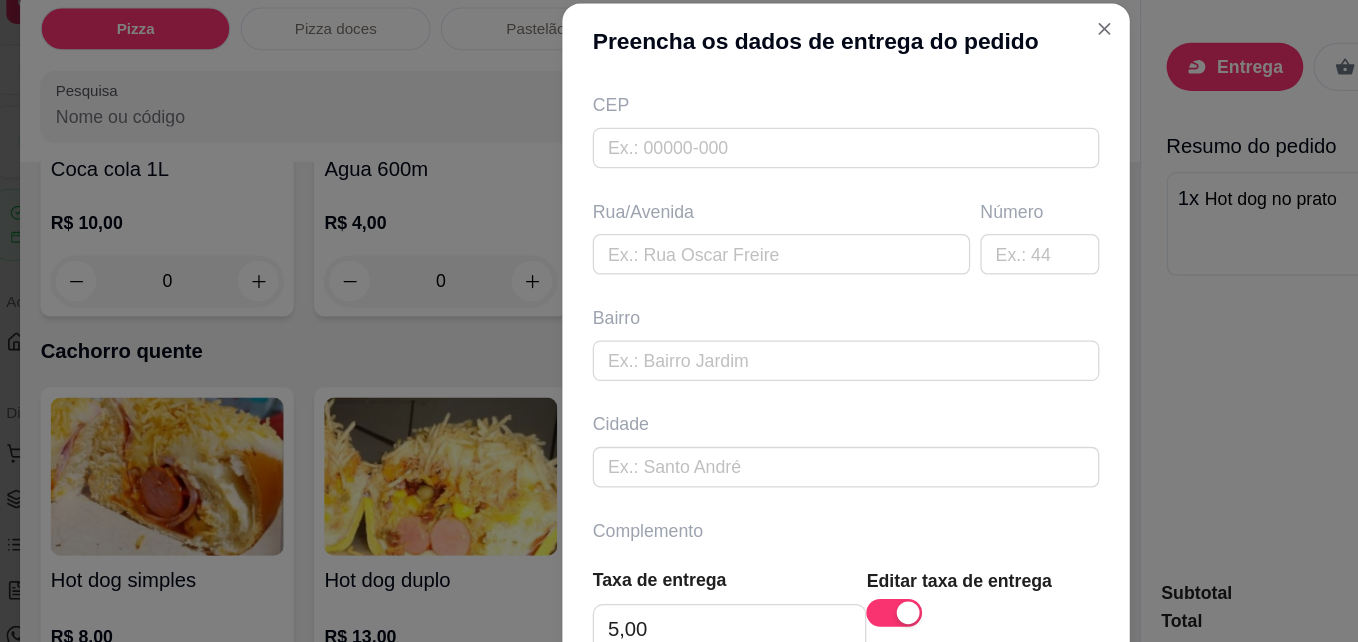 scroll, scrollTop: 306, scrollLeft: 0, axis: vertical 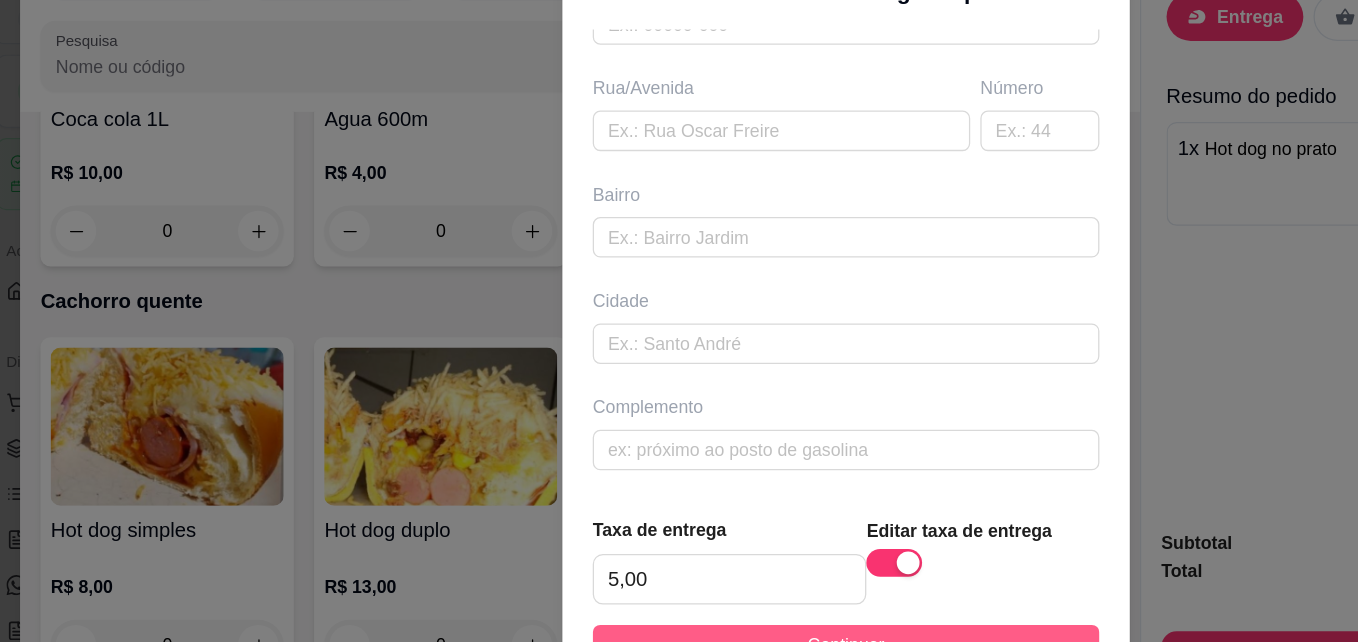drag, startPoint x: 877, startPoint y: 486, endPoint x: 808, endPoint y: 568, distance: 107.16809 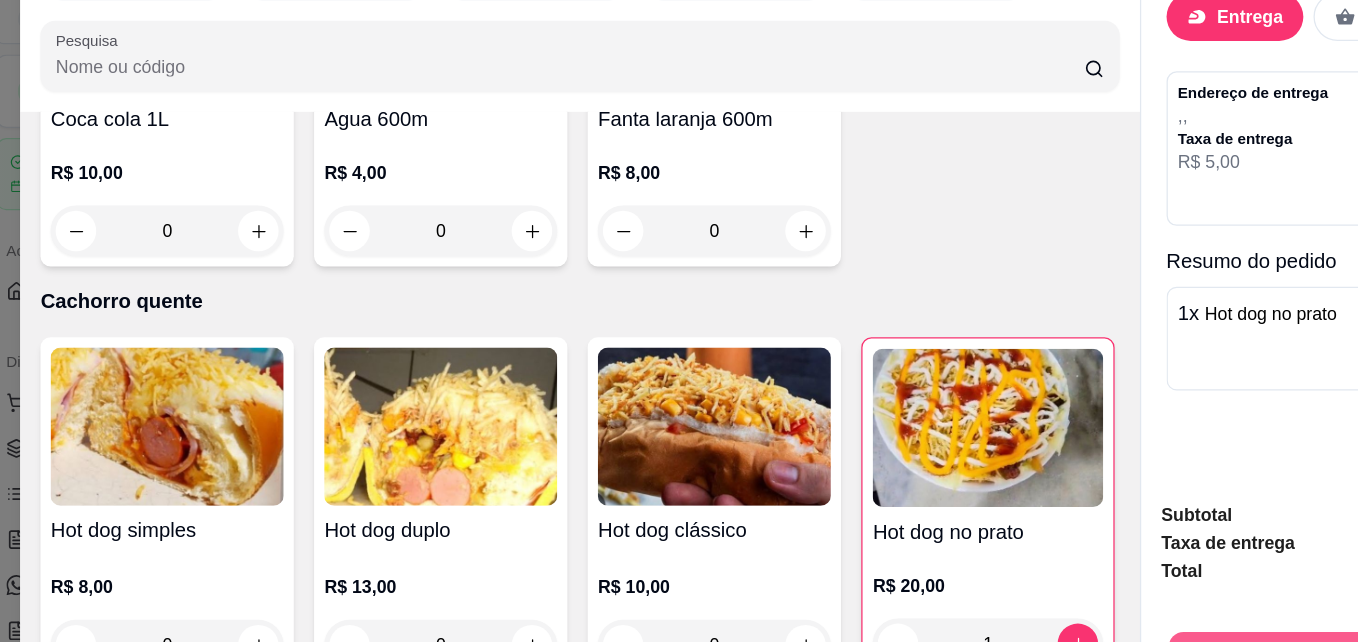 click on "Continuar" at bounding box center [1121, 586] 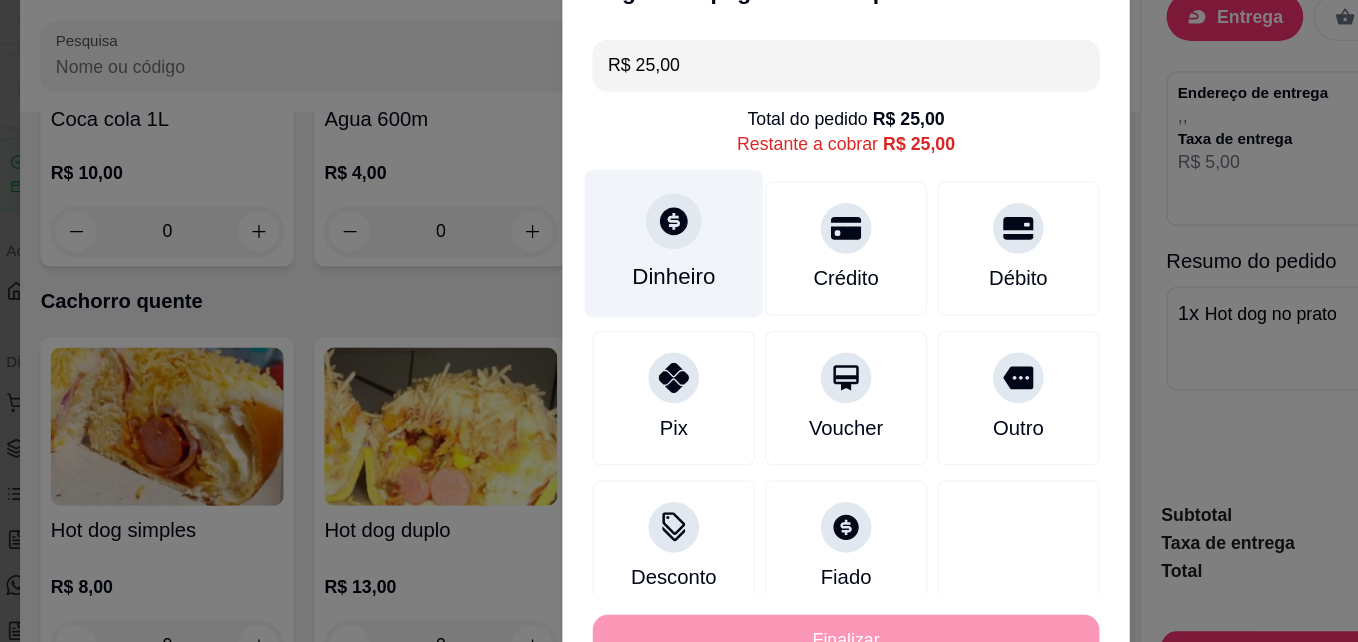 click on "Dinheiro" at bounding box center [543, 261] 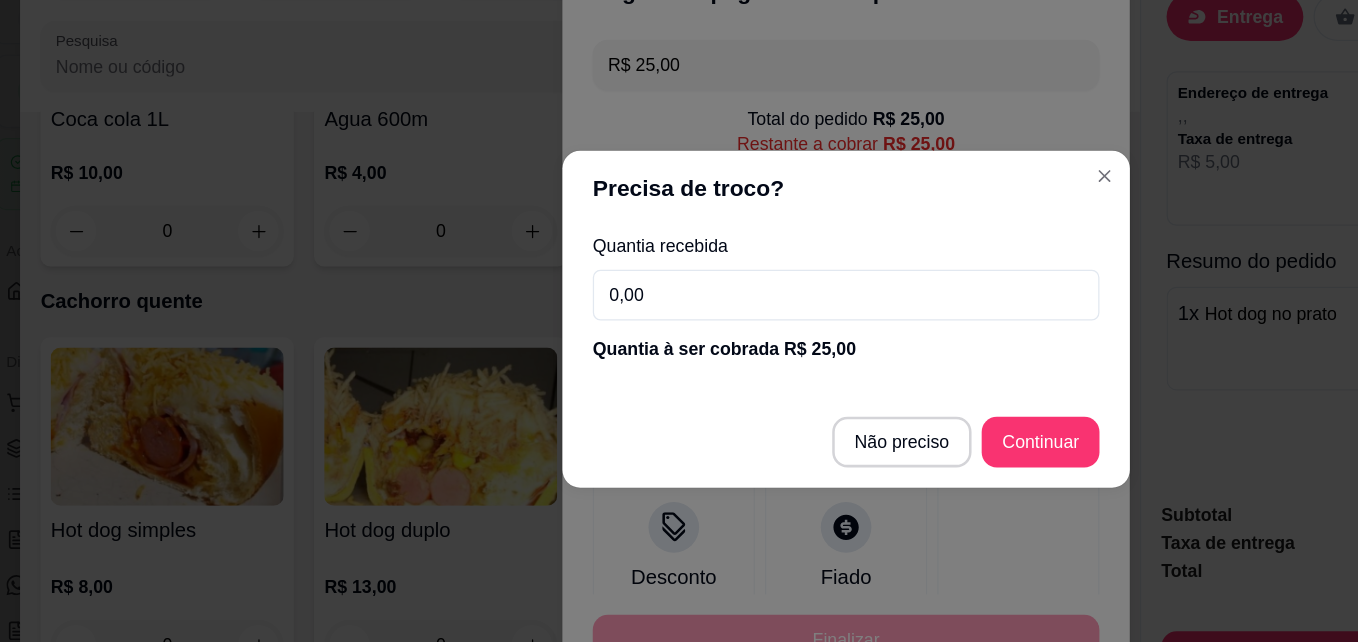 click on "0,00" at bounding box center (679, 302) 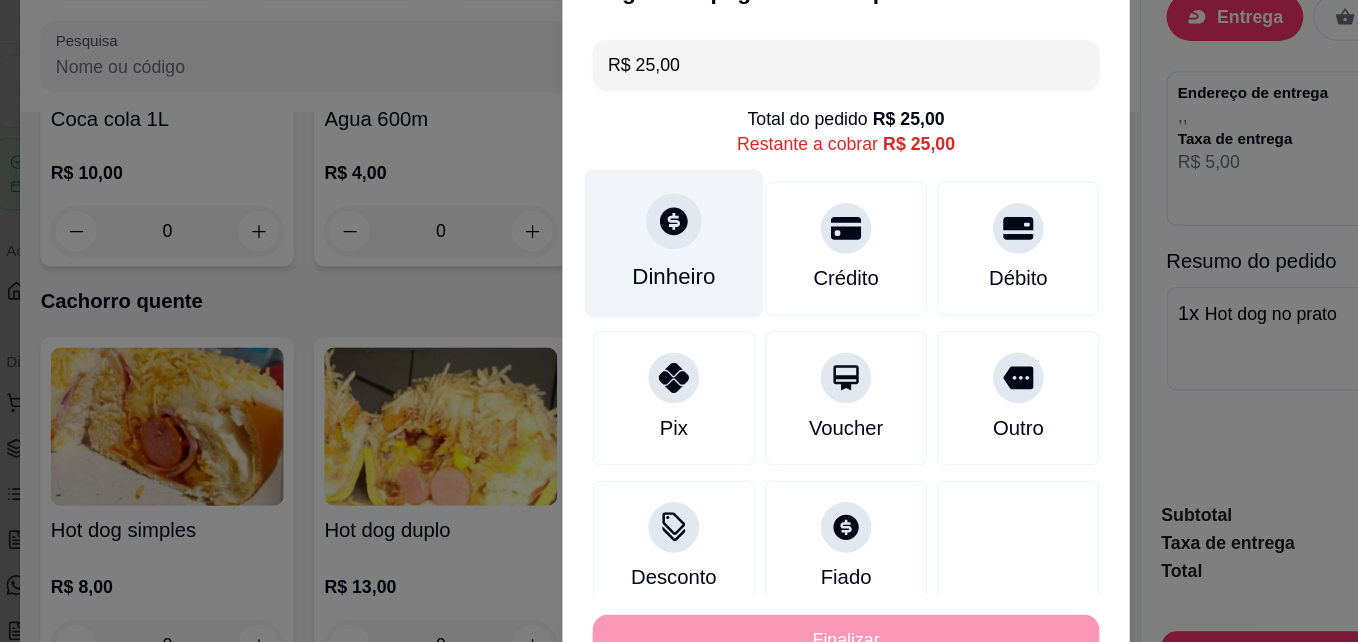 click on "Dinheiro" at bounding box center [543, 287] 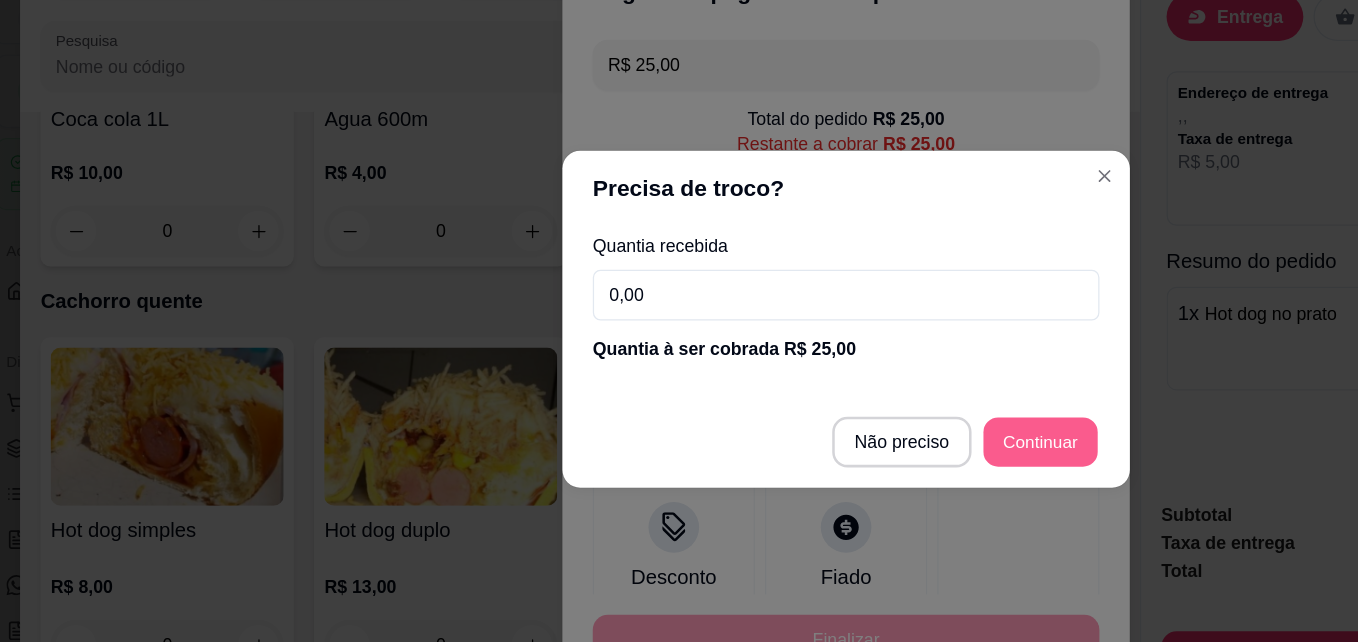 type on "R$ 0,00" 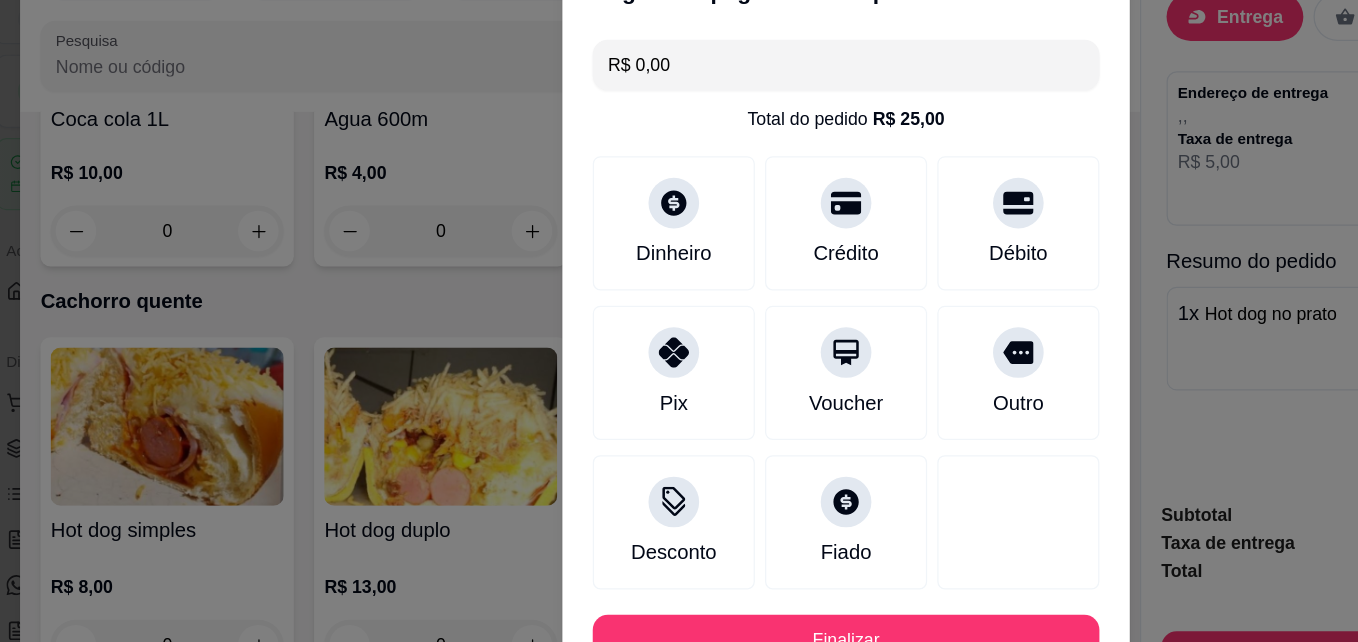 click on "Outro" at bounding box center (815, 363) 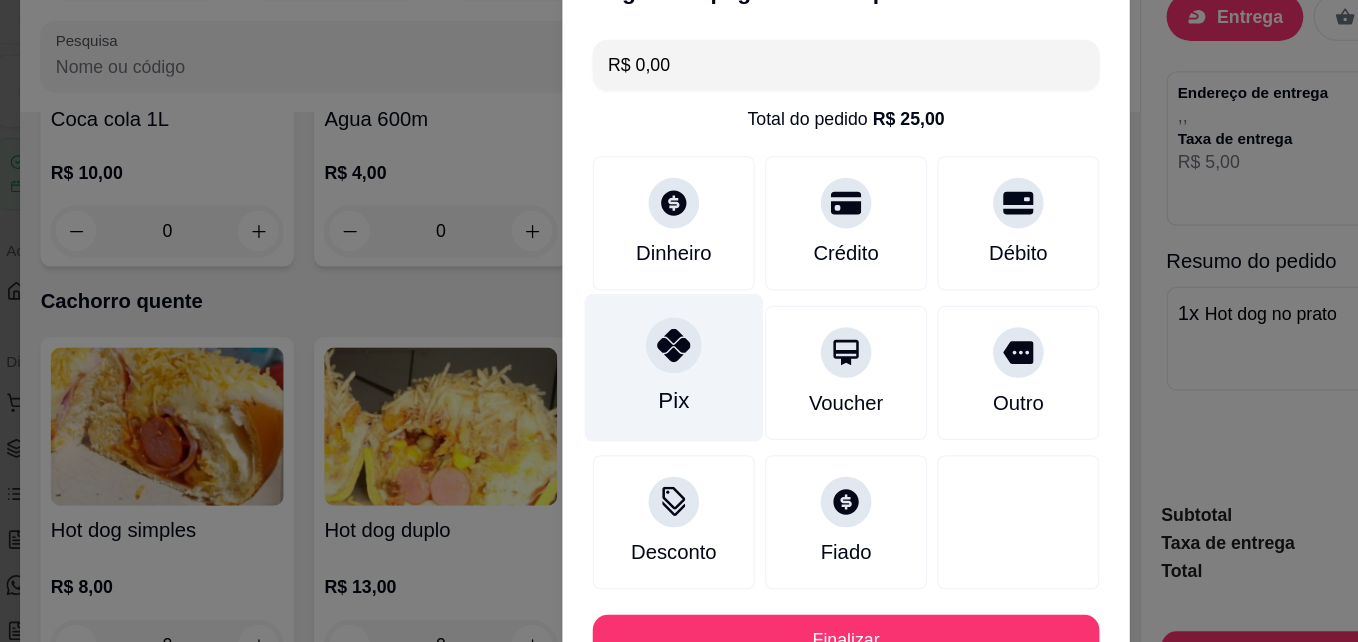 click 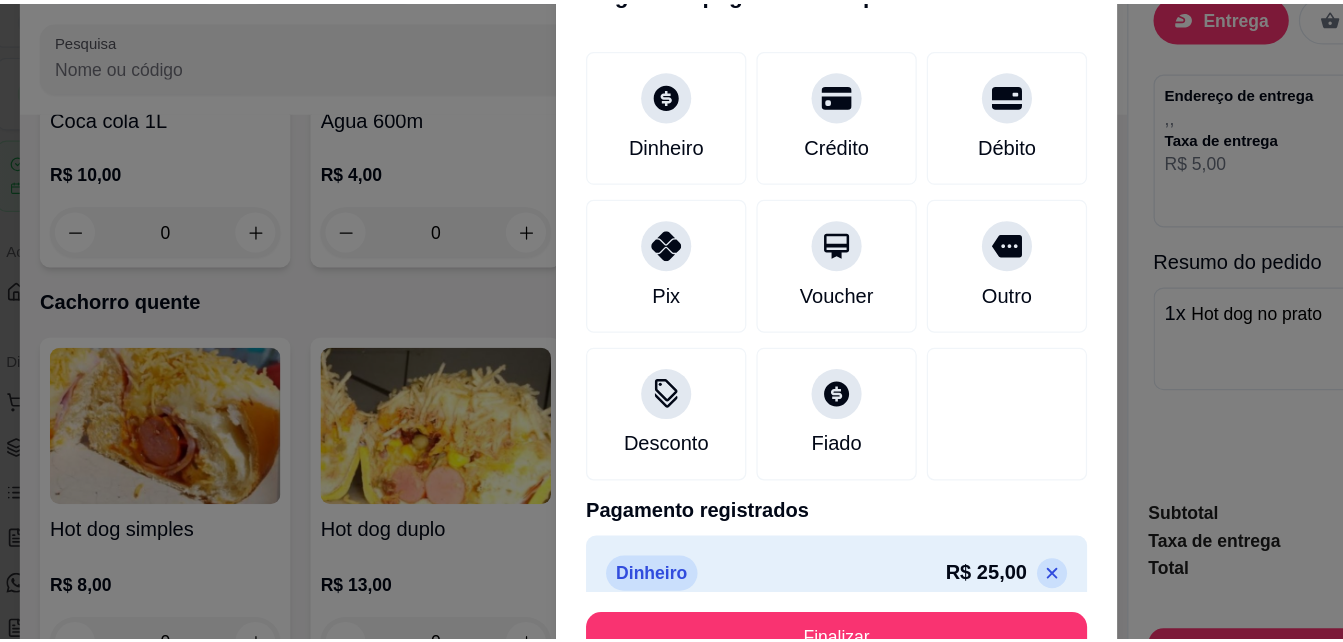 scroll, scrollTop: 108, scrollLeft: 0, axis: vertical 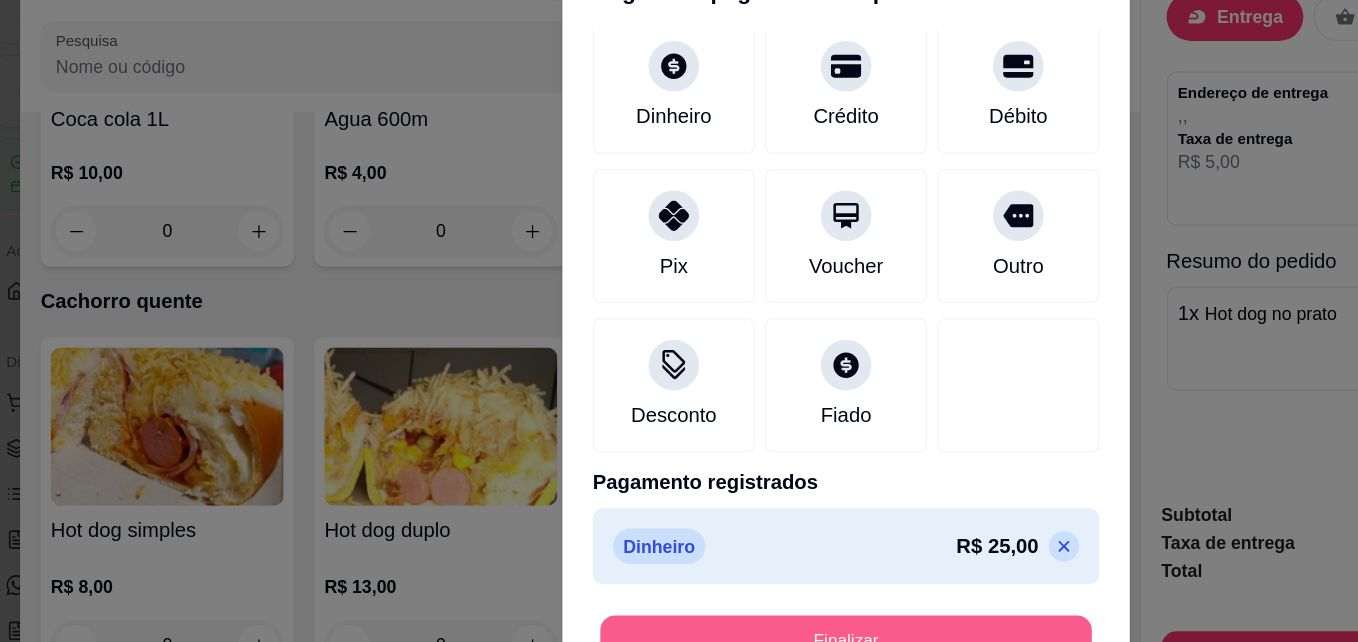 click on "Finalizar" at bounding box center (679, 574) 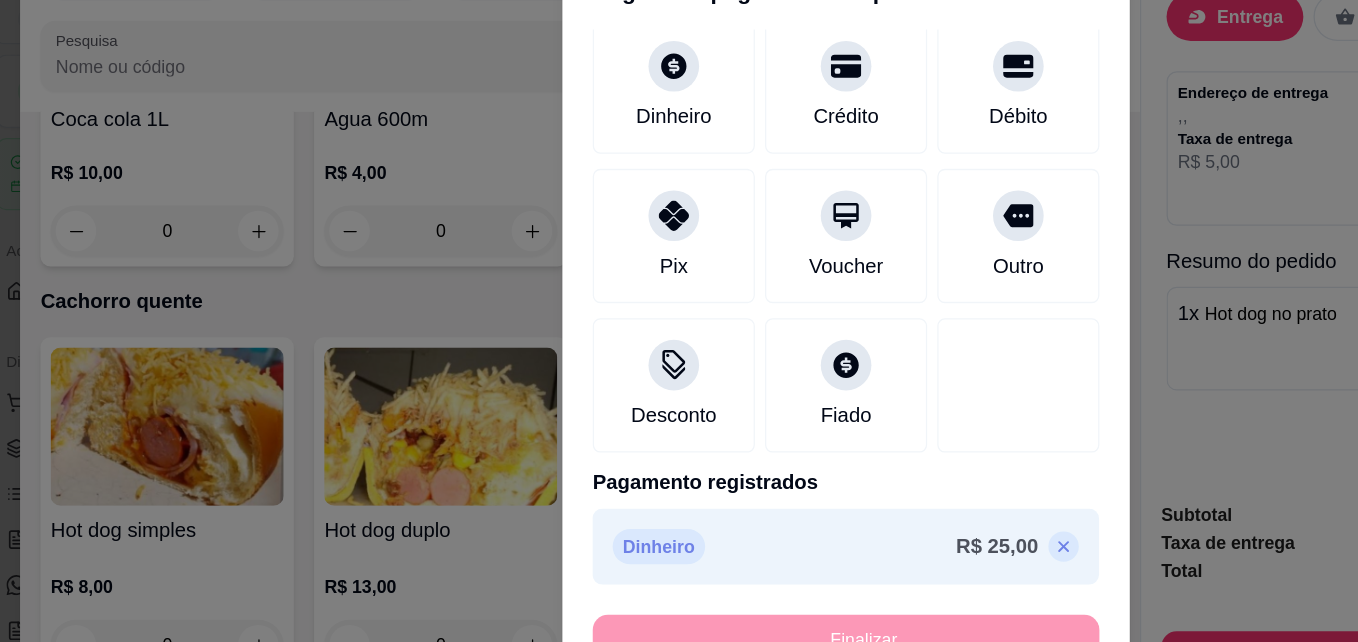 type on "0" 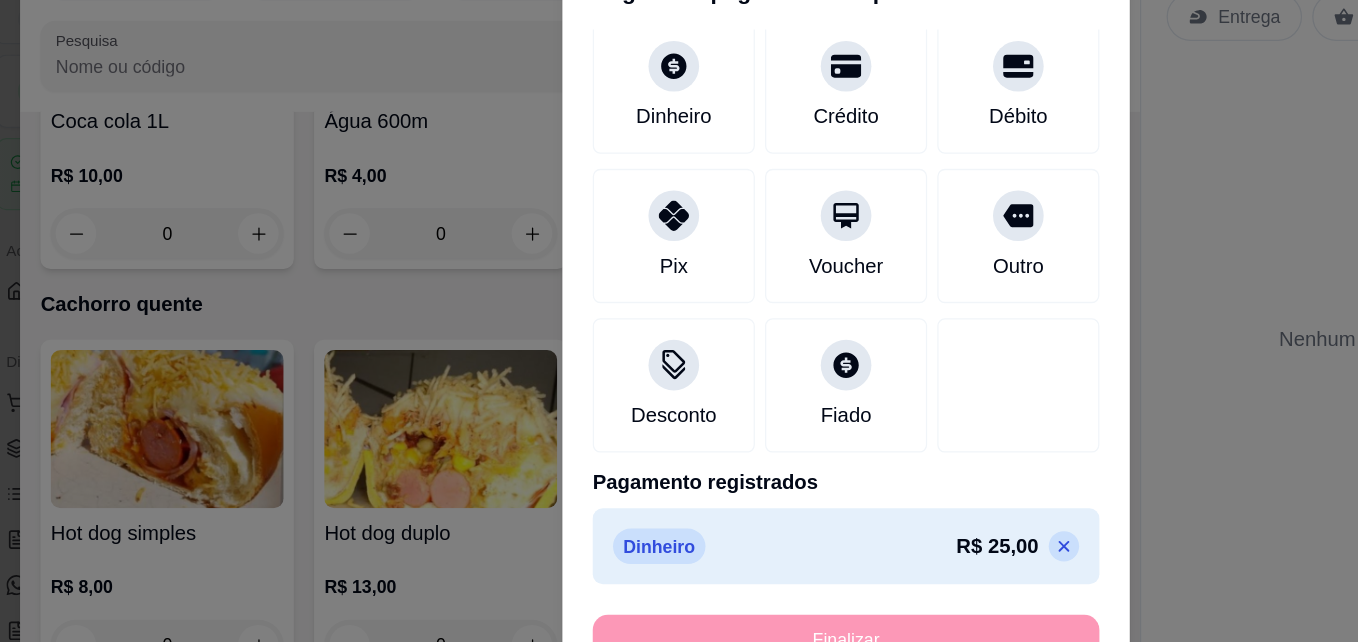 type on "-R$ 25,00" 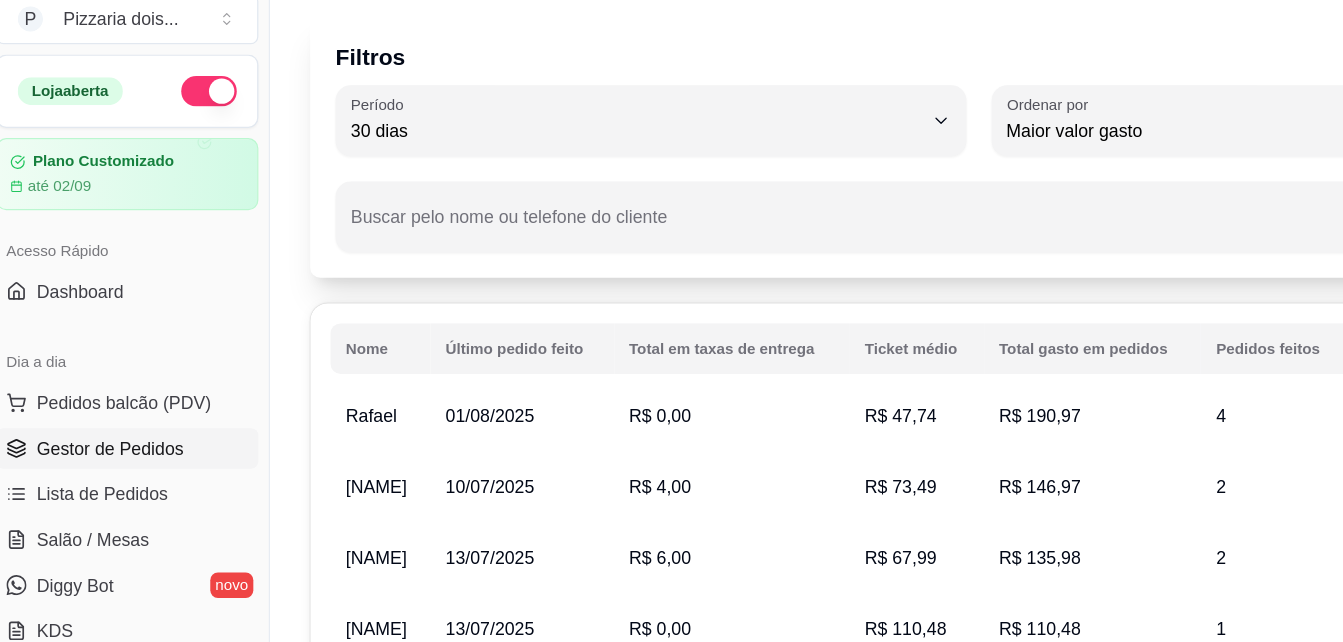 click on "Gestor de Pedidos" at bounding box center (111, 423) 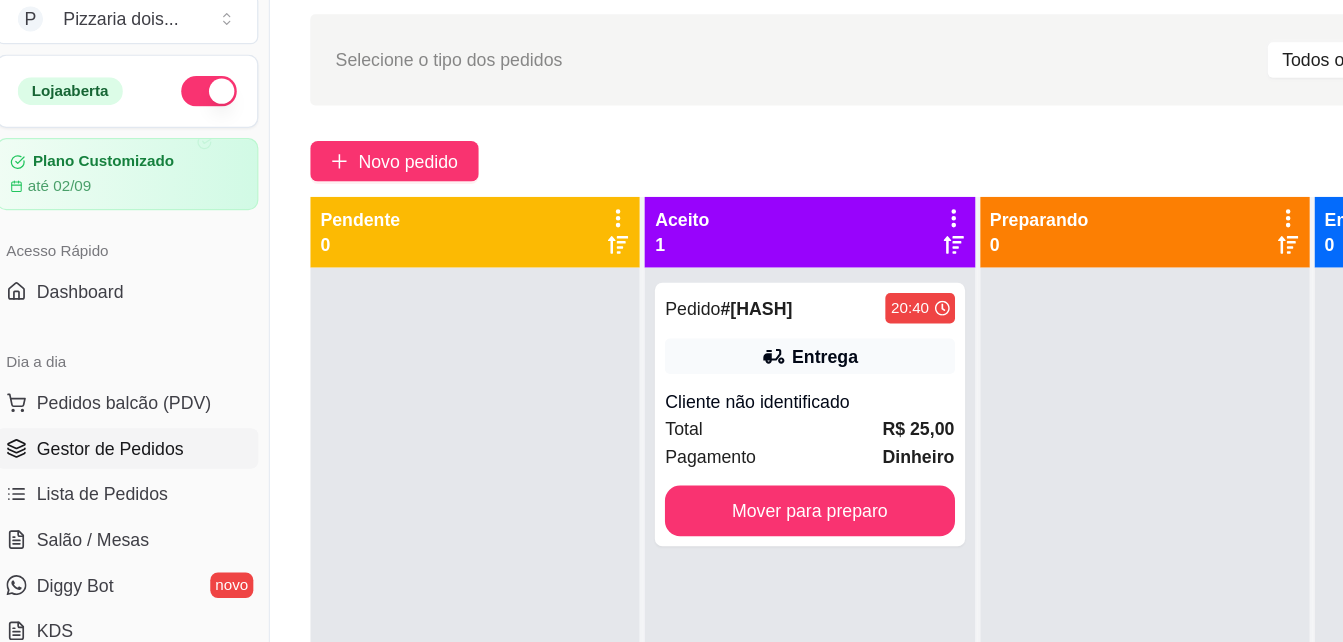 click at bounding box center [386, 601] 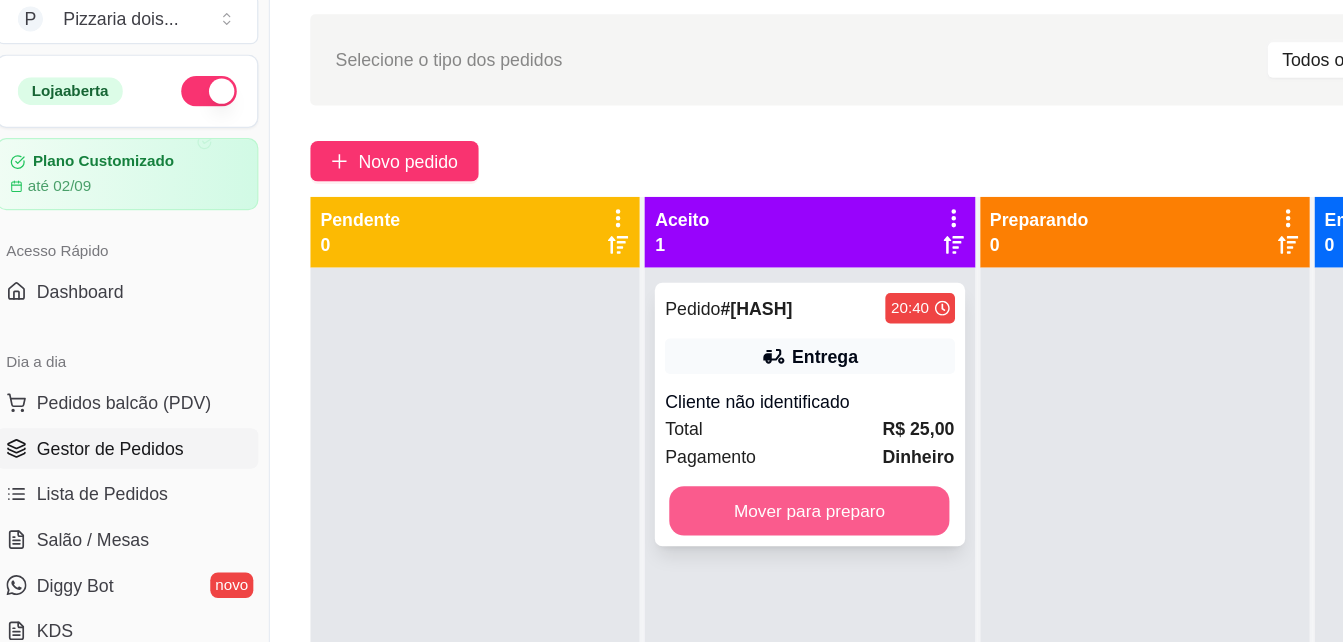 click on "Mover para preparo" at bounding box center [650, 472] 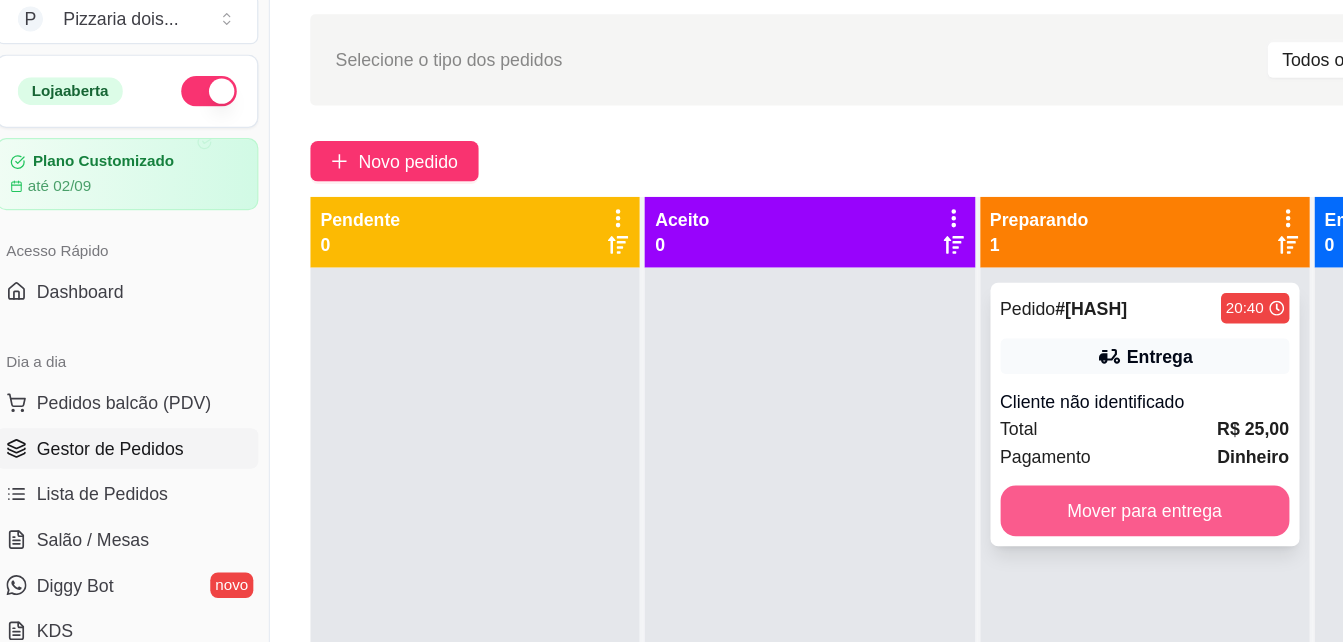 click on "Mover para entrega" at bounding box center [915, 472] 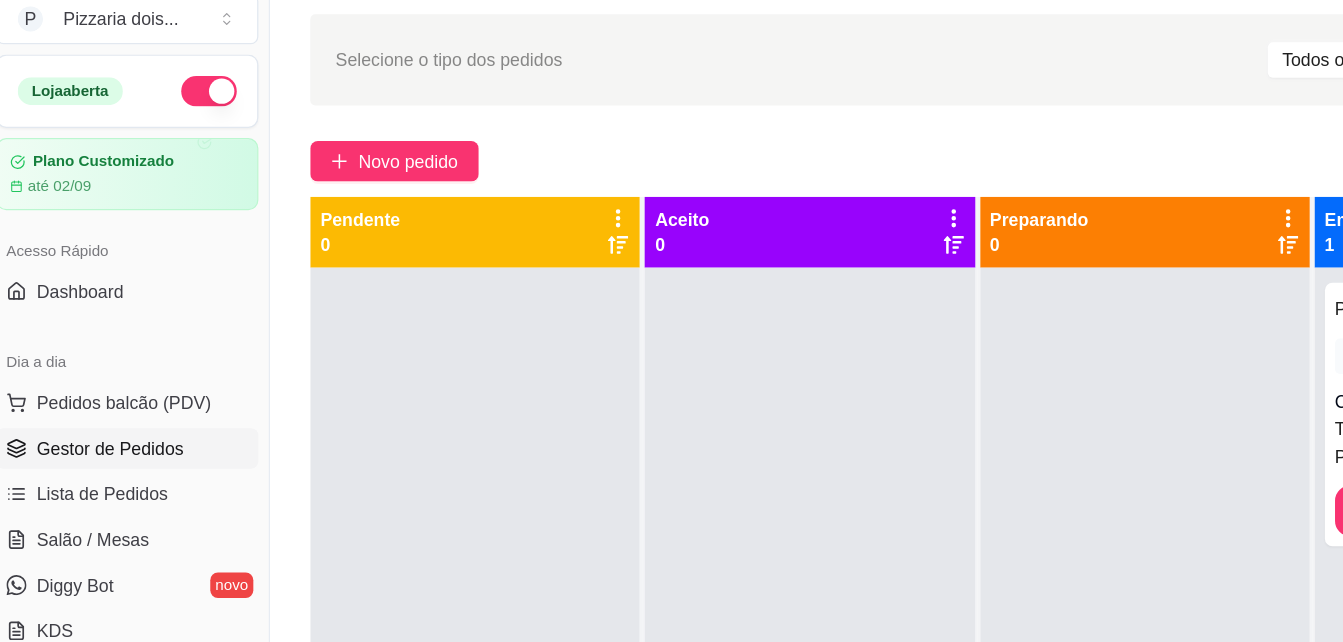 drag, startPoint x: 1015, startPoint y: 399, endPoint x: 886, endPoint y: 410, distance: 129.46814 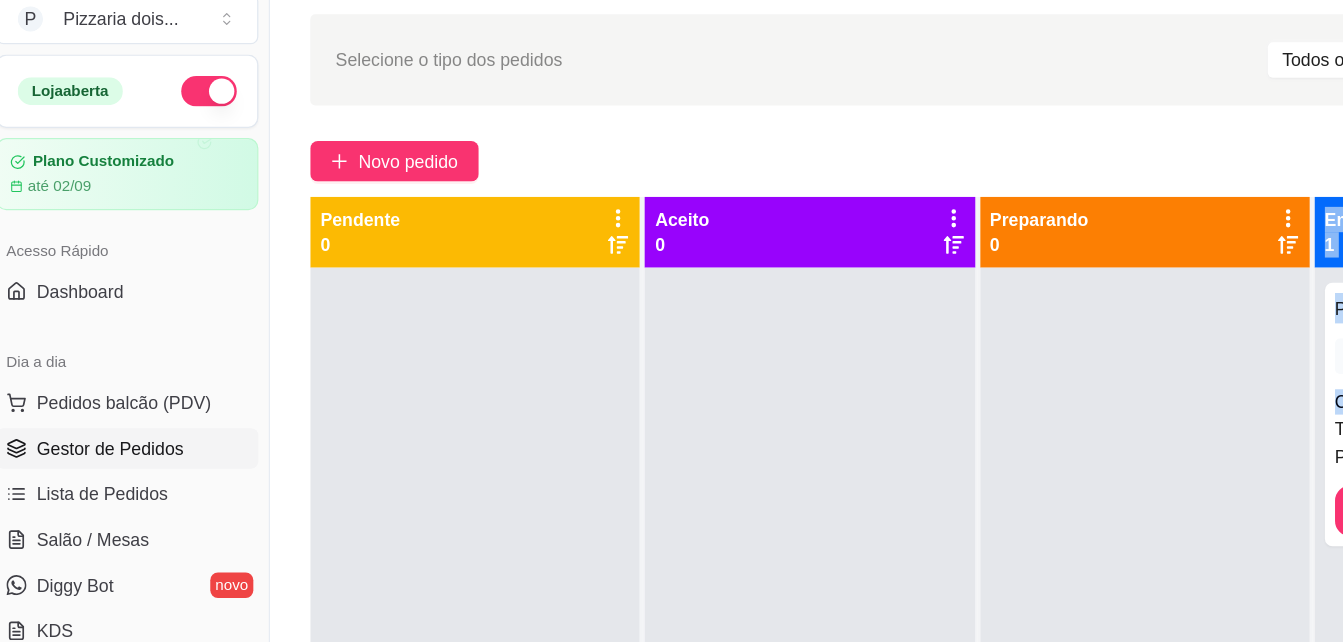 drag, startPoint x: 1047, startPoint y: 405, endPoint x: 885, endPoint y: 410, distance: 162.07715 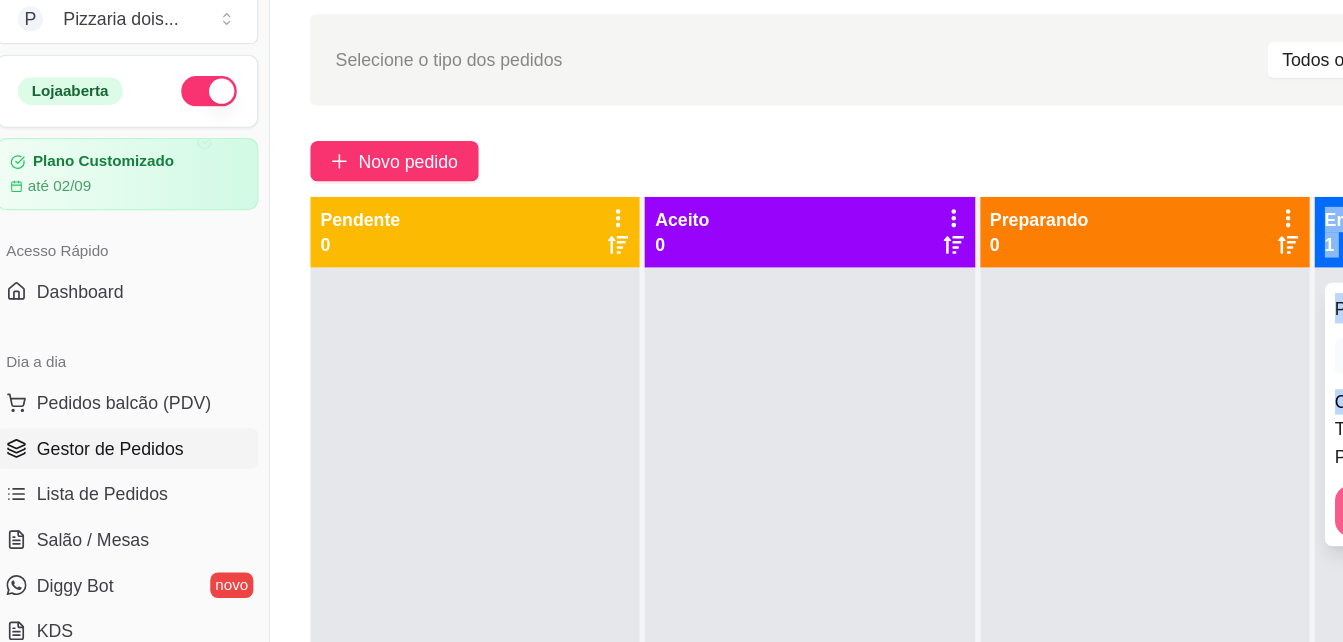 click on "Mover para finalizado" at bounding box center (1179, 472) 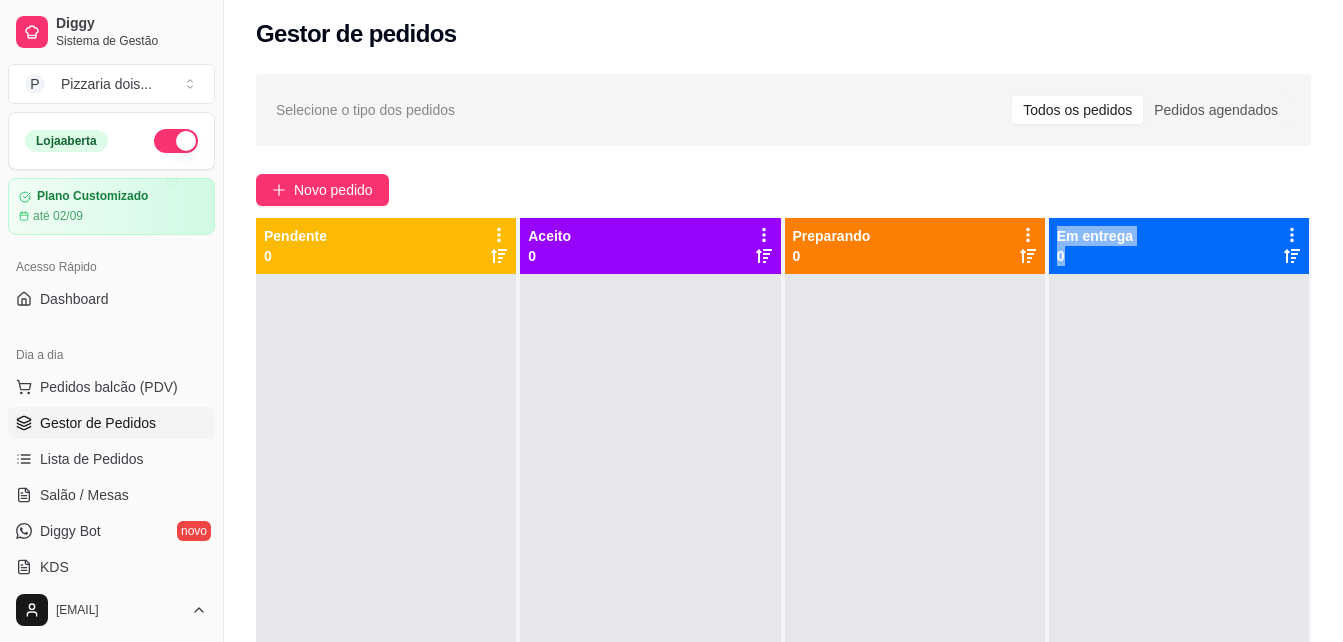 scroll, scrollTop: 7, scrollLeft: 0, axis: vertical 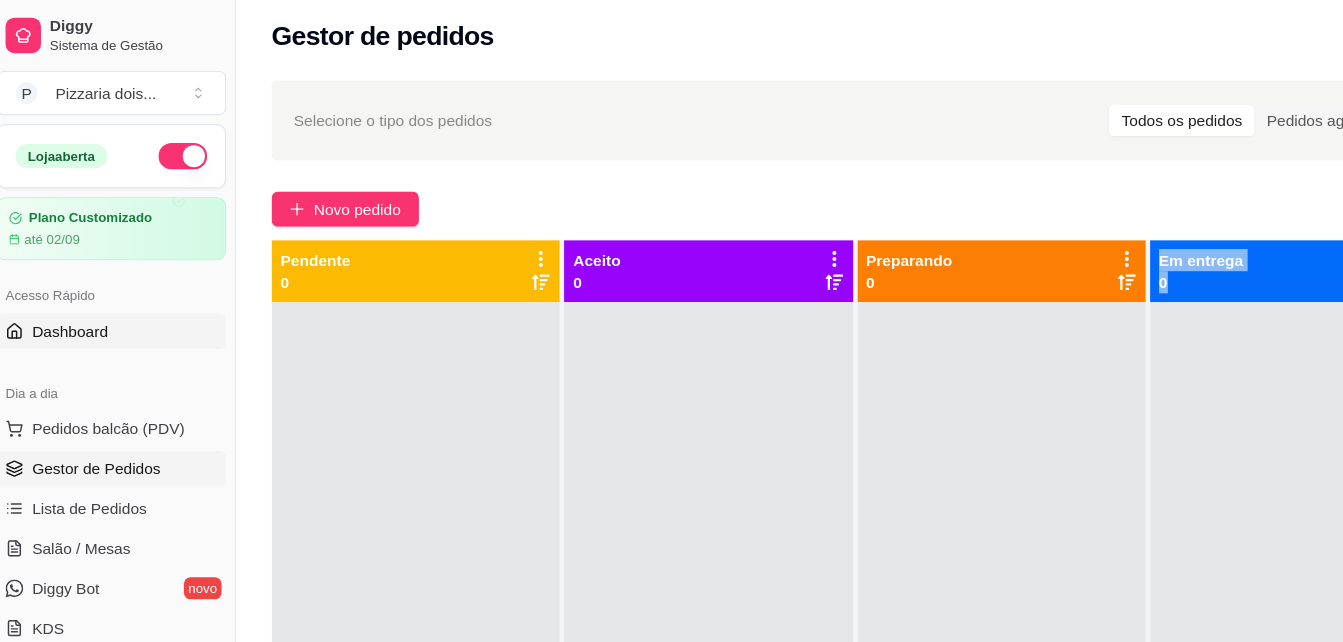 click on "Dashboard" at bounding box center (74, 299) 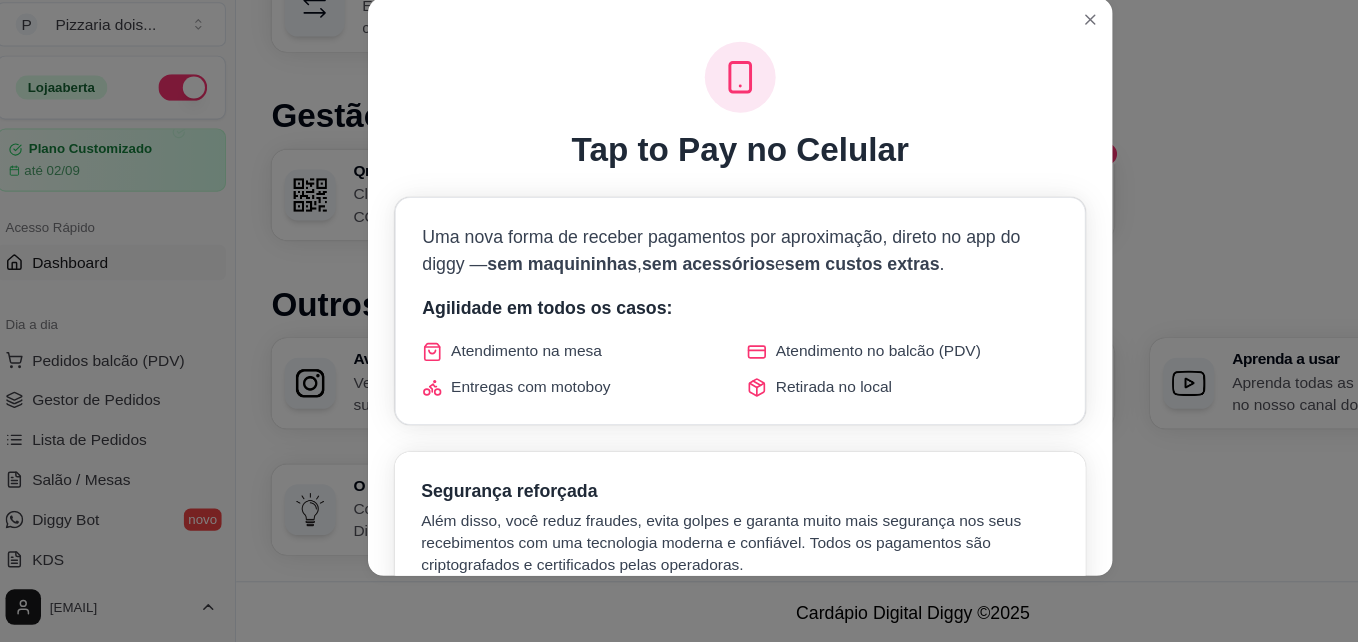 scroll, scrollTop: 1139, scrollLeft: 0, axis: vertical 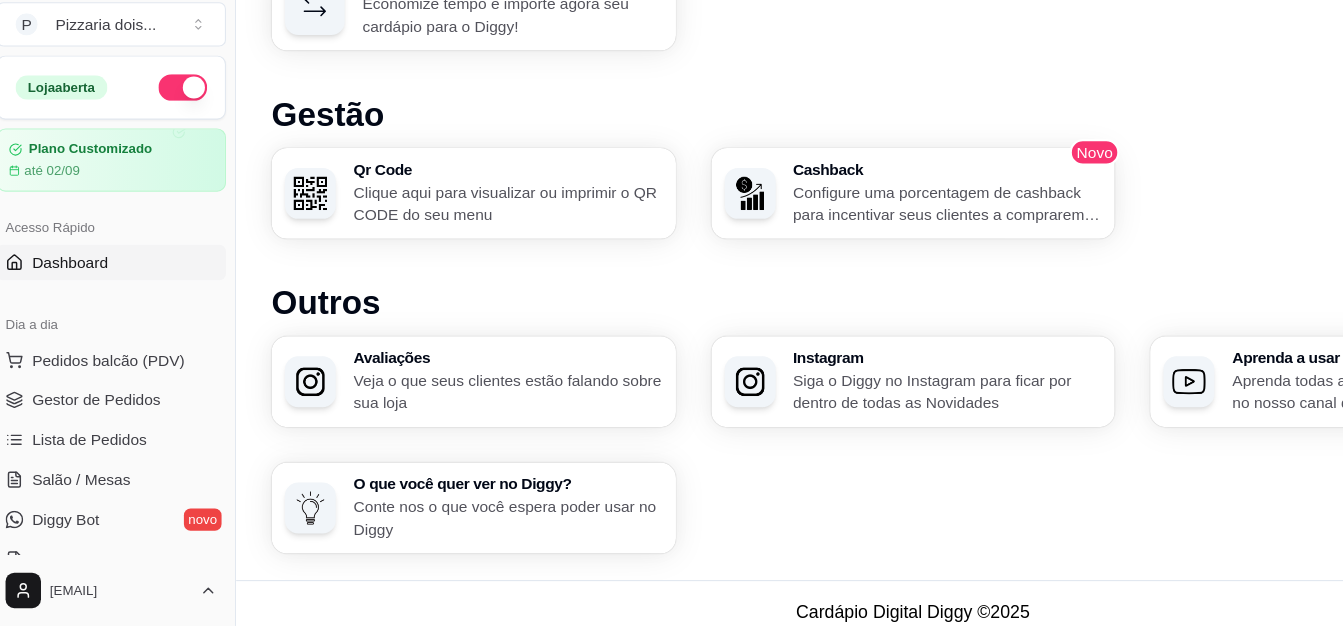 click on "Tem cardápio no iFood ou Anota AI? Economize tempo e importe agora seu cardápio para o Diggy! Atenção" at bounding box center (835, 67) 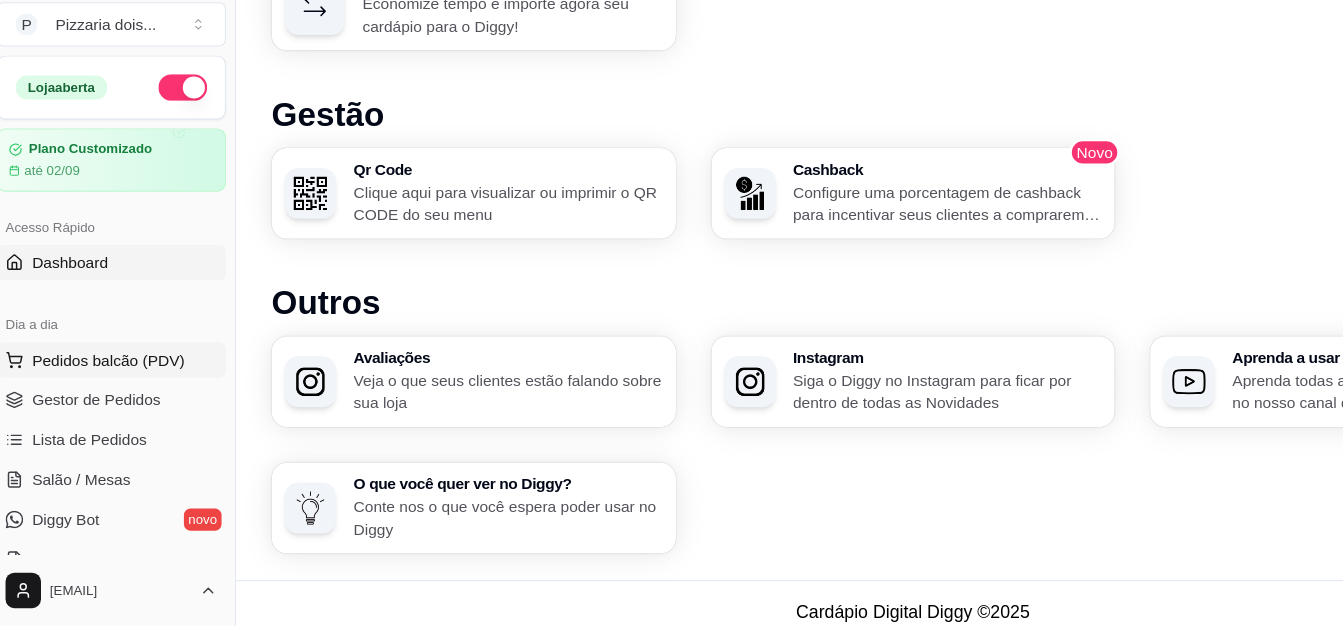 click on "Pedidos balcão (PDV)" at bounding box center [109, 387] 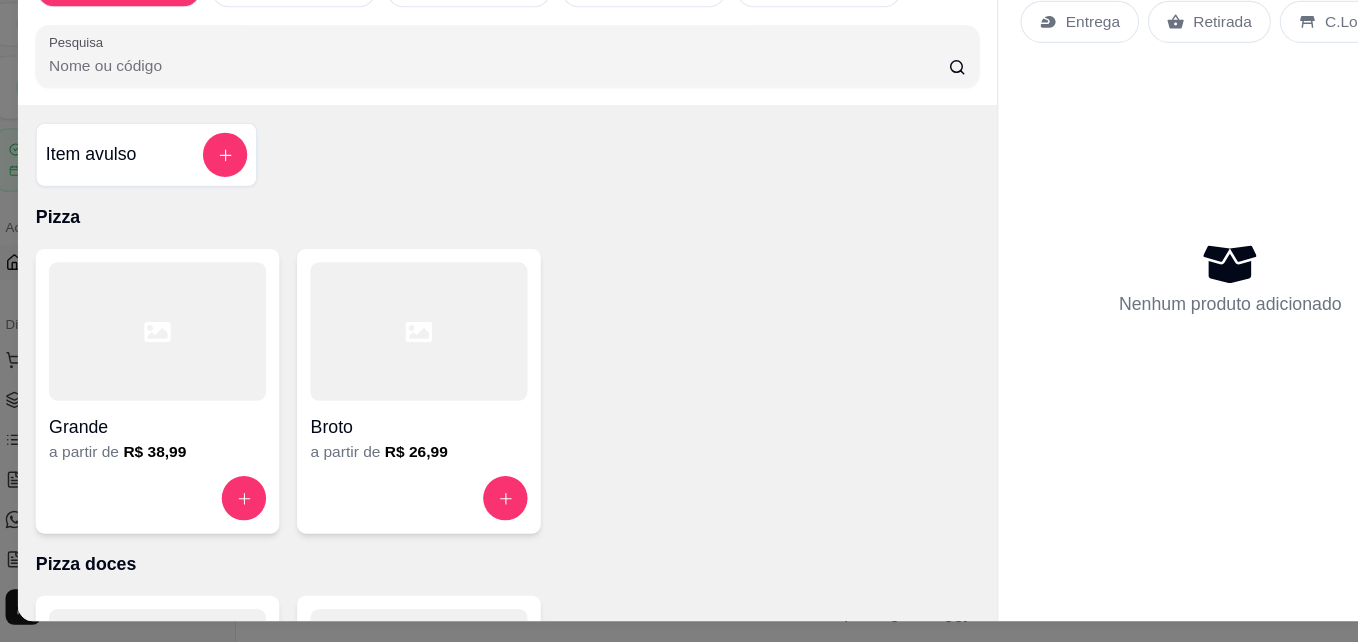 click on "Grande" at bounding box center (153, 448) 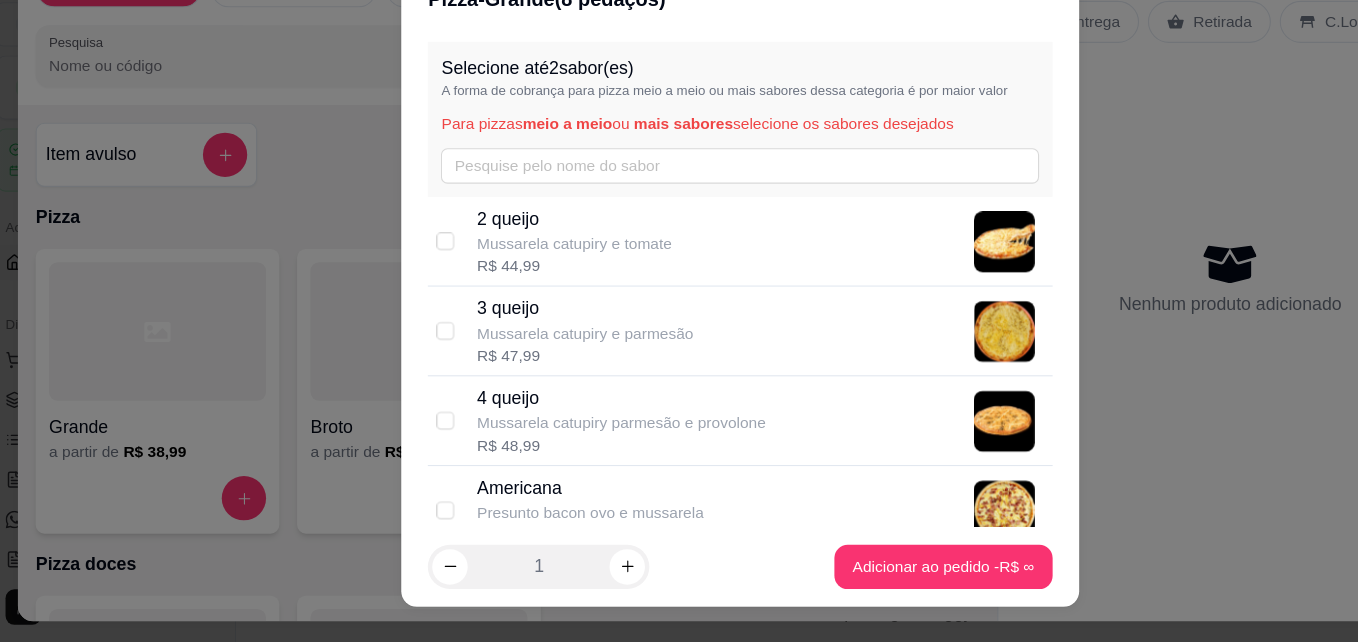 click on "Pizza - Grande ( 8 pedaços) Selecione até 2 sabor(es) A forma de cobrança para pizza meio a meio ou mais sabores dessa categoria é por maior valor Para pizzas meio a meio ou mais sabores selecione os sabores desejados 2 queijo Mussarela catupiry e tomate R$ 44,99 3 queijo Mussarela catupiry e parmesão R$ 47,99 4 queijo Mussarela catupiry parmesão e provolone R$ 48,99 Americana Presunto bacon ovo e mussarela R$ 49,00 Atum Atum mussarela e cebola R$ 48,99 Bacon Bacon coberto c / mussarela R$ 46,00 Baiana Calabresa moída c/ ovo cebola e pimenta R$ 42,99 Batata frita Batata frita c mussarela R$ 46,99 Bauru Presunto mussarela e tomate R$ 42,99 Brócolis Brócolis mussarela c/ bacon R$ 48,99 caipira Frango catupiry milho e bacon R$ 47,99 Calabresa Calabresa c/ cebola R$ 38,99 Calamussa Calamussa coberto c/ mussarela R$ 43,99 Carne seca Carne seca c/catupiry R$ 49,99 Frango c/ catupiry Frango coberto c/ catupiry R$ 45,99 Lombo Milho" at bounding box center [679, 321] 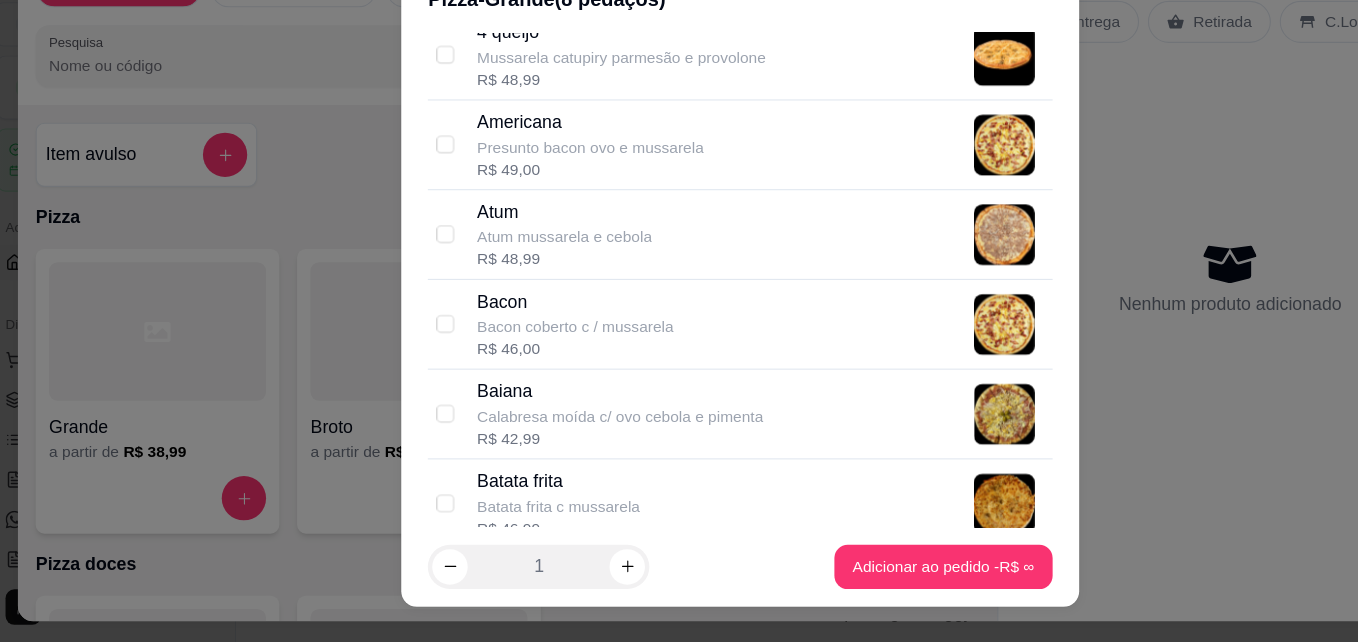 scroll, scrollTop: 363, scrollLeft: 0, axis: vertical 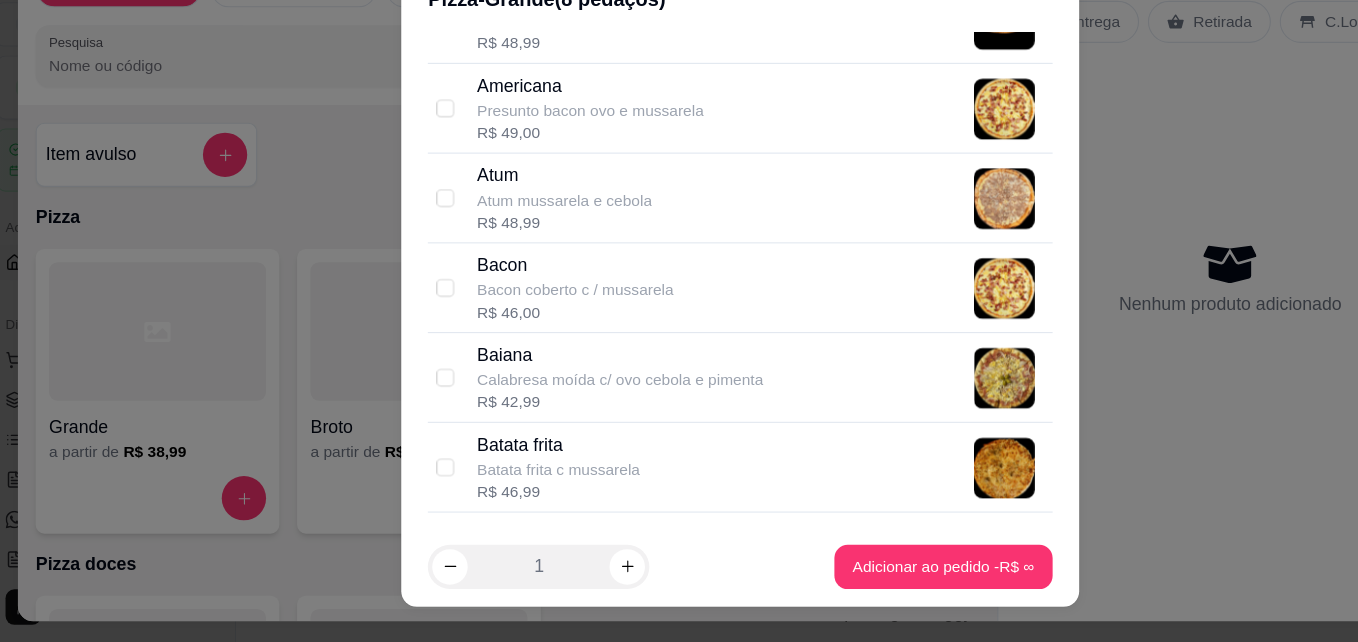 click on "Selecione até 2 sabor(es) A forma de cobrança para pizza meio a meio ou mais sabores dessa categoria é por maior valor Para pizzas meio a meio ou mais sabores selecione os sabores desejados 2 queijo Mussarela catupiry e tomate R$ 44,99 3 queijo Mussarela catupiry e parmesão R$ 47,99 4 queijo Mussarela catupiry parmesão e provolone R$ 48,99 Americana Presunto bacon ovo e mussarela R$ 49,00 Atum Atum mussarela e cebola R$ 48,99 Bacon Bacon coberto c / mussarela R$ 46,00 Baiana Calabresa moída c/ ovo cebola e pimenta R$ 42,99 Batata frita Batata frita c mussarela R$ 46,99 Bauru Presunto mussarela e tomate R$ 42,99 Brócolis Brócolis mussarela c/ bacon R$ 48,99 caipira Frango catupiry milho e bacon R$ 47,99 Calabresa Calabresa c/ cebola R$ 38,99 Calamussa Calamussa coberto c/ mussarela R$ 43,99 Carne seca Carne seca c/catupiry R$ 49,99 Frango c/ catupiry Frango coberto c/ catupiry R$ 45,99 Lombo Lombo mussarela R$ 49,99 Milho" at bounding box center (678, 315) 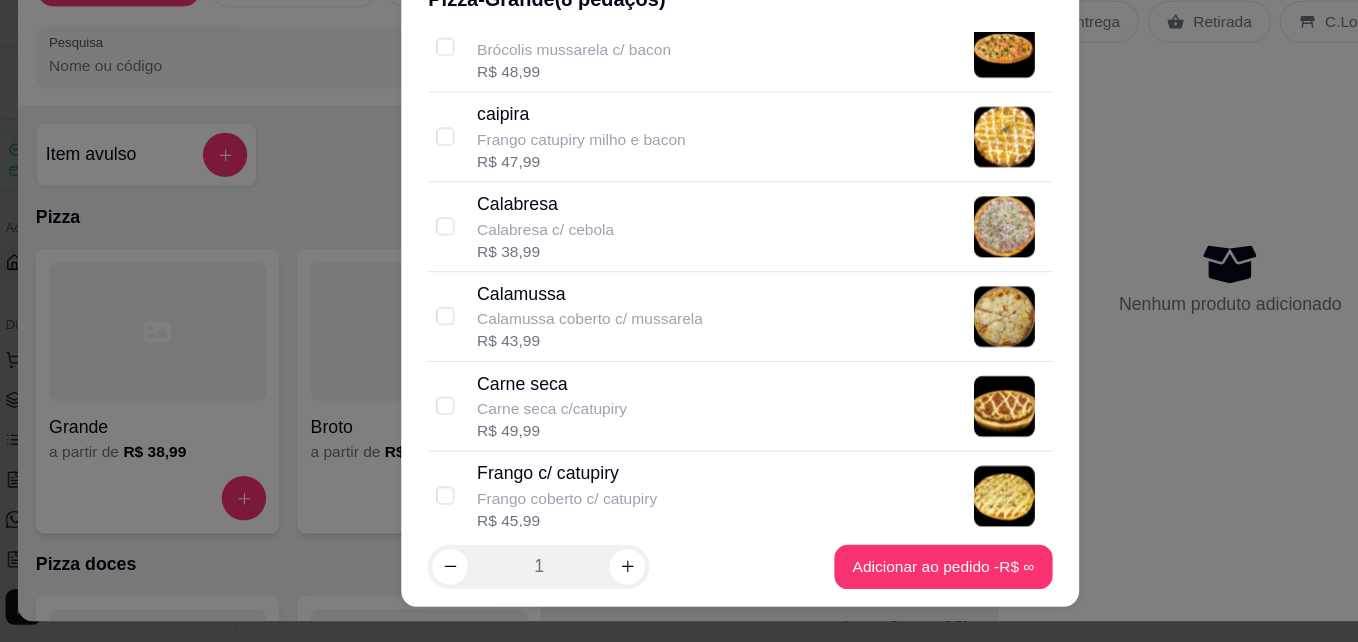 scroll, scrollTop: 1066, scrollLeft: 0, axis: vertical 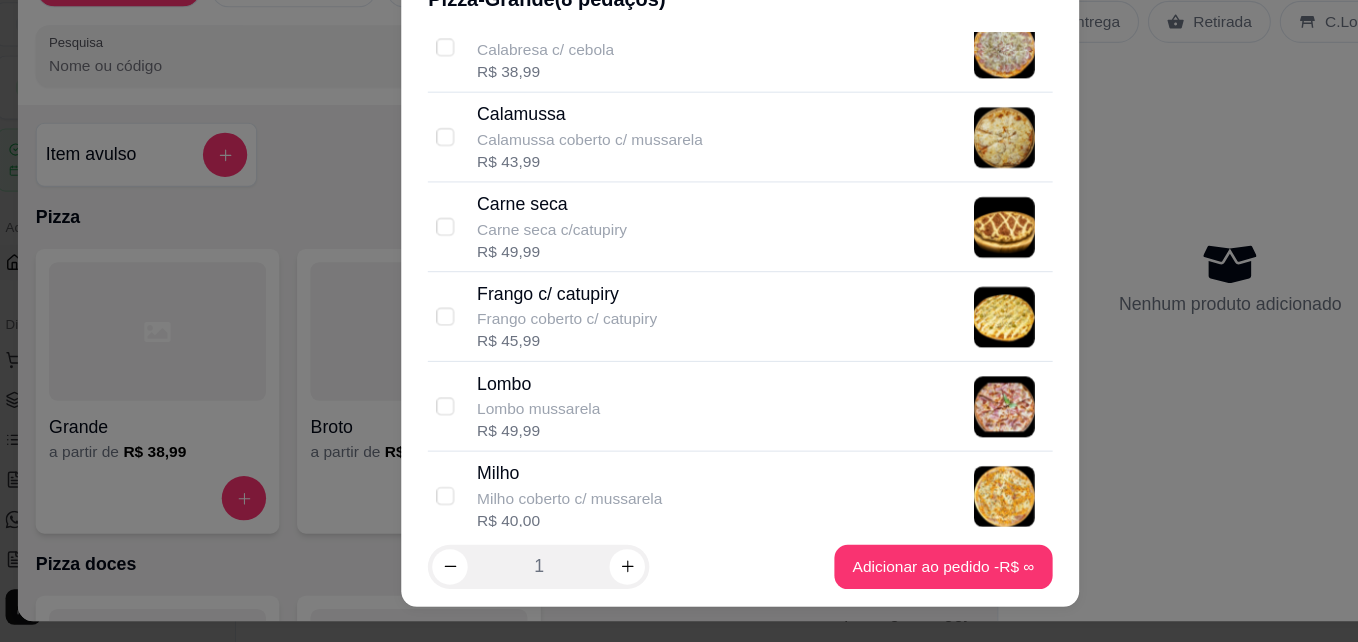 drag, startPoint x: 666, startPoint y: 334, endPoint x: 379, endPoint y: 401, distance: 294.71683 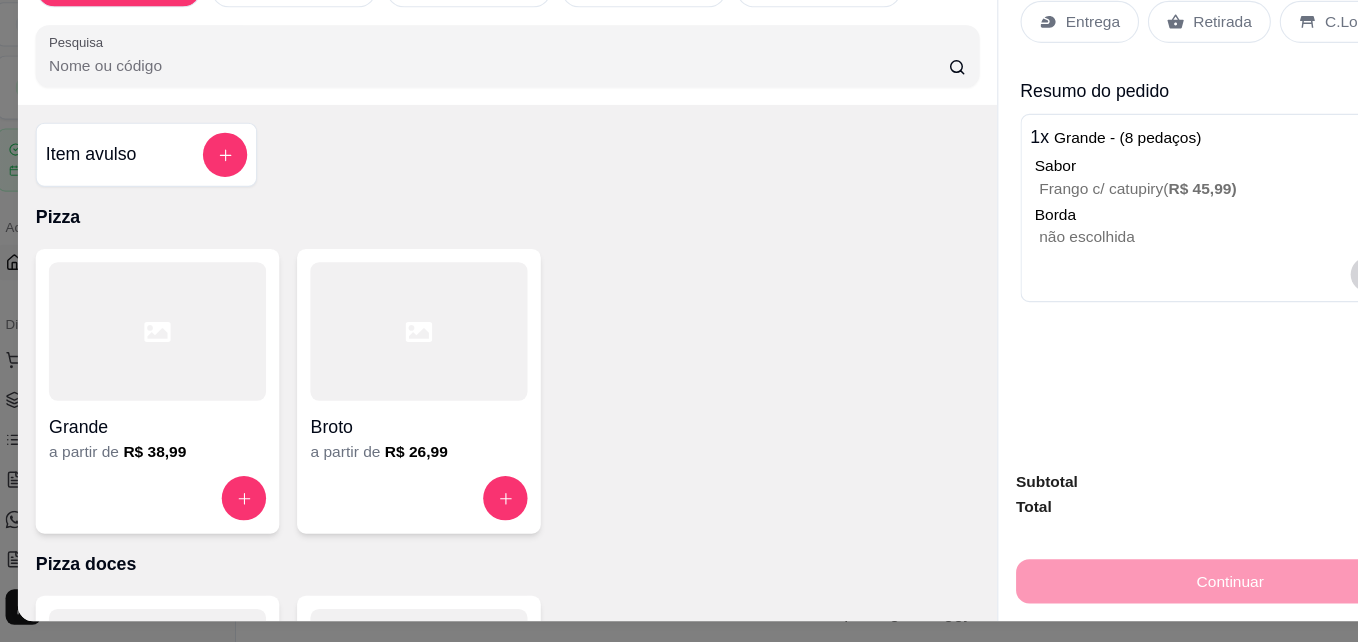 click at bounding box center (153, 361) 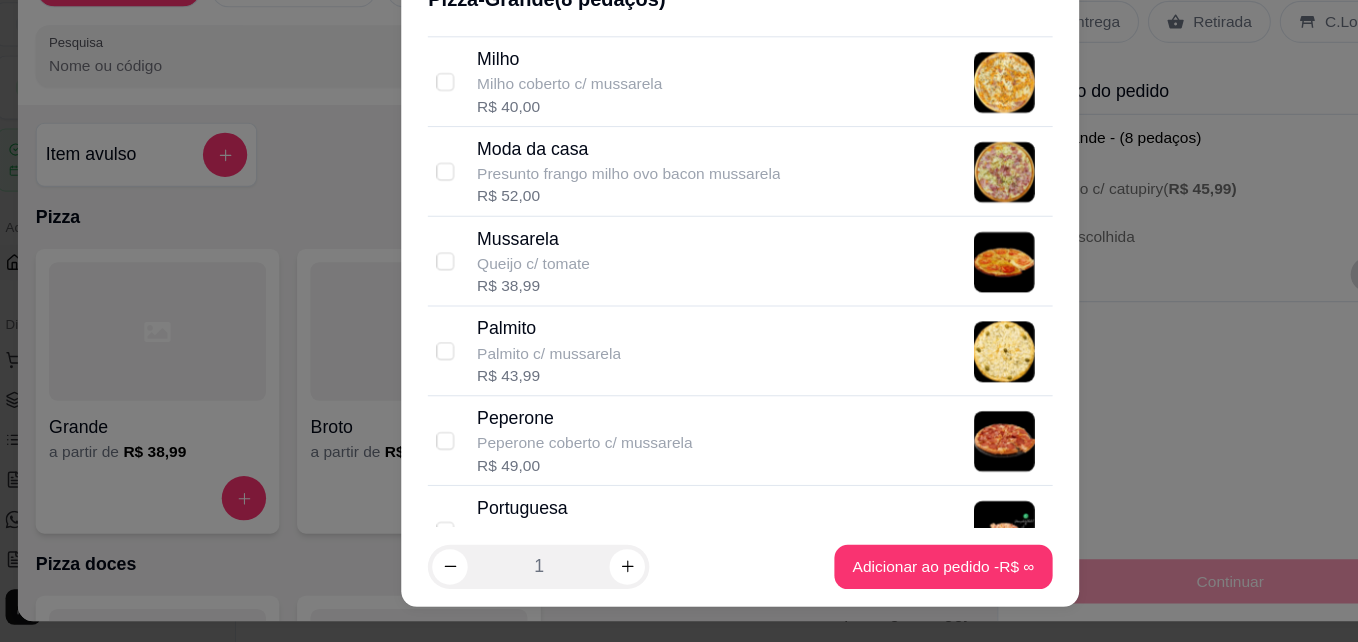 scroll, scrollTop: 1501, scrollLeft: 0, axis: vertical 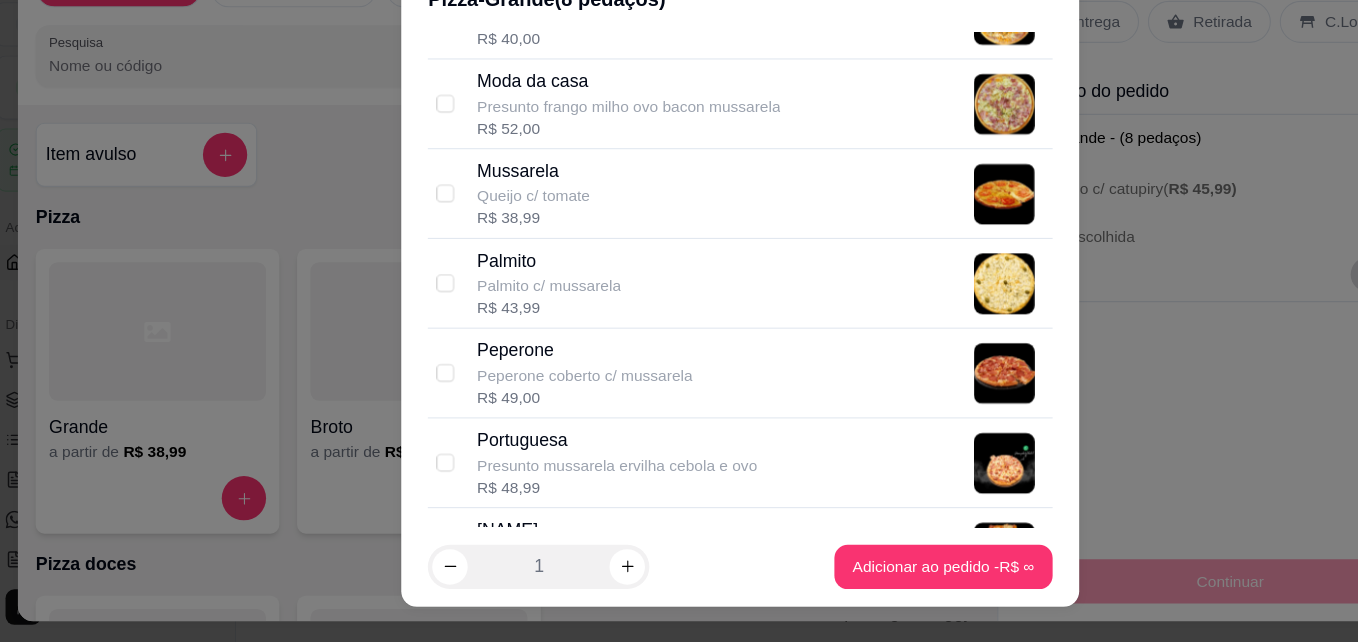 click on "Presunto mussarela ervilha cebola e ovo" at bounding box center (567, 482) 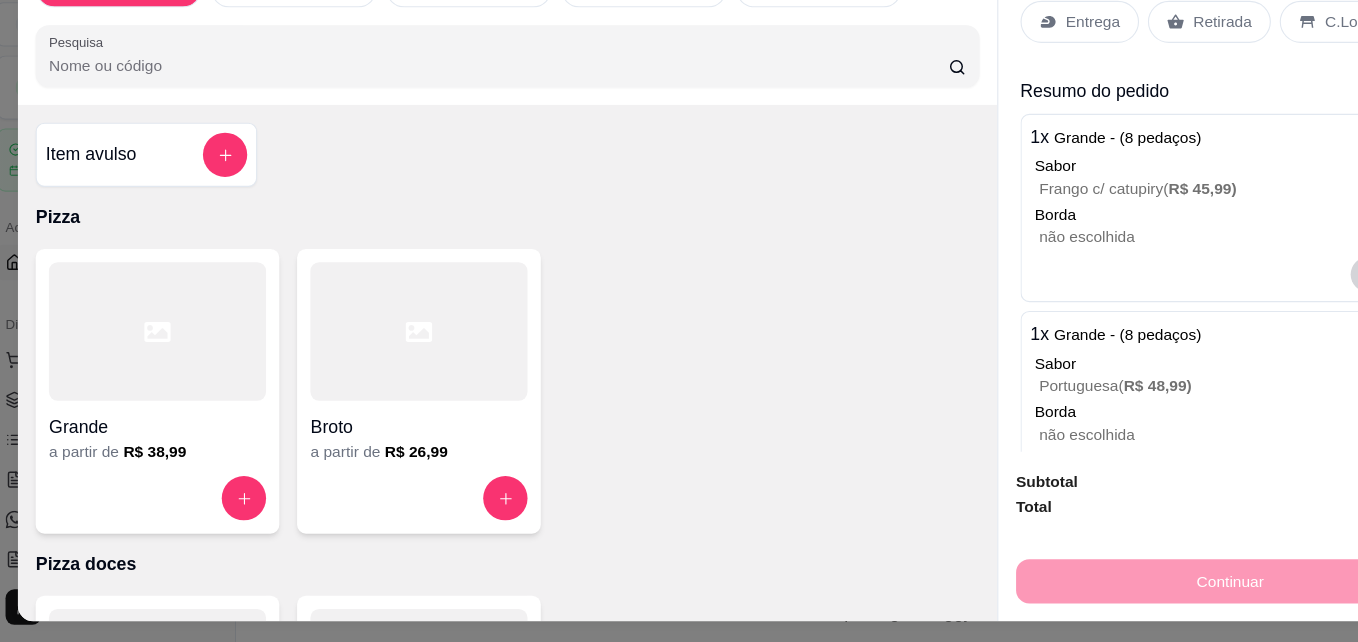 click on "Sabor" at bounding box center [1123, 390] 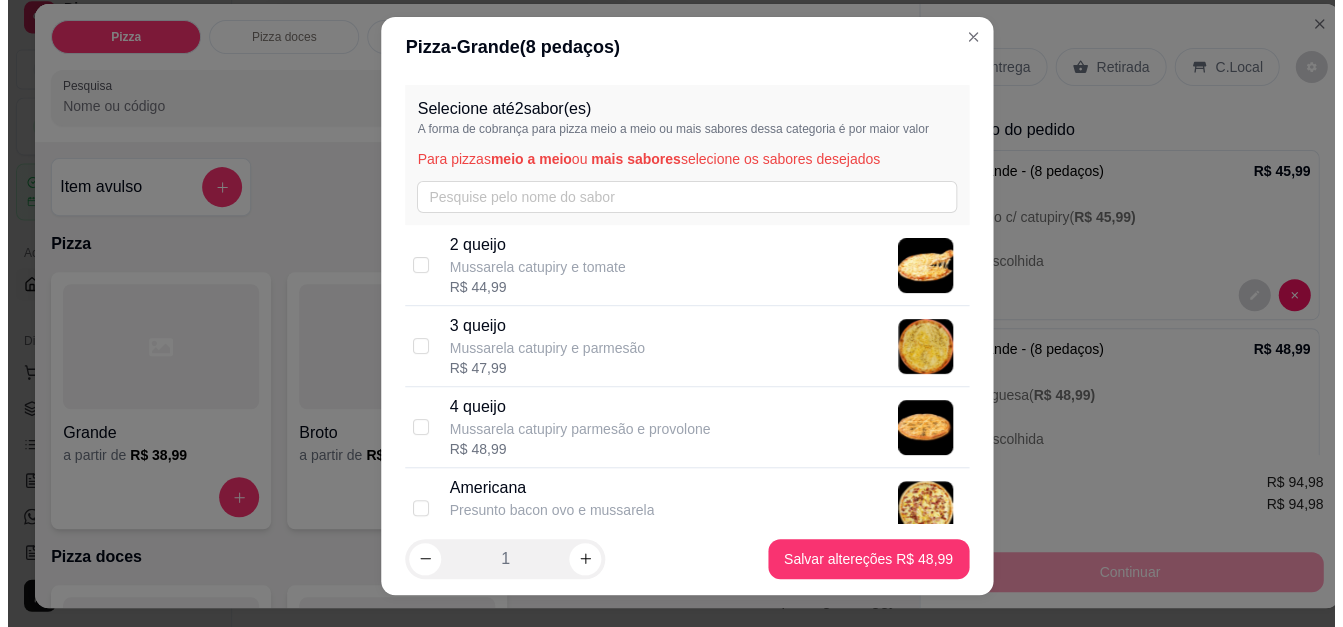 scroll, scrollTop: 1136, scrollLeft: 0, axis: vertical 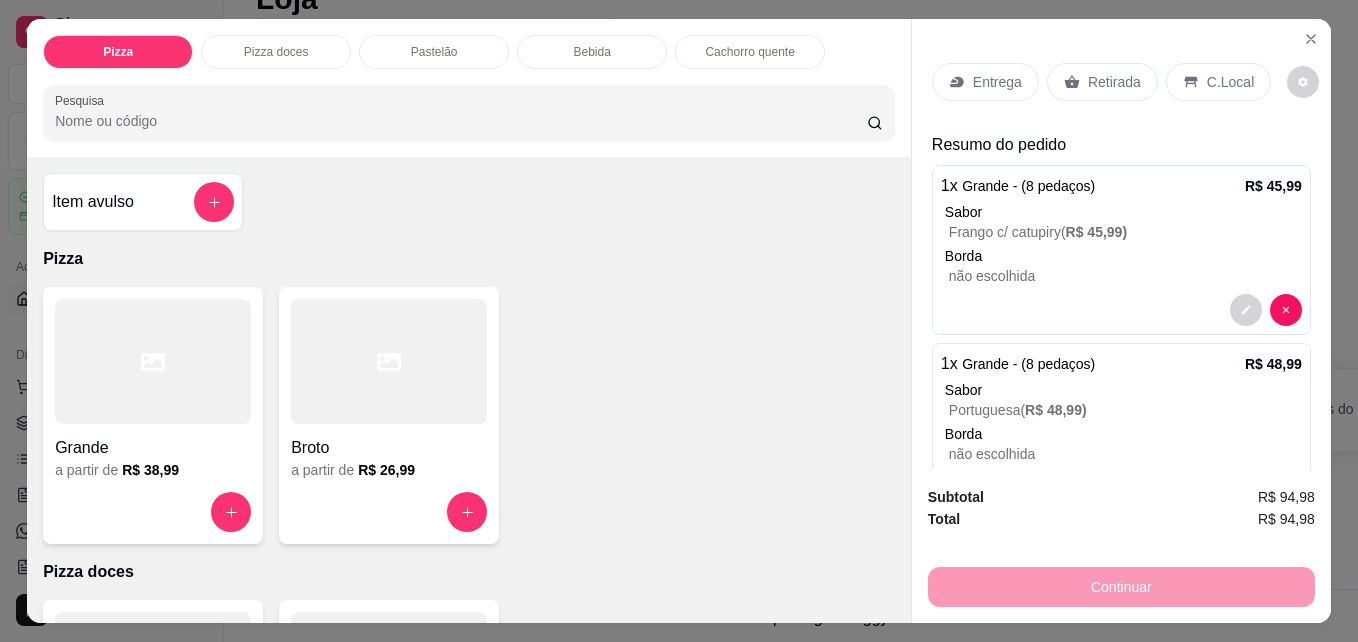 click on "Retirada" at bounding box center (1114, 82) 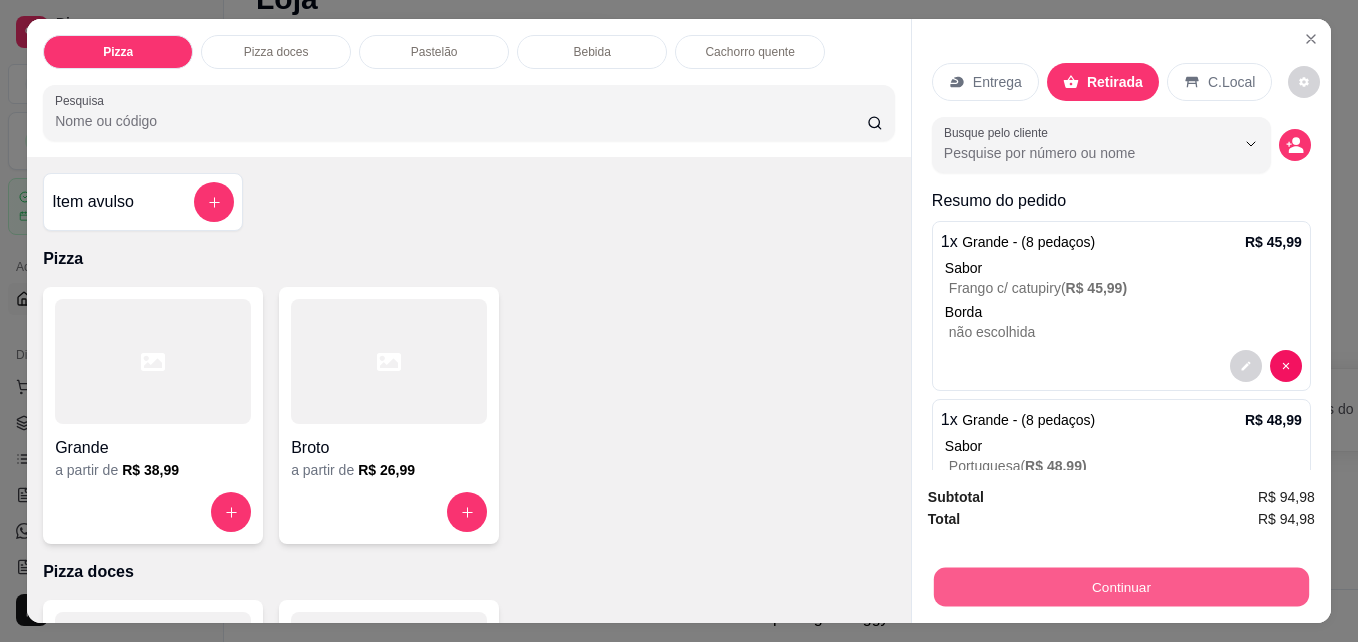 click on "Continuar" at bounding box center (1121, 586) 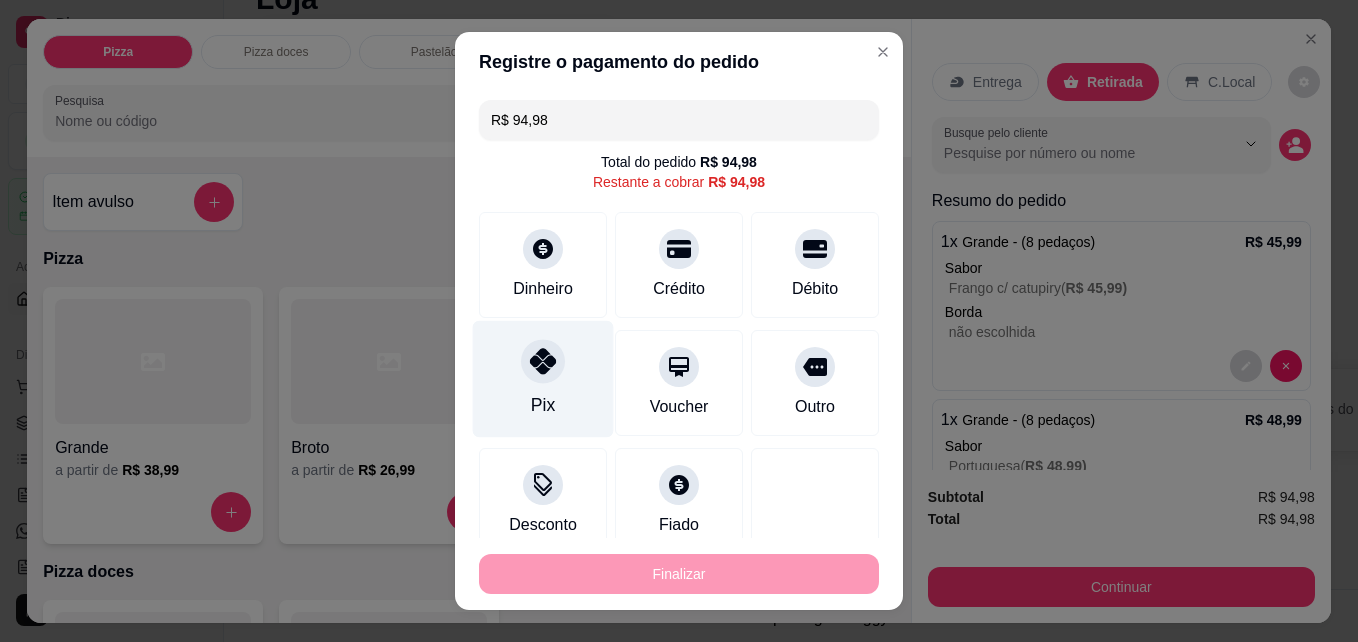 click 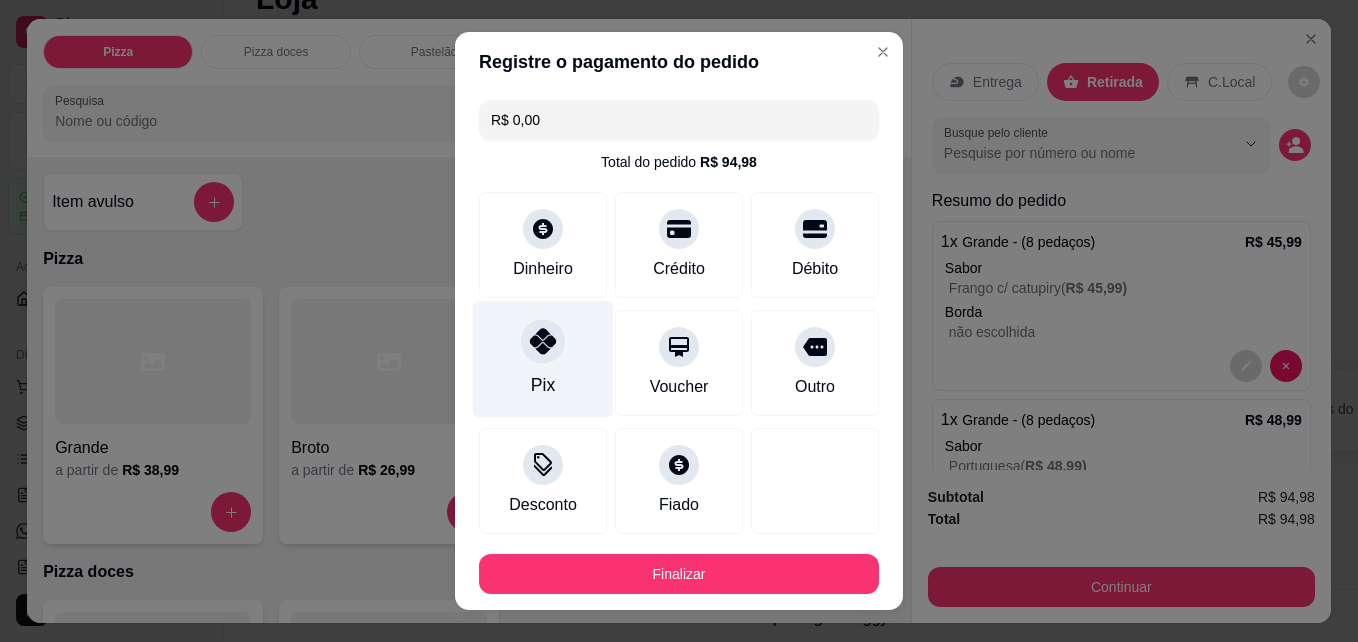 type on "R$ 0,00" 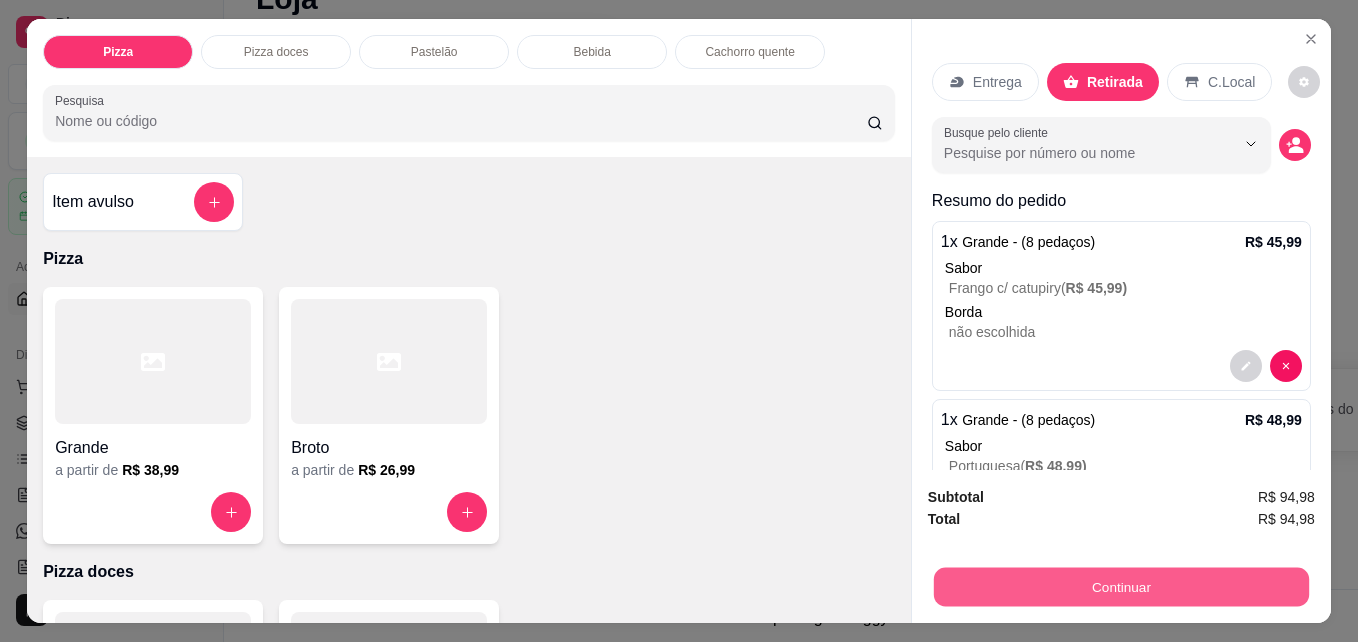 click on "Continuar" at bounding box center [1121, 586] 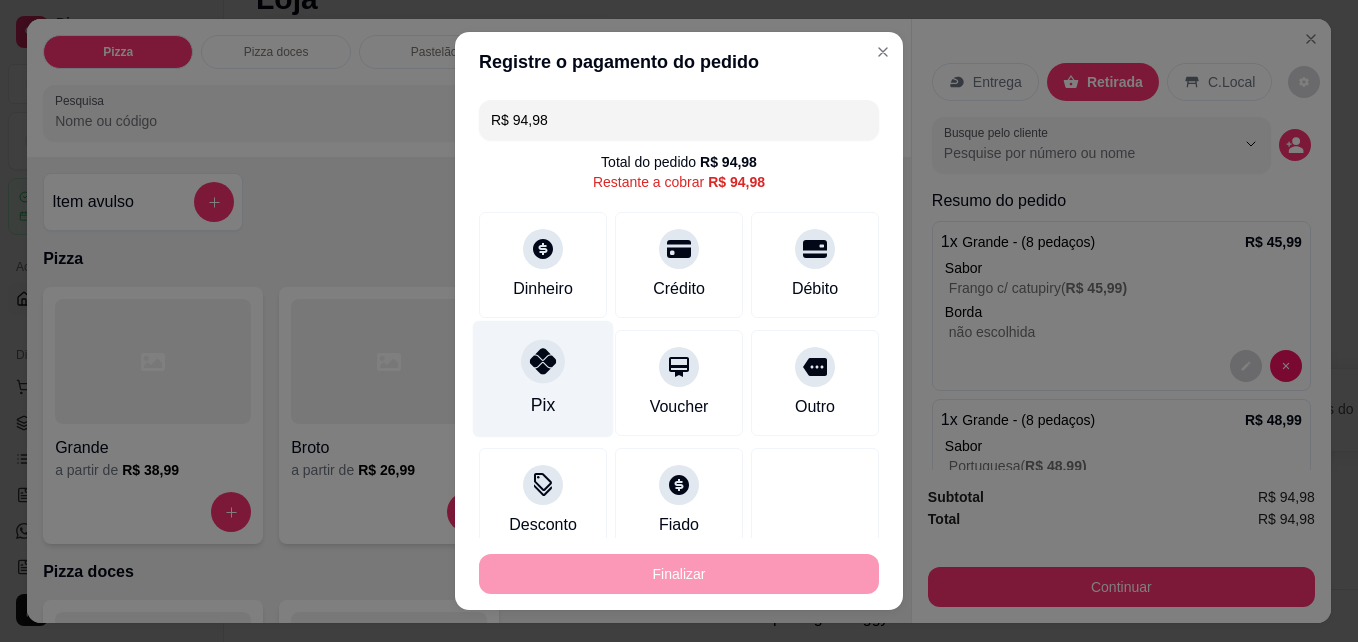 click on "Pix" at bounding box center [543, 379] 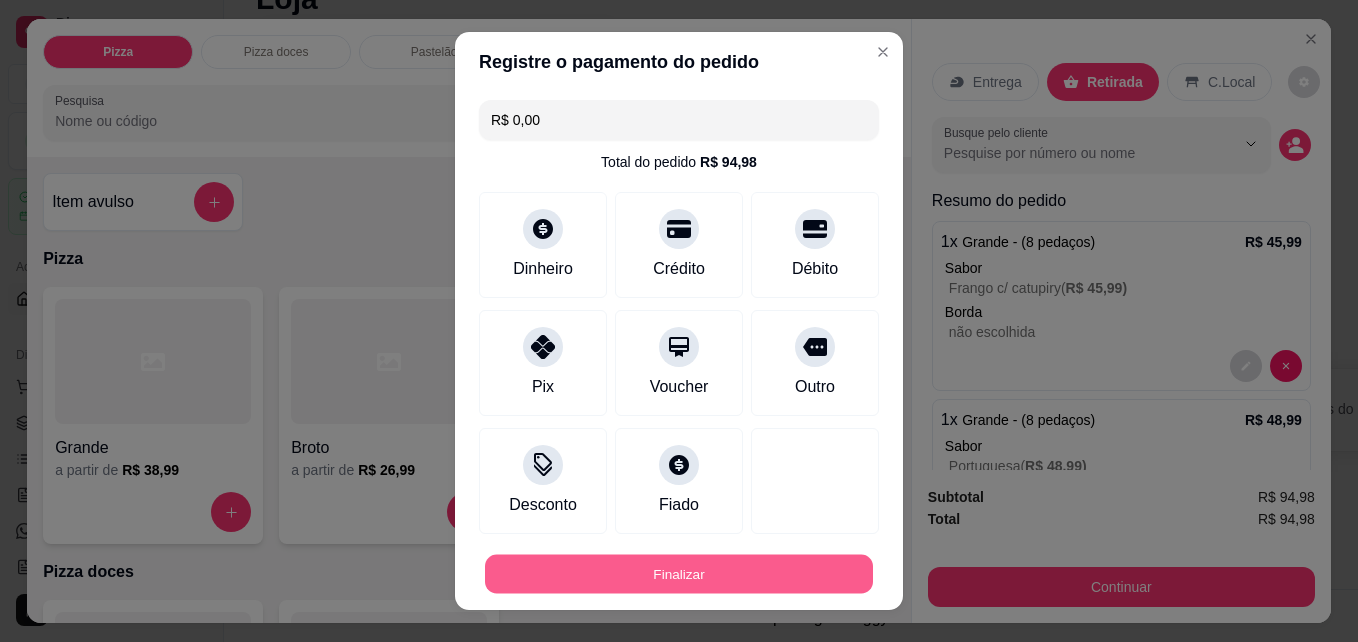 click on "Finalizar" at bounding box center (679, 574) 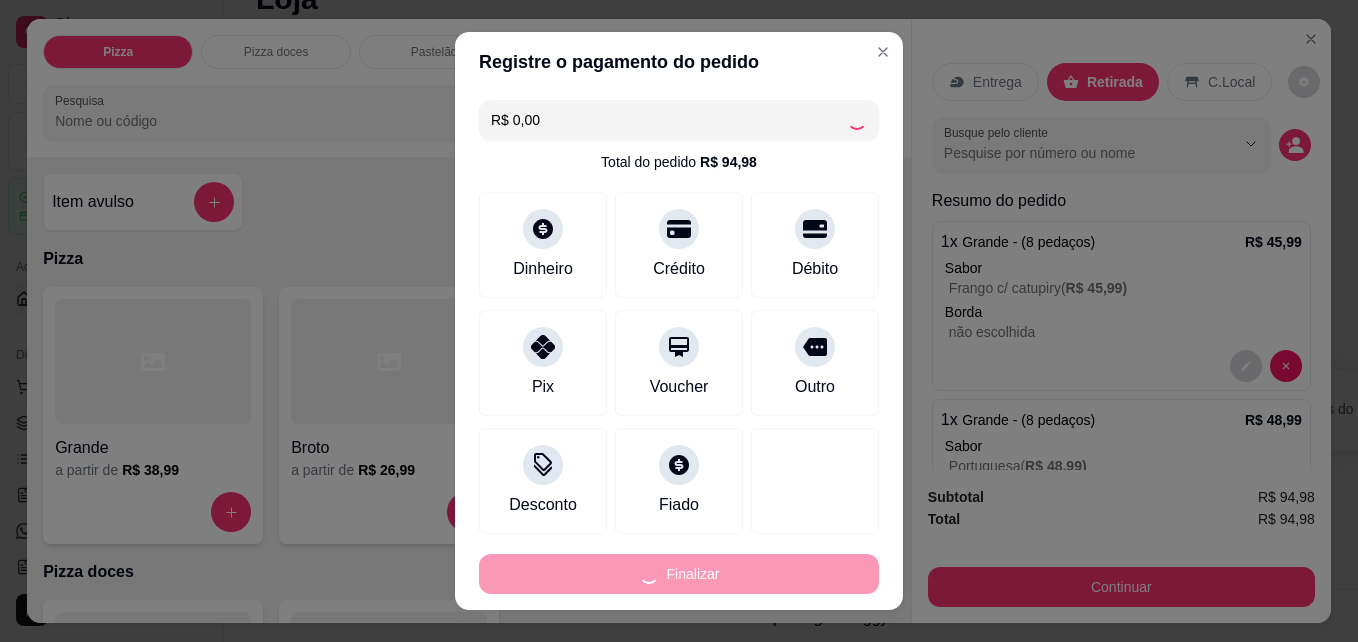 type on "-R$ 94,98" 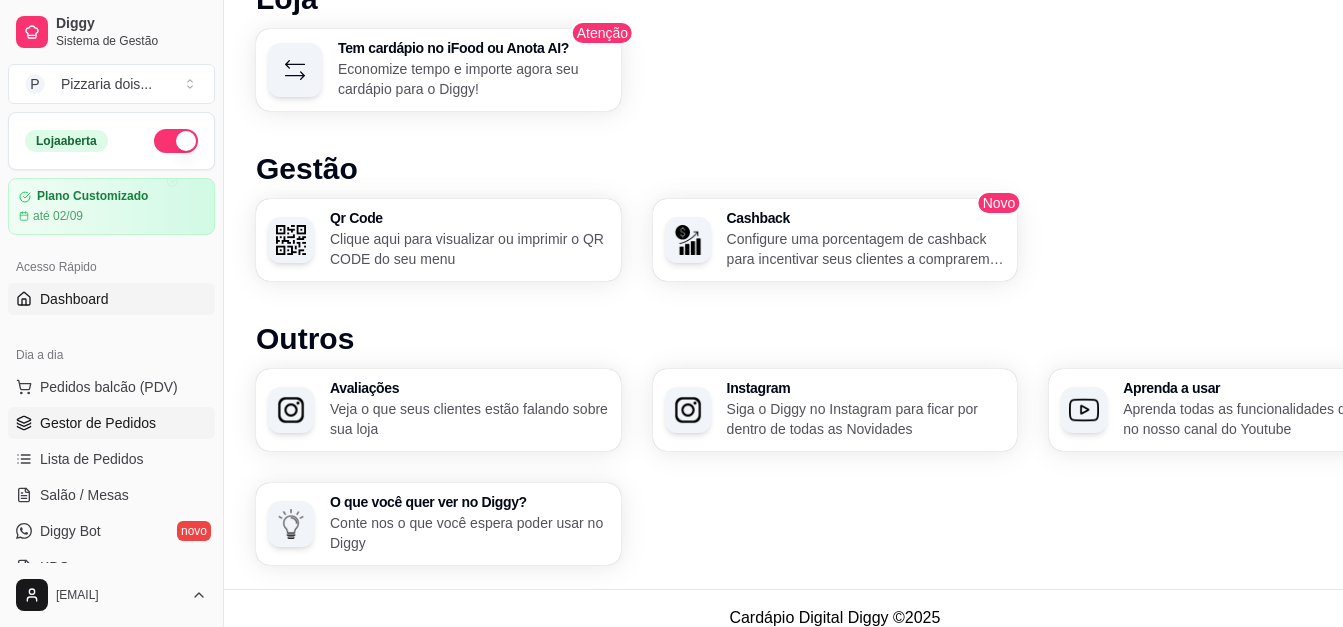 click on "Gestor de Pedidos" at bounding box center [98, 423] 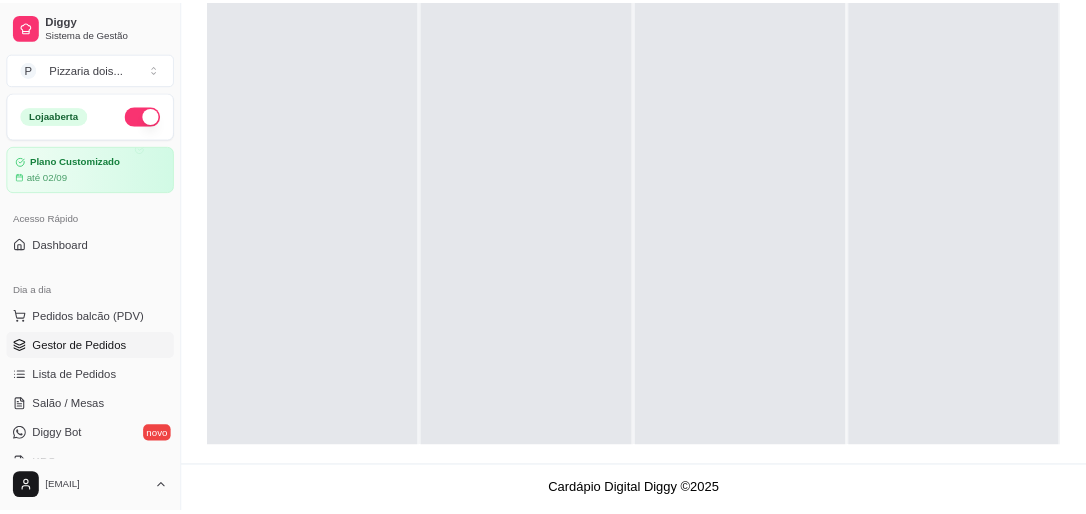 scroll, scrollTop: 0, scrollLeft: 0, axis: both 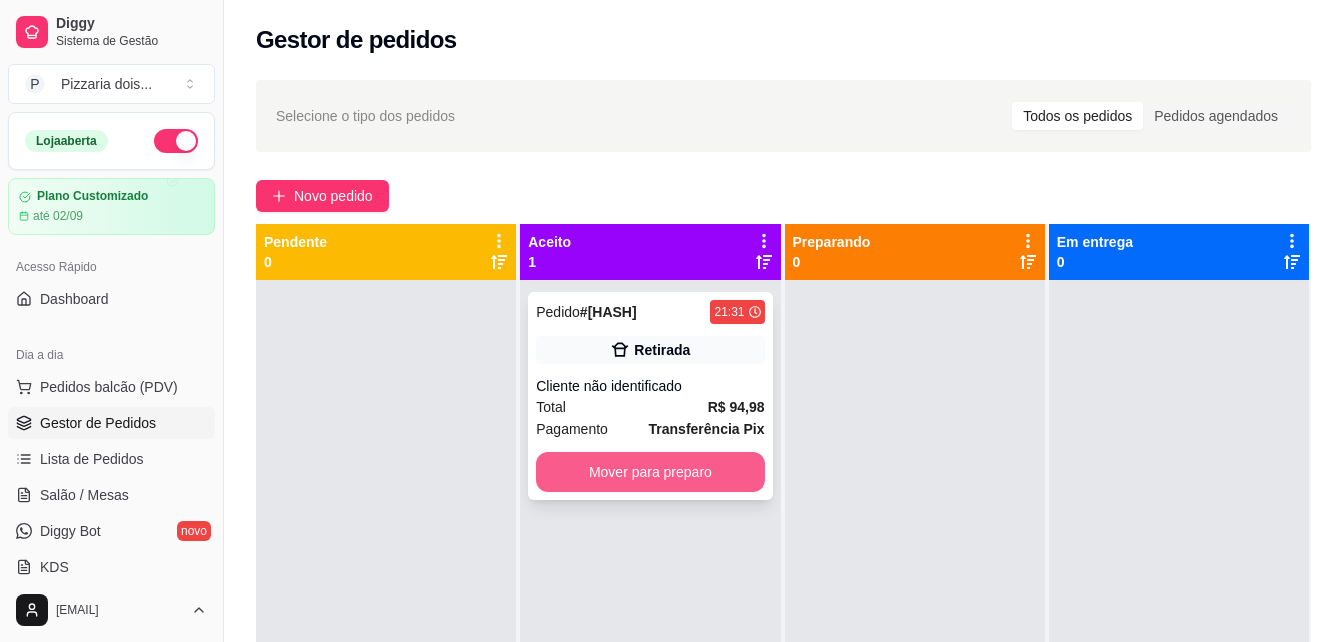 click on "Mover para preparo" at bounding box center (650, 472) 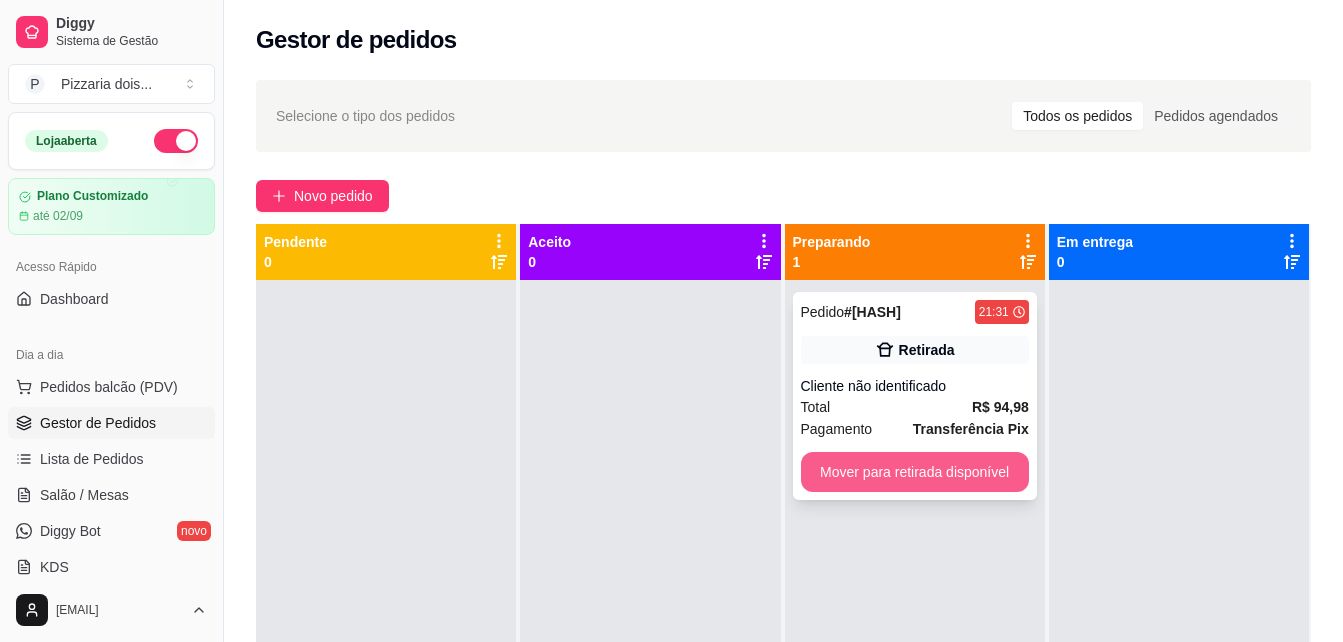 click on "Mover para retirada disponível" at bounding box center [915, 472] 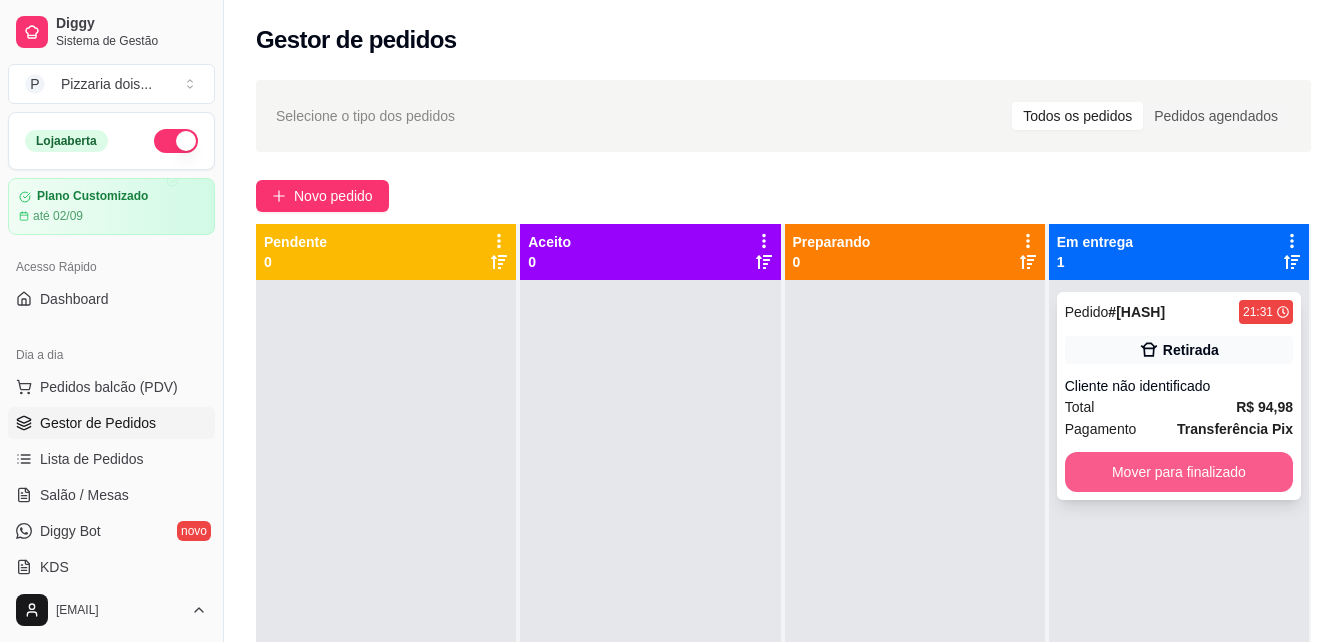 click on "Mover para finalizado" at bounding box center (1179, 472) 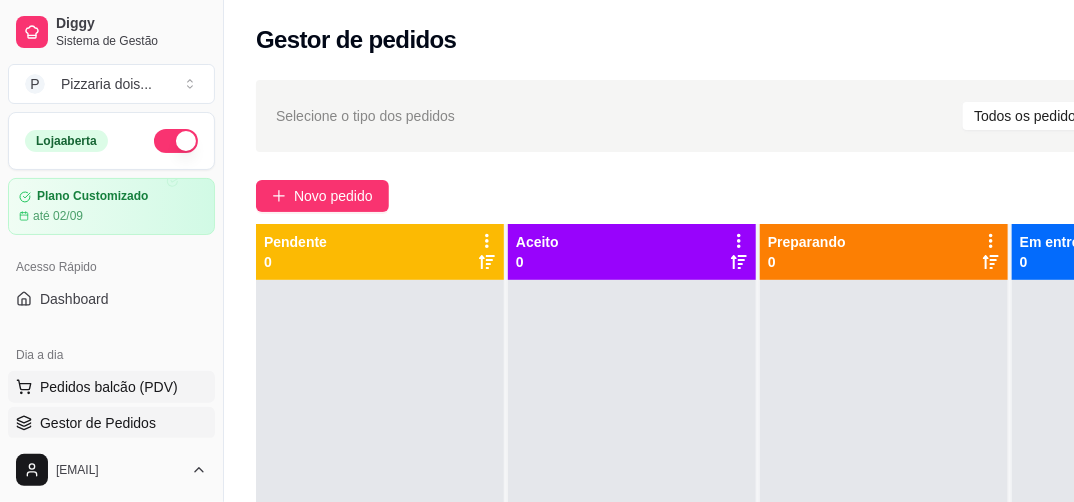 click on "Pedidos balcão (PDV)" at bounding box center (109, 387) 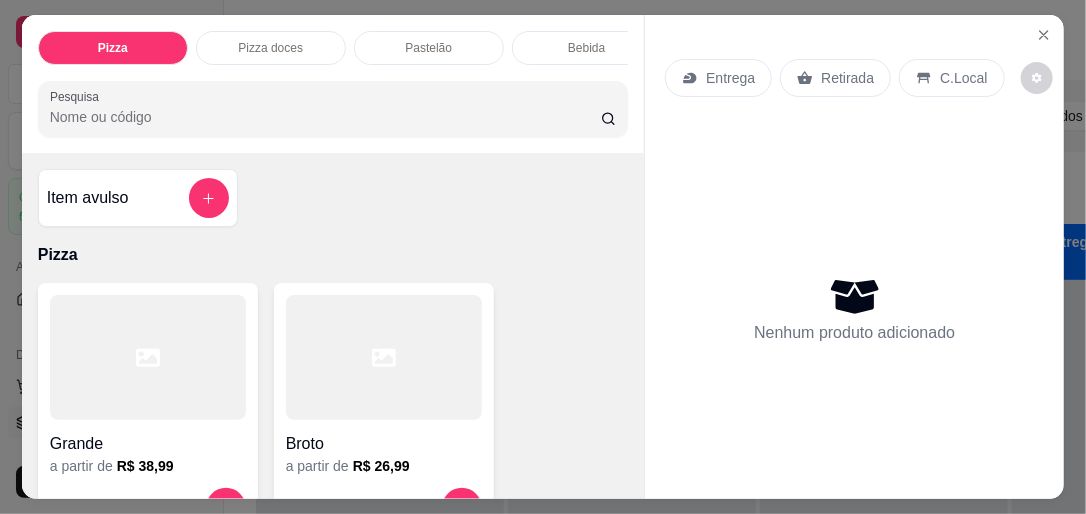 click on "Retirada" at bounding box center (835, 78) 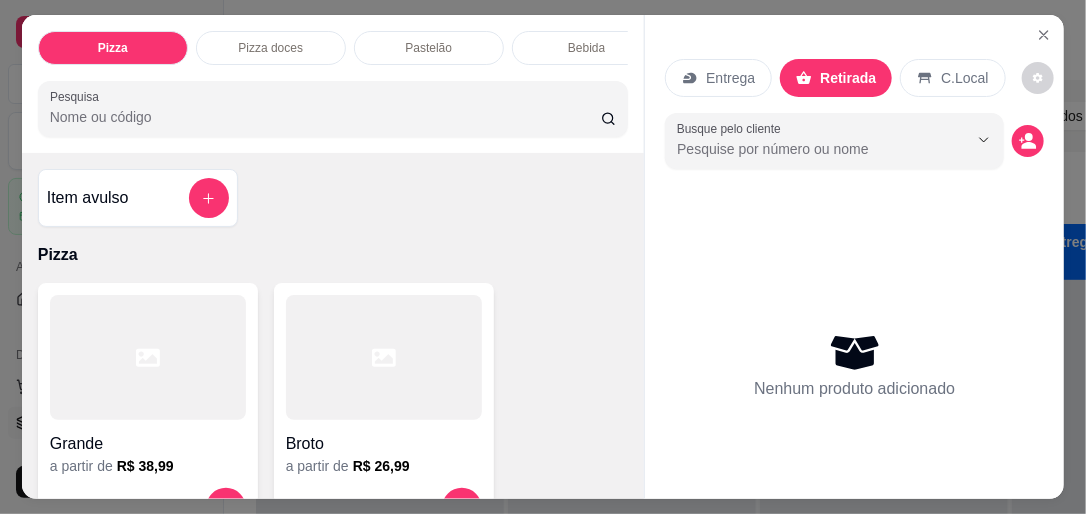 click on "Bebida" at bounding box center [587, 48] 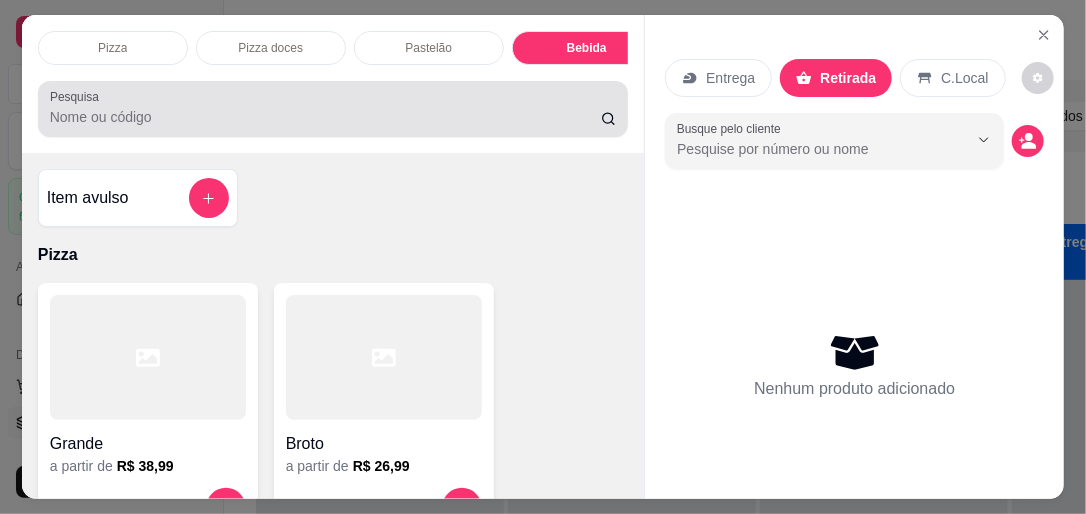 scroll, scrollTop: 2750, scrollLeft: 0, axis: vertical 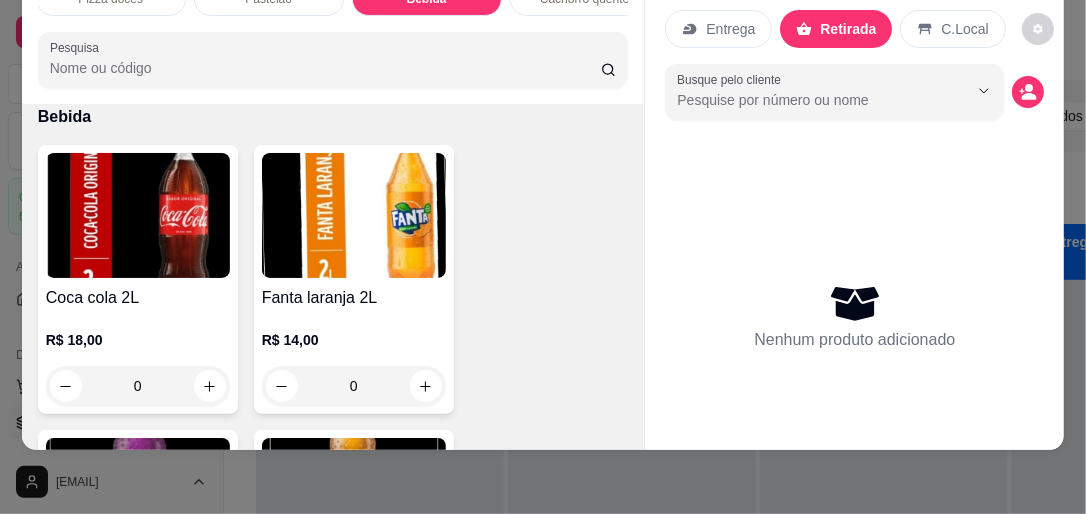 click on "Pizza Pizza doces Pastelão Bebida Cachorro quente Pesquisa Item avulso Pizza Grande a partir de R$ 38,99 Broto a partir de R$ 26,99 Pizza doces Grande a partir de R$ 48,99 Broto a partir de R$ 31,99 Pastelão Pastelão de calabresa R$ 24,99 0 Mussarela R$ 26,99 0 Frango c/ catupiry R$ 28,99 0 Misto quente R$ 26,99 0 Calamussa R$ 26,99 0 Carne seca R$ 30,99 0 Bauru R$ 27,99 0 3 queijo R$ 29,98 0 4 queijo R$ 30,99 0 Escarola R$ 29,99 0 Bacon R$ 30,99 0 Carijó R$ 31,99 0 Portuguesa R$ 29,98 0 Bebida Coca cola 2L R$ 18,00 0 Fanta laranja 2L R$ 14,00 0 Fanta uva 2L R$ 14,00 0 Fanta Guaraná 2L R$ 14,00 0 Guaraná antártica 2L R$ 14,00 0 Dolly Guaraná 2L R$ 10,00 0 Dolly laranja 2L R$ 10,00 0 Dolly limão 2L R$ 10,00 0 Coca cola 1L R$ 10,00 0 Água 600m R$ 4,00 0 Fanta laranja 600m R$ 8,00 0 Cachorro quente Hot dog simples R$ 8,00 0 Hot dog duplo R$ 13,00 0 Hot dog clássico R$ 10,00" at bounding box center (543, 257) 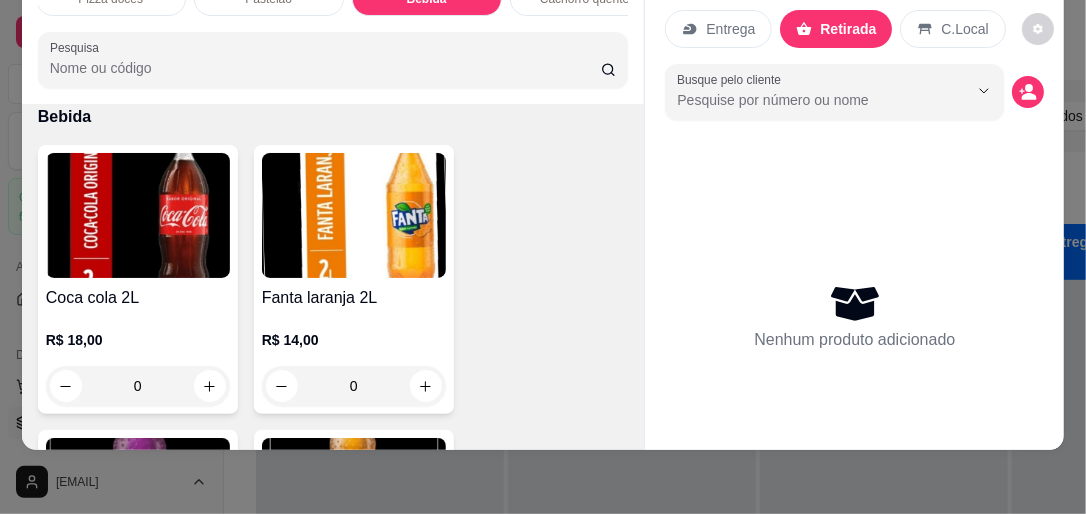 click on "Pizza Pizza doces Pastelão Bebida Cachorro quente Pesquisa Item avulso Pizza Grande a partir de R$ 38,99 Broto a partir de R$ 26,99 Pizza doces Grande a partir de R$ 48,99 Broto a partir de R$ 31,99 Pastelão Pastelão de calabresa R$ 24,99 0 Mussarela R$ 26,99 0 Frango c/ catupiry R$ 28,99 0 Misto quente R$ 26,99 0 Calamussa R$ 26,99 0 Carne seca R$ 30,99 0 Bauru R$ 27,99 0 3 queijo R$ 29,98 0 4 queijo R$ 30,99 0 Escarola R$ 29,99 0 Bacon R$ 30,99 0 Carijó R$ 31,99 0 Portuguesa R$ 29,98 0 Bebida Coca cola 2L R$ 18,00 0 Fanta laranja 2L R$ 14,00 0 Fanta uva 2L R$ 14,00 0 Fanta Guaraná 2L R$ 14,00 0 Guaraná antártica 2L R$ 14,00 0 Dolly Guaraná 2L R$ 10,00 0 Dolly laranja 2L R$ 10,00 0 Dolly limão 2L R$ 10,00 0 Coca cola 1L R$ 10,00 0 Água 600m R$ 4,00 0 Fanta laranja 600m R$ 8,00 0 Cachorro quente Hot dog simples R$ 8,00 0 Hot dog duplo R$ 13,00 0 Hot dog clássico R$ 10,00" at bounding box center (543, 257) 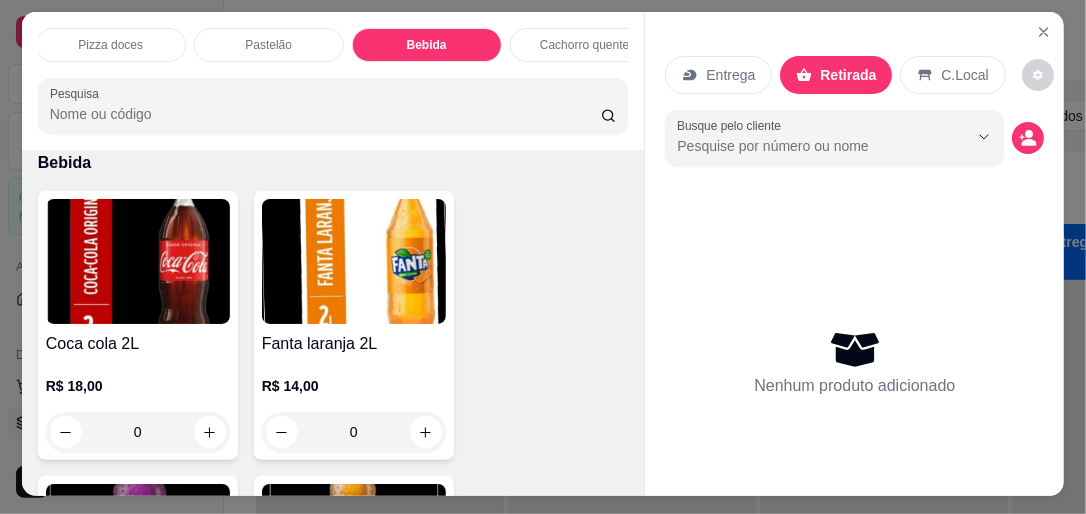 scroll, scrollTop: 0, scrollLeft: 0, axis: both 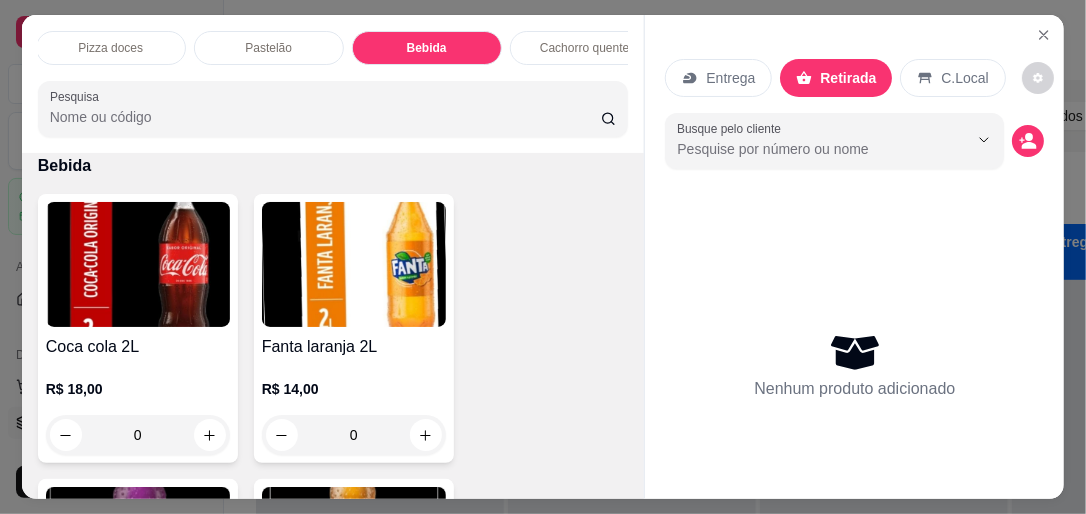 click on "Cachorro quente" at bounding box center (584, 48) 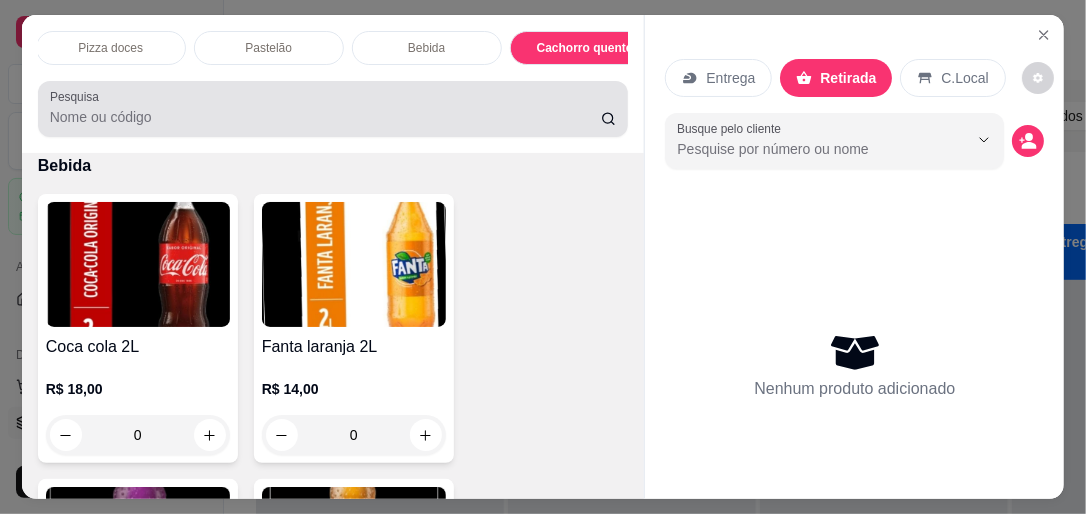 scroll, scrollTop: 4500, scrollLeft: 0, axis: vertical 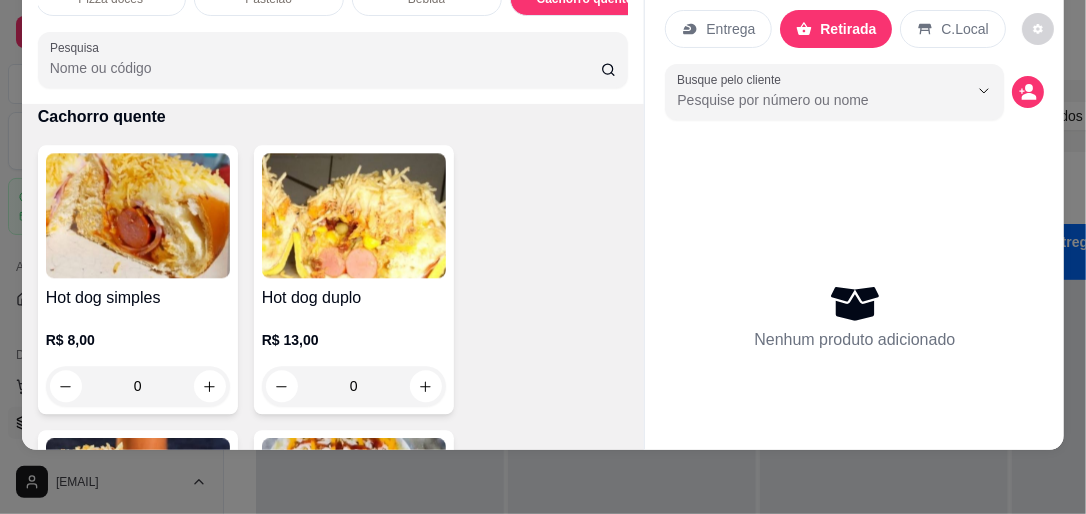 click at bounding box center [354, 215] 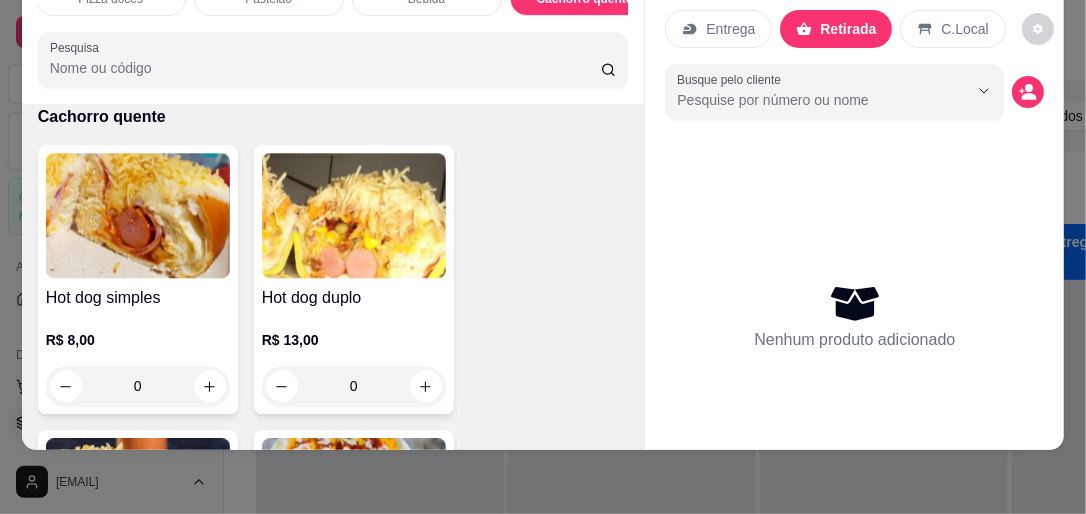 click at bounding box center [138, 215] 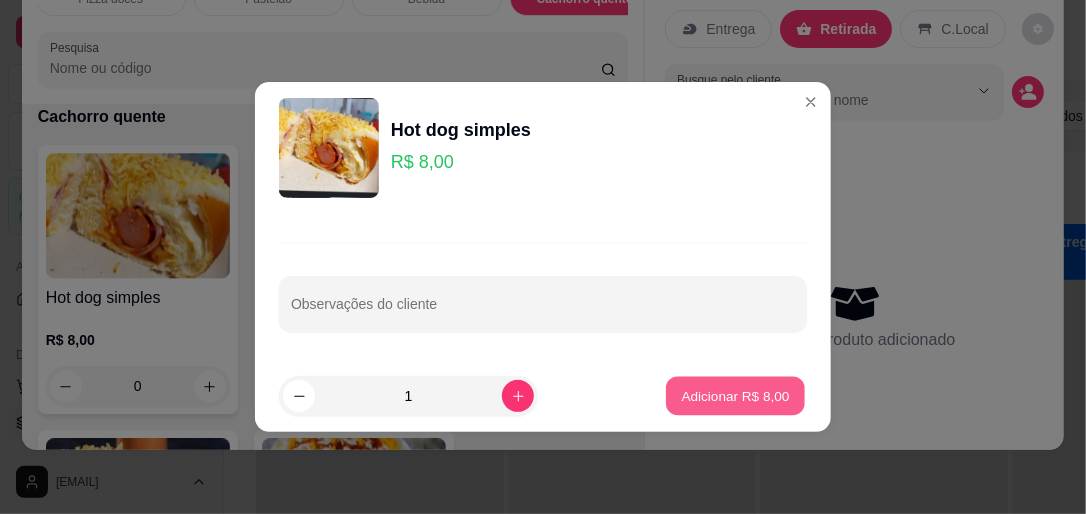 click on "Adicionar   R$ 8,00" at bounding box center [735, 396] 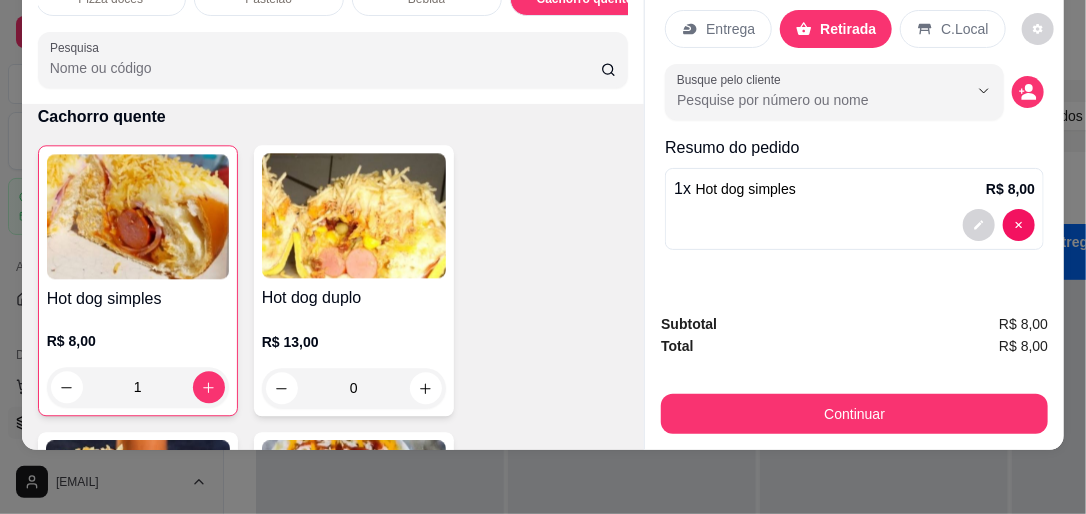 drag, startPoint x: 625, startPoint y: 350, endPoint x: 625, endPoint y: 339, distance: 11 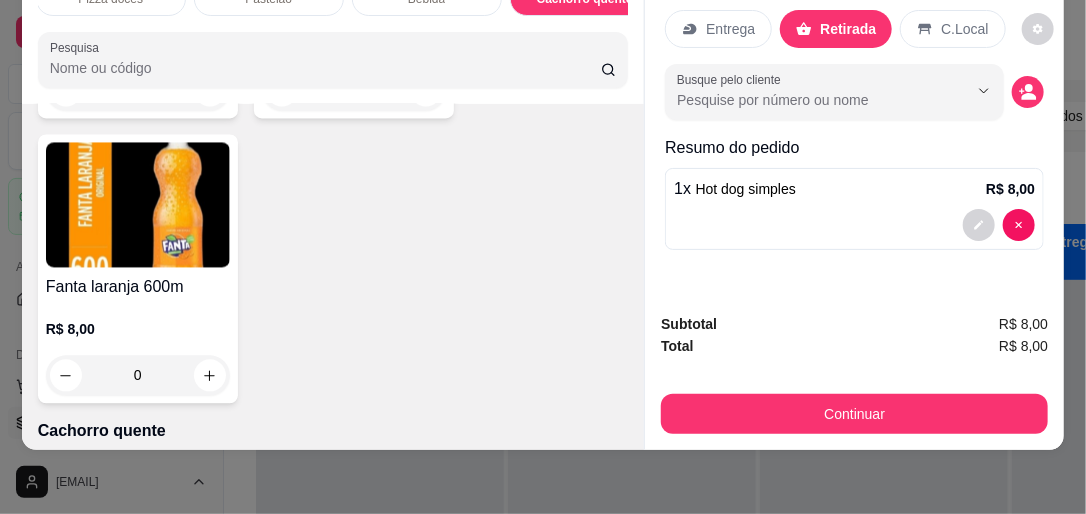 scroll, scrollTop: 4779, scrollLeft: 0, axis: vertical 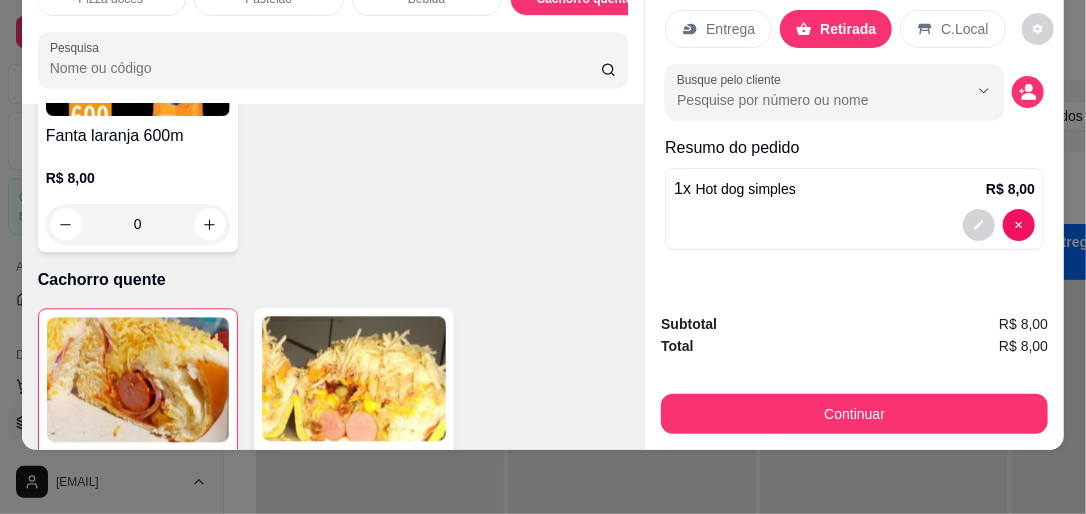 click at bounding box center [138, 379] 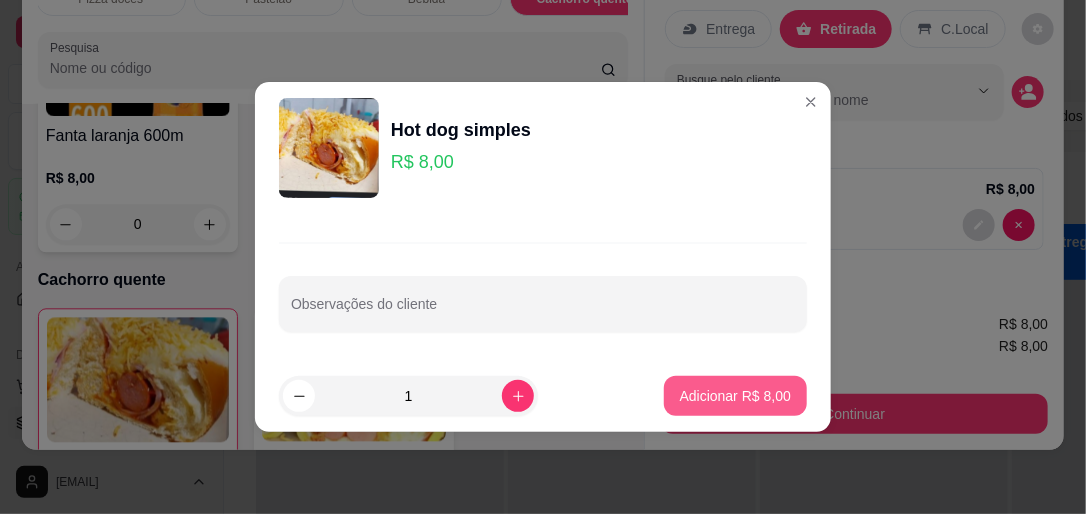 click on "Adicionar   R$ 8,00" at bounding box center [735, 396] 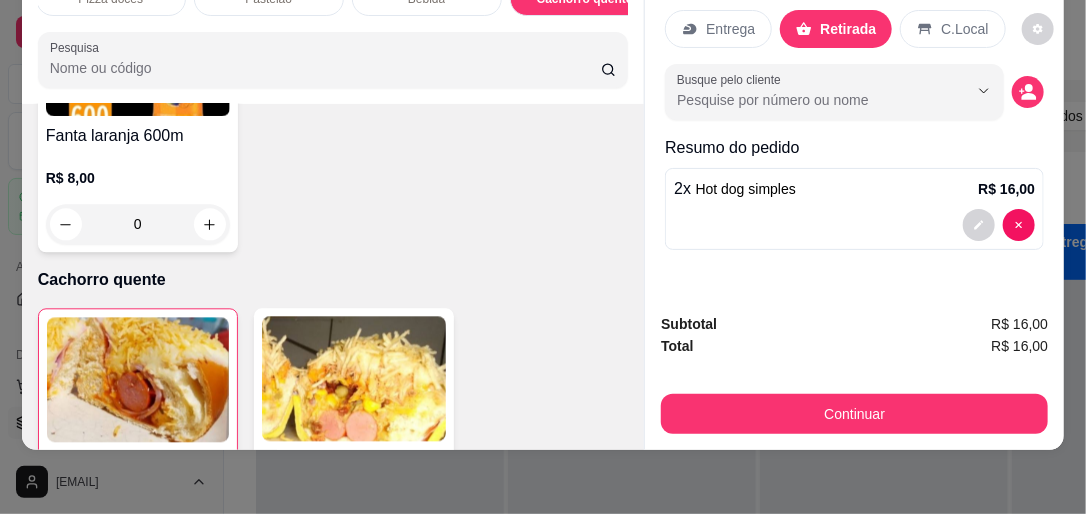 click on "Entrega Retirada C.Local Busque pelo cliente Resumo do pedido 2 x Hot dog simples [PRICE] Subtotal [PRICE] Total [PRICE] Continuar" at bounding box center [854, 207] 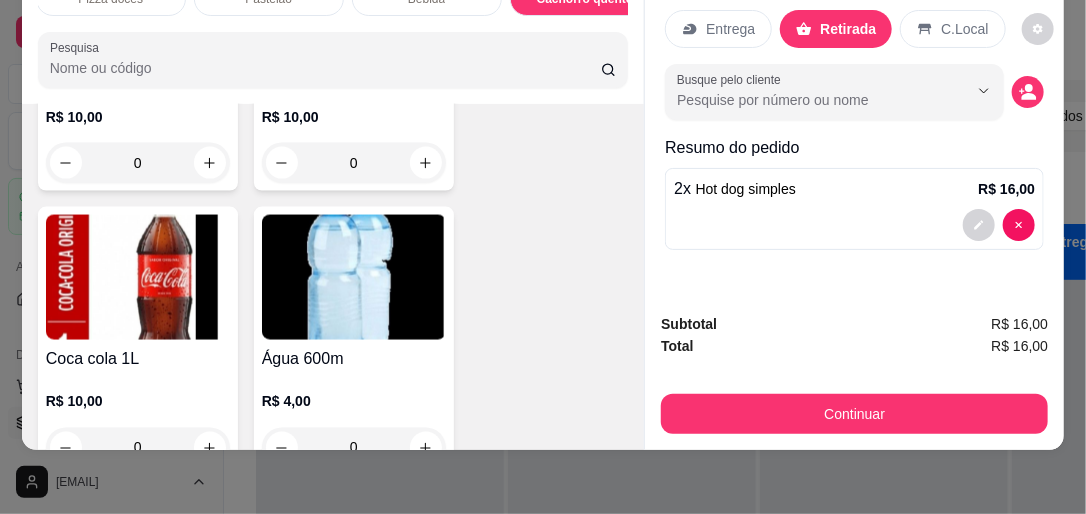 scroll, scrollTop: 3793, scrollLeft: 0, axis: vertical 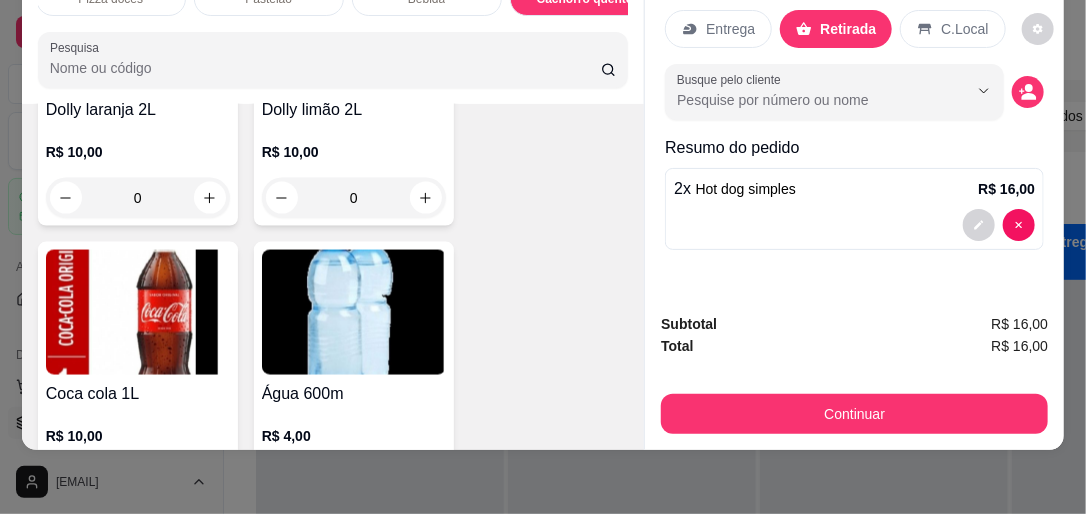 click at bounding box center (138, 312) 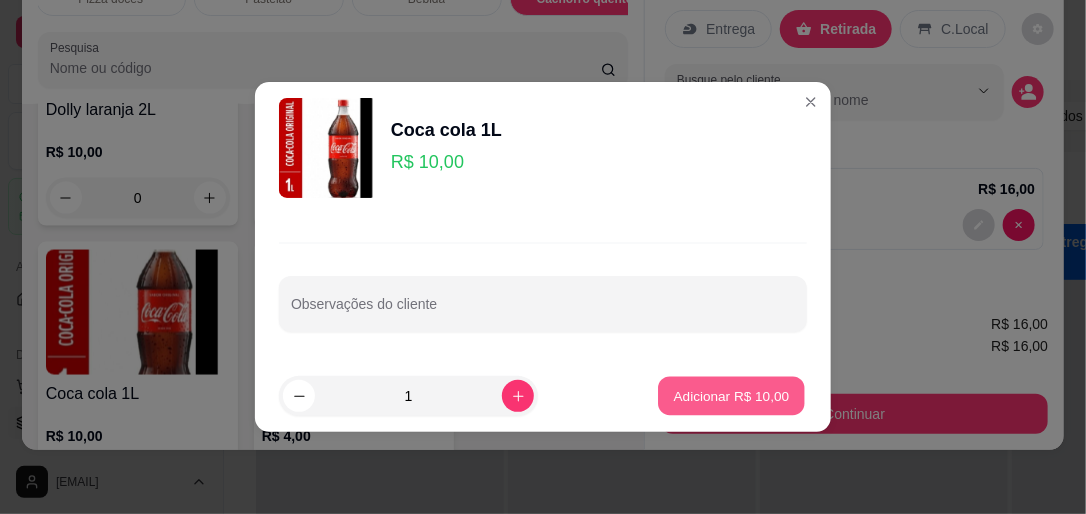 click on "Adicionar   R$ 10,00" at bounding box center [732, 395] 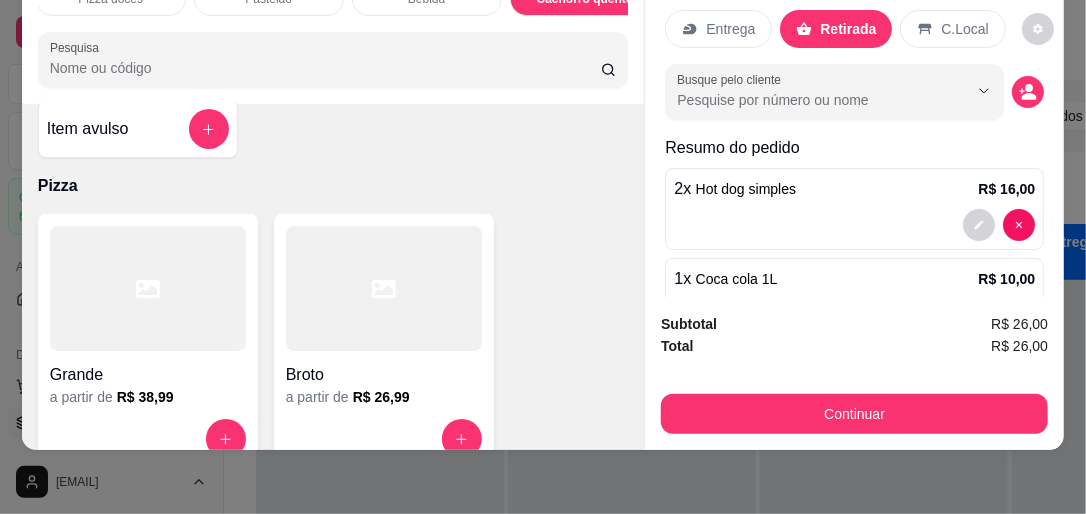scroll, scrollTop: 0, scrollLeft: 0, axis: both 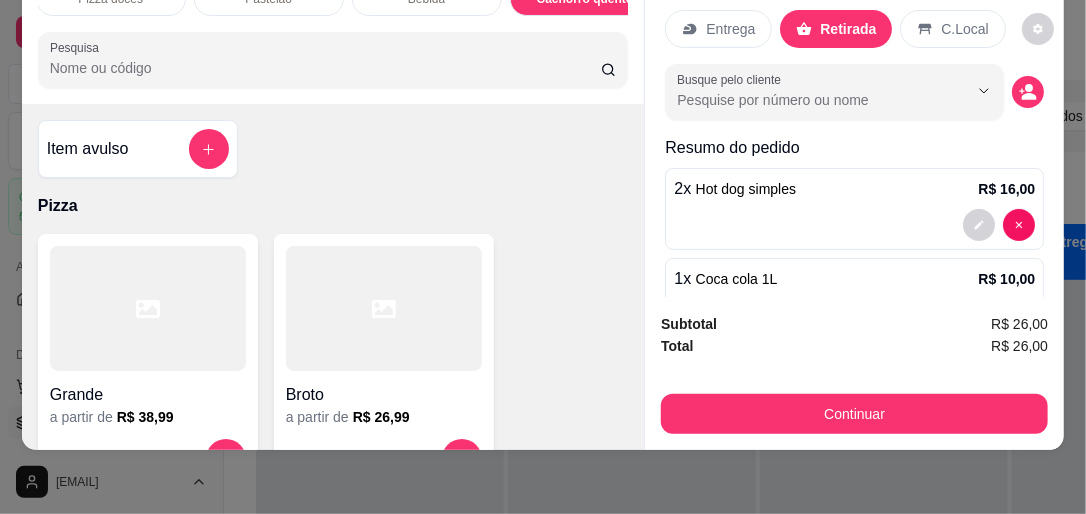 click on "Item avulso" at bounding box center [138, 149] 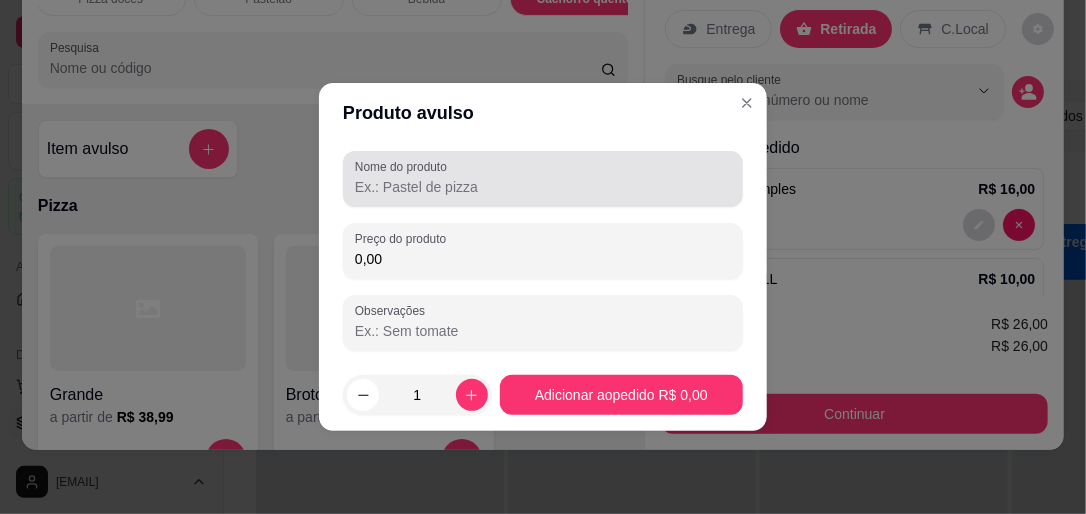 click on "Nome do produto" at bounding box center [543, 187] 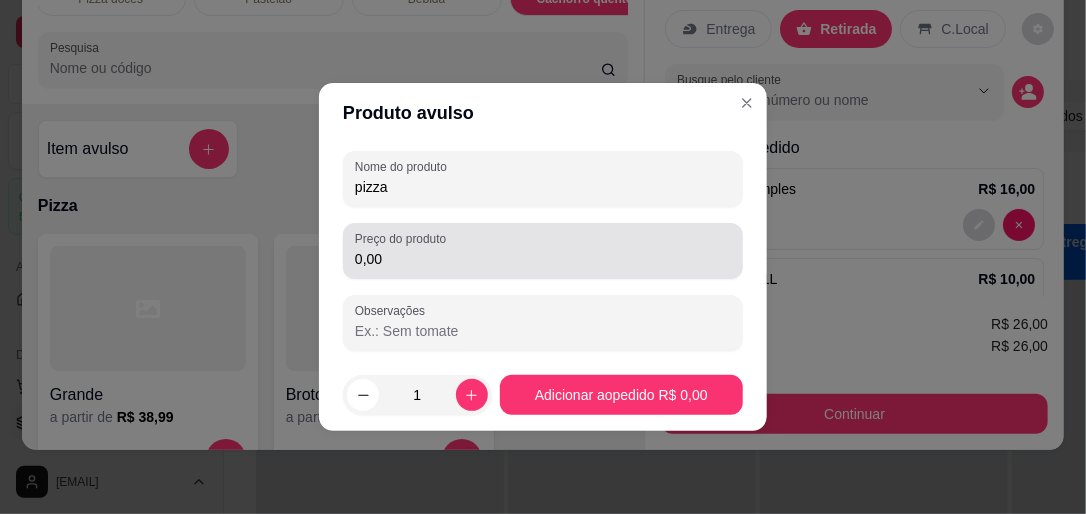 type on "pizza" 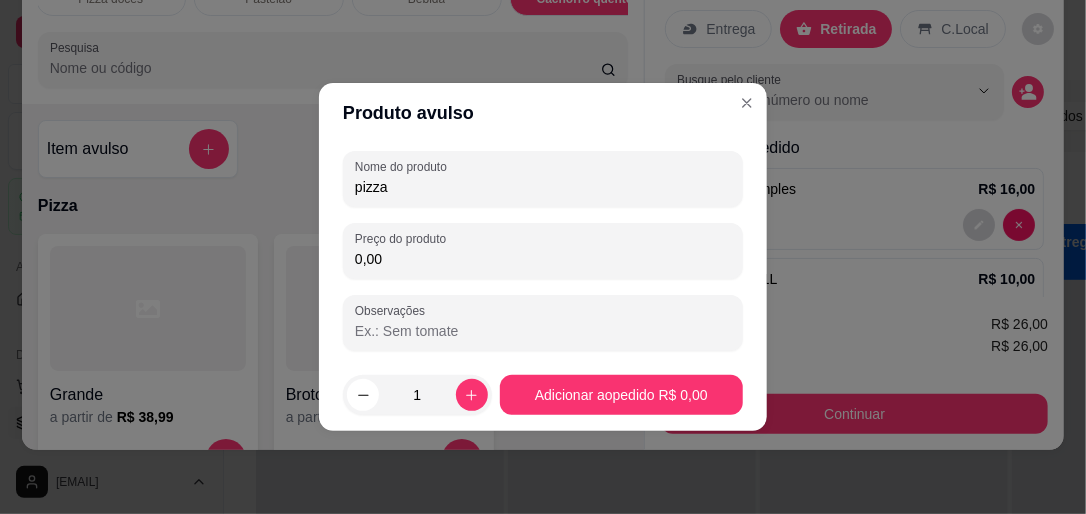 click on "0,00" at bounding box center (543, 259) 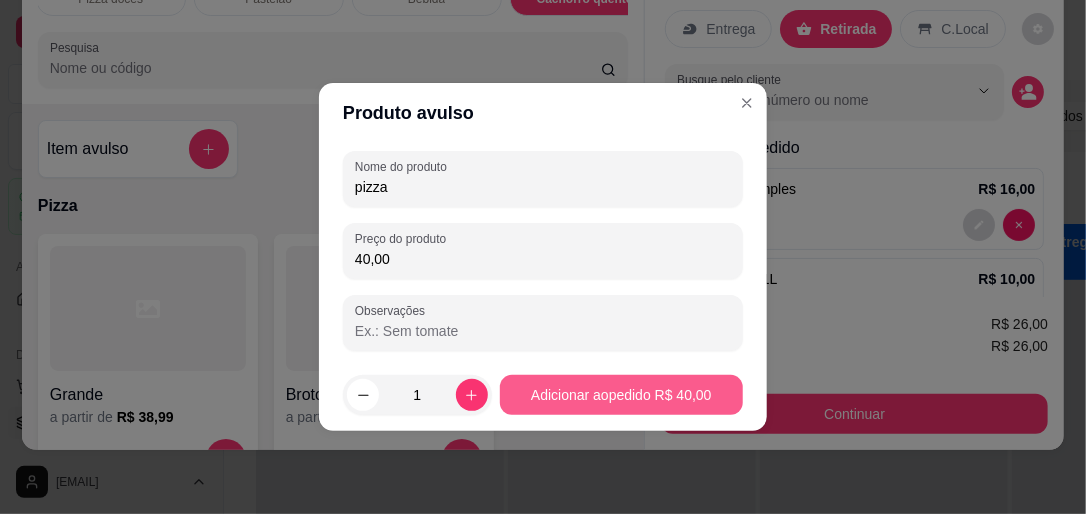 type on "40,00" 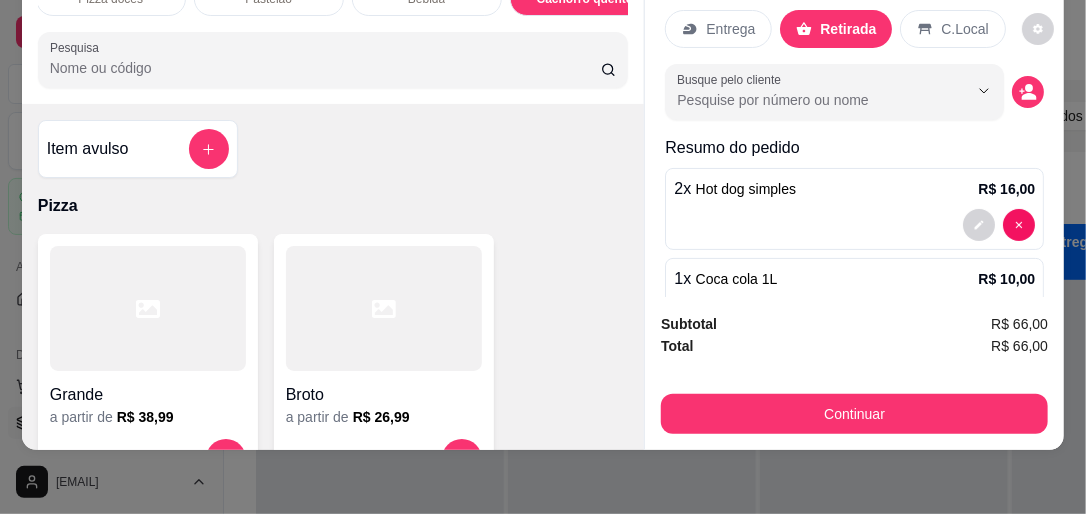 click on "Pizza" at bounding box center [333, 206] 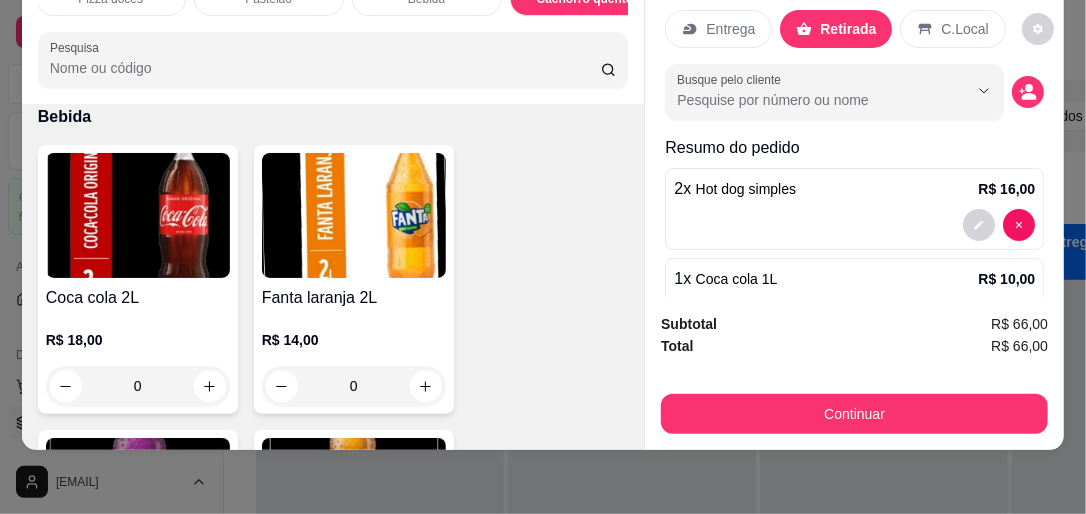 scroll, scrollTop: 2860, scrollLeft: 0, axis: vertical 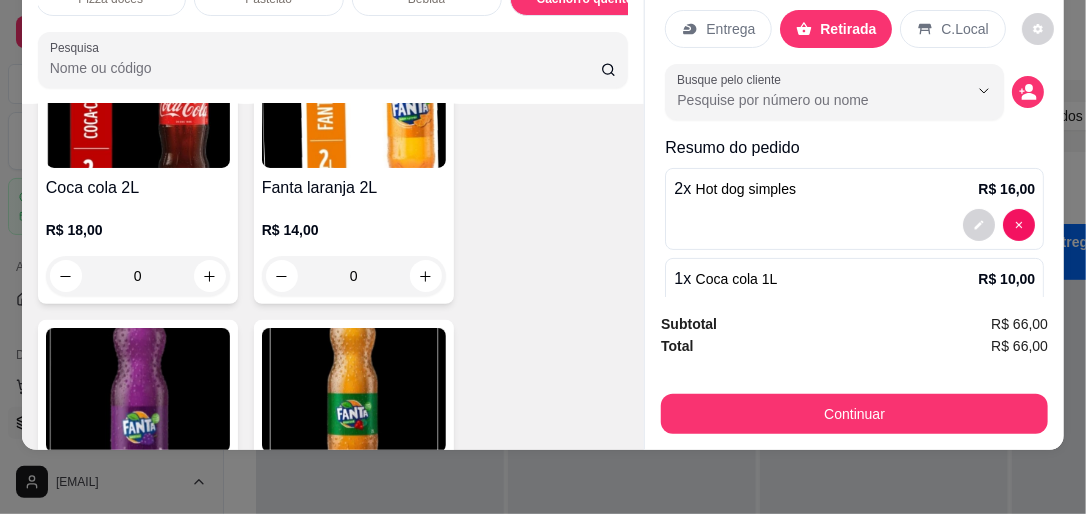 click at bounding box center [354, 105] 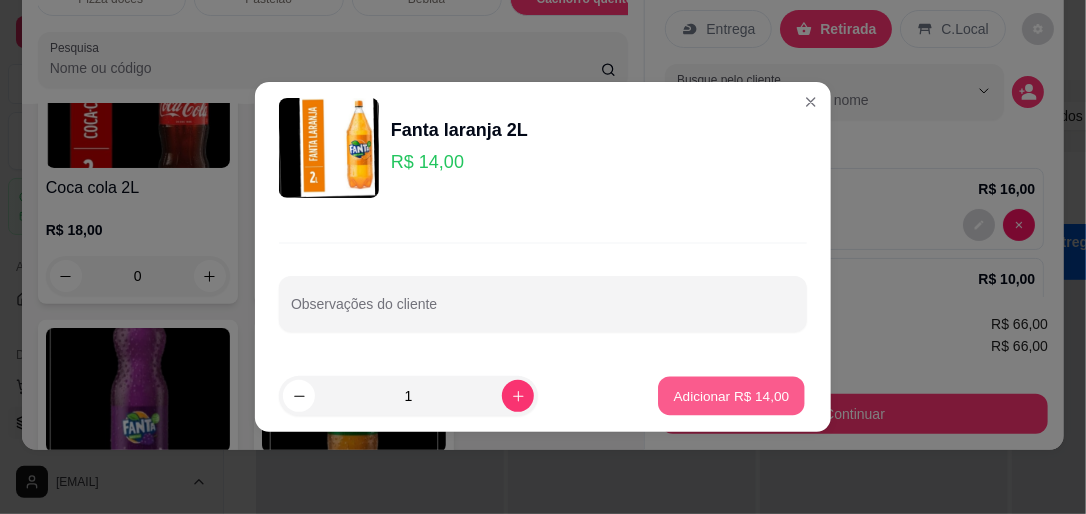 click on "Adicionar   R$ 14,00" at bounding box center (732, 395) 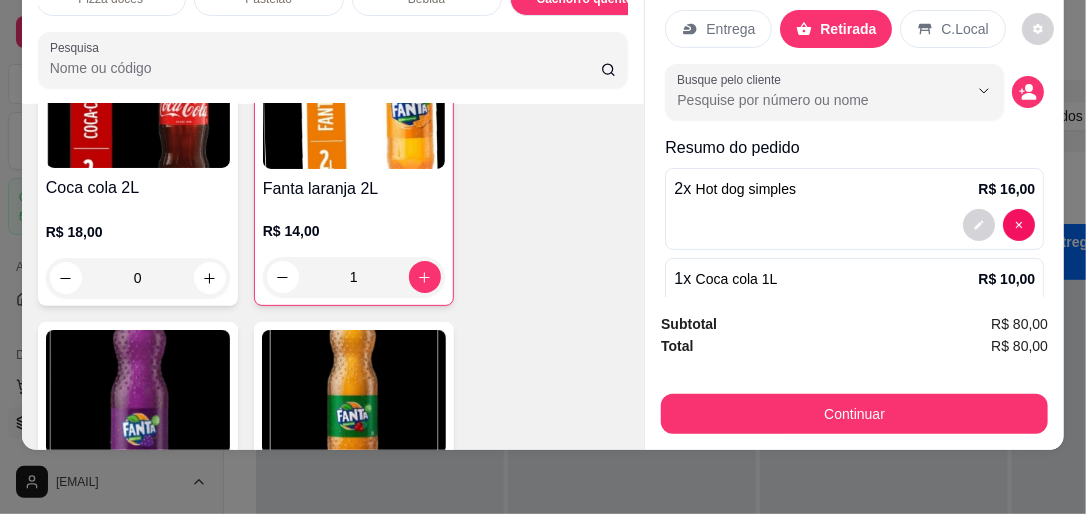 click on "2 x Hot dog simples R$ 16,00" at bounding box center (854, 209) 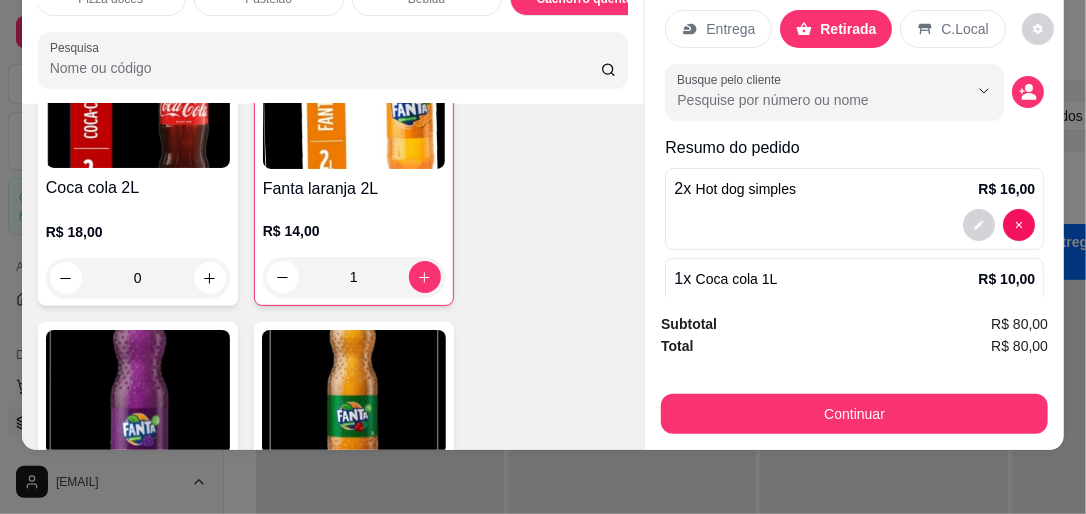 click on "Entrega Retirada C.Local Busque pelo cliente Resumo do pedido 2 x Hot dog simples R$ 16,00 1 x Coca cola 1L R$ 10,00 1 x pizza - avulso R$ 40,00 1 x Fanta laranja 2L R$ 14,00" at bounding box center [854, 131] 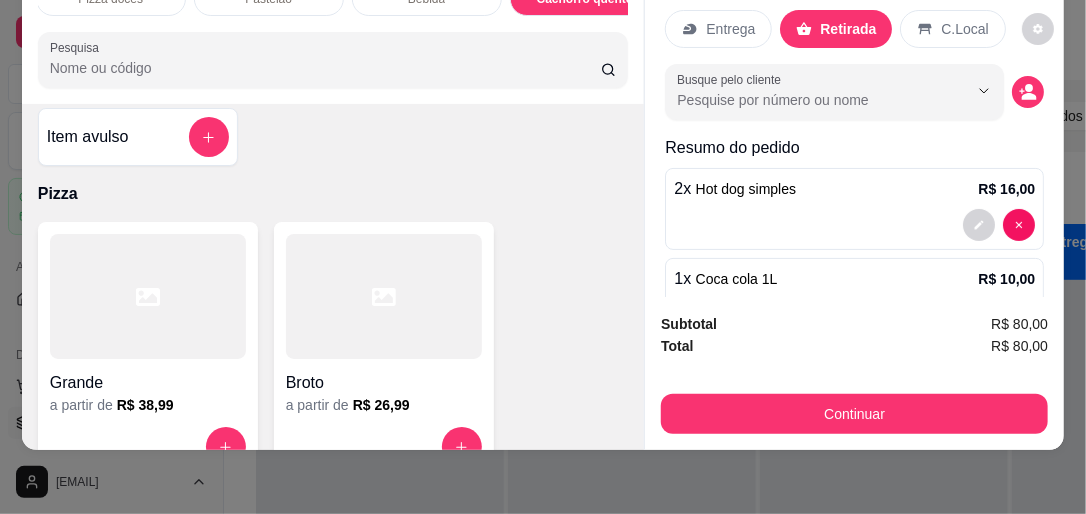 scroll, scrollTop: 11, scrollLeft: 0, axis: vertical 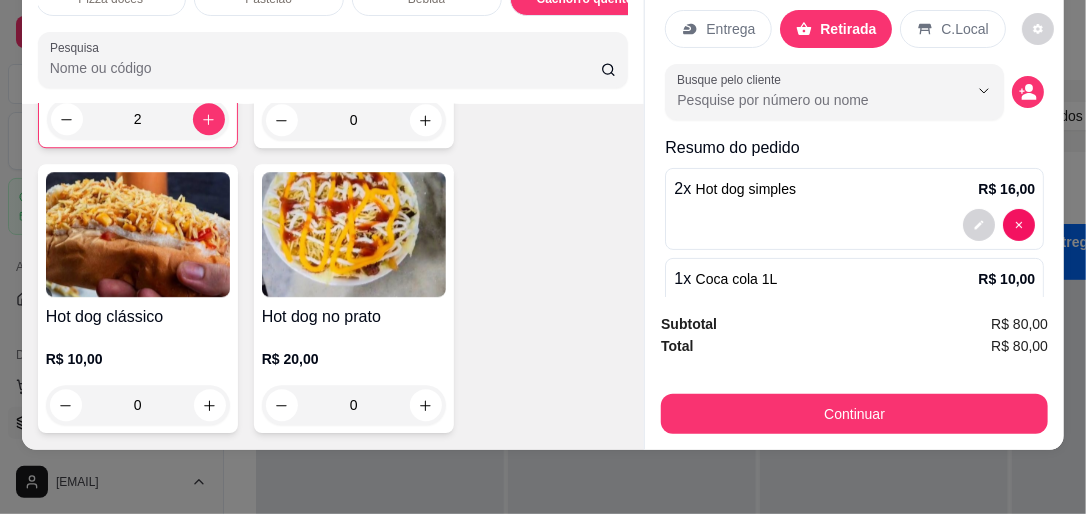 click on "Pizza Pizza doces Pastelão Bebida Cachorro quente Pesquisa Item avulso Pizza Grande a partir de R$ 38,99 Broto a partir de R$ 26,99 Pizza doces Grande a partir de R$ 48,99 Broto a partir de R$ 31,99 Pastelão Pastelão de calabresa R$ 24,99 0 Mussarela R$ 26,99 0 Frango c/ catupiry R$ 28,99 0 Misto quente R$ 26,99 0 Calamussa R$ 26,99 0 Carne seca R$ 30,99 0 Bauru R$ 27,99 0 3 queijo R$ 29,98 0 4 queijo R$ 30,99 0 Escarola R$ 29,99 0 Bacon R$ 30,99 0 Carijó R$ 31,99 0 Portuguesa R$ 29,98 0 Bebida Coca cola 2L R$ 18,00 0 Fanta laranja 2L R$ 14,00 1 Fanta uva 2L R$ 14,00 0 Fanta Guaraná 2L R$ 14,00 0 Guaraná antártica 2L R$ 14,00 0 Dolly Guaraná 2L R$ 10,00 0 Dolly laranja 2L R$ 10,00 0 Dolly limão 2L R$ 10,00 0 Coca cola 1L R$ 10,00 1 Água 600m R$ 4,00 0 Fanta laranja 600m R$ 8,00 0 Cachorro quente Hot dog simples R$ 8,00 2 Hot dog duplo R$ 13,00 0 Hot dog clássico R$ 10,00" at bounding box center [543, 257] 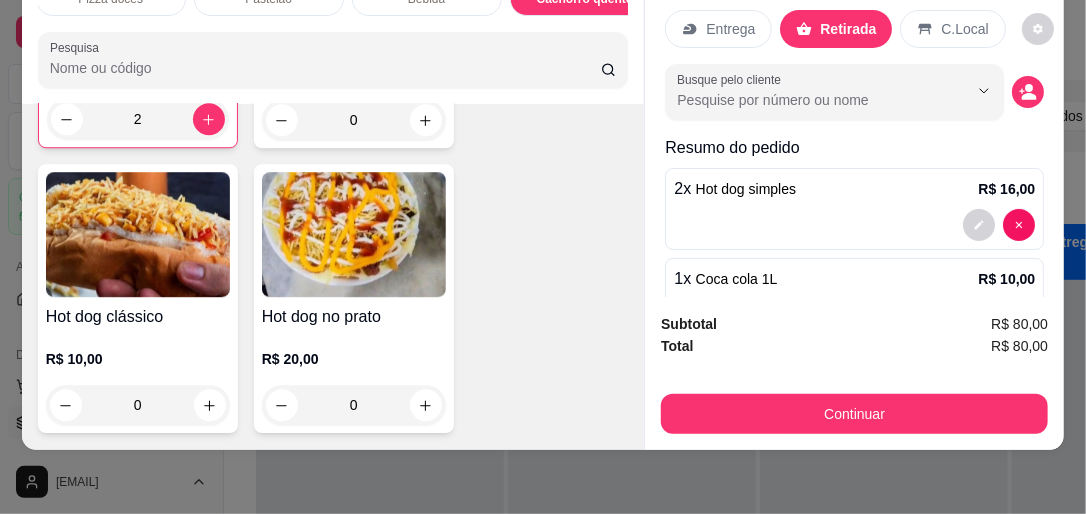 click at bounding box center (138, 234) 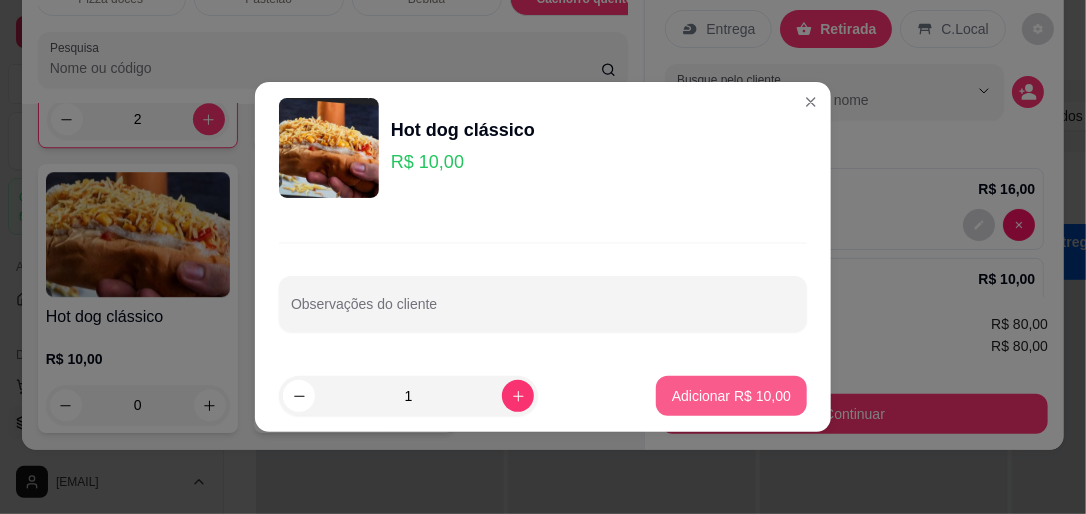 click on "Adicionar   R$ 10,00" at bounding box center [731, 396] 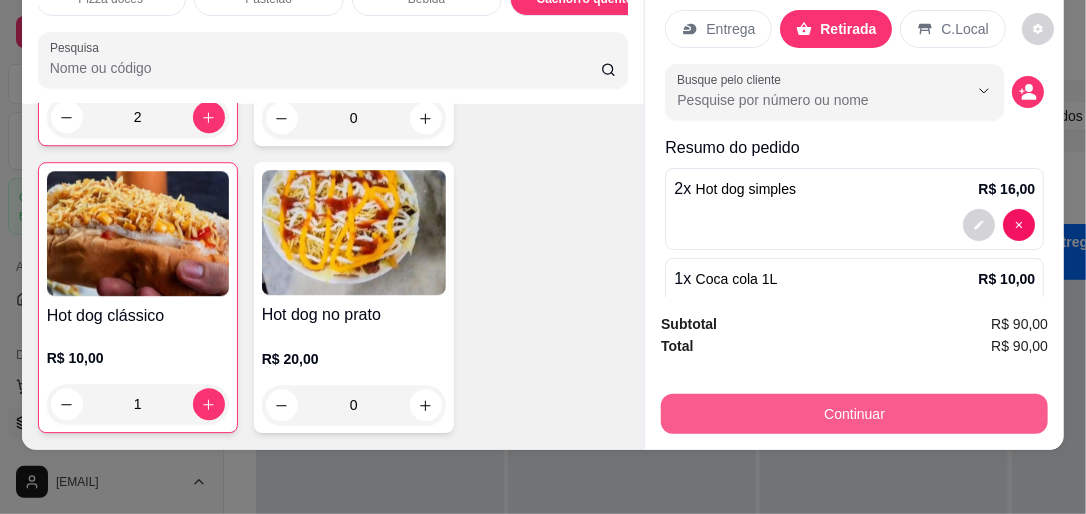 click on "Continuar" at bounding box center (854, 414) 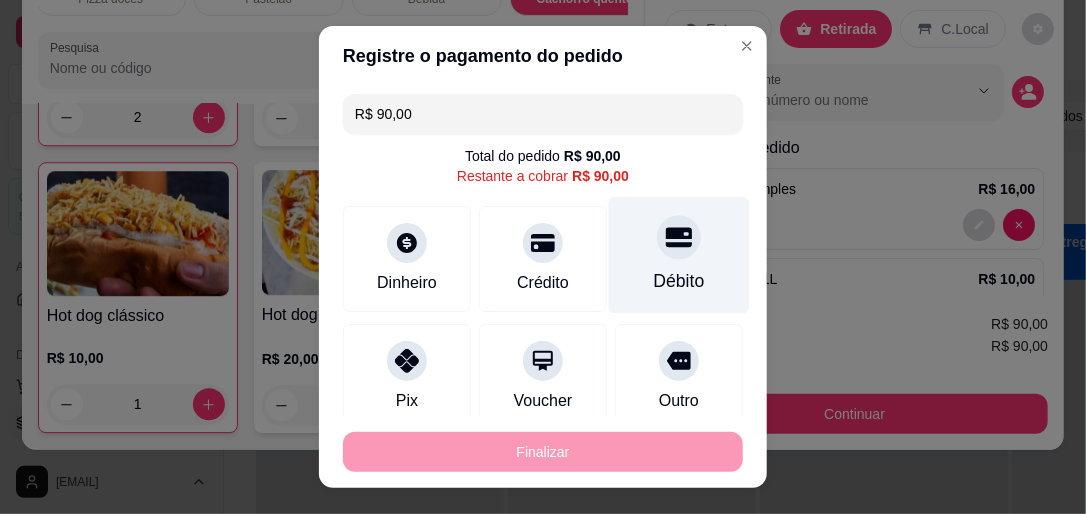 click on "Débito" at bounding box center (679, 254) 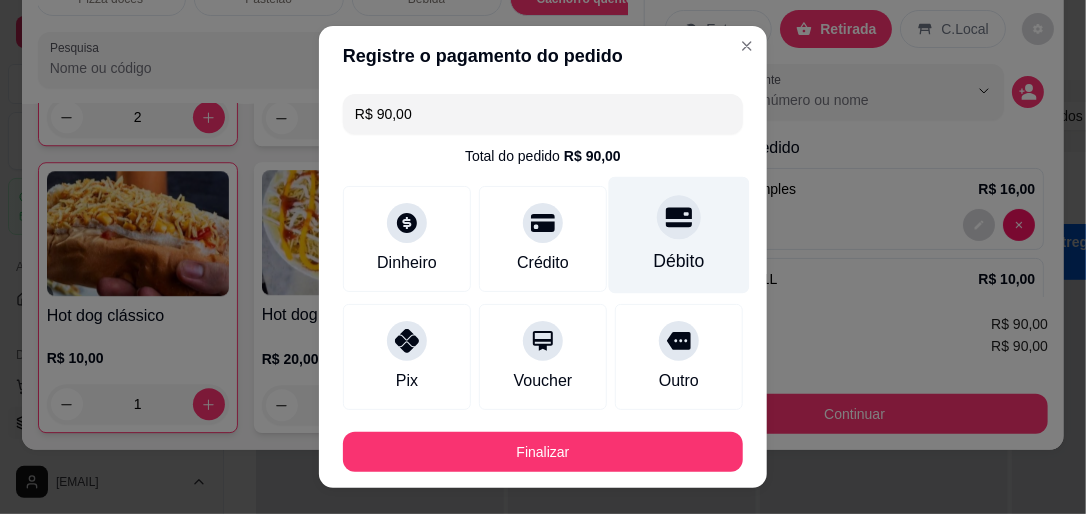 type on "R$ 0,00" 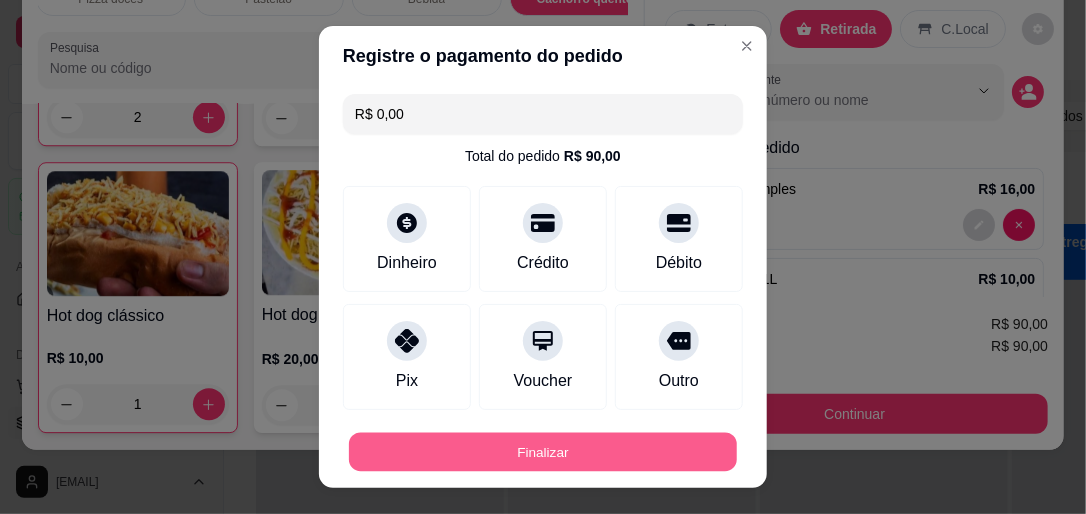 click on "Finalizar" at bounding box center (543, 452) 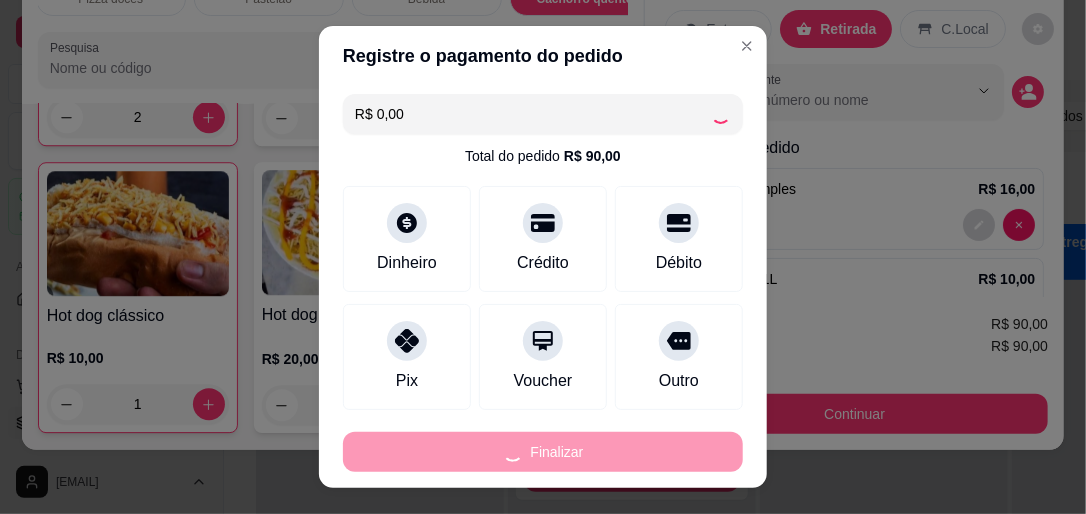 type on "0" 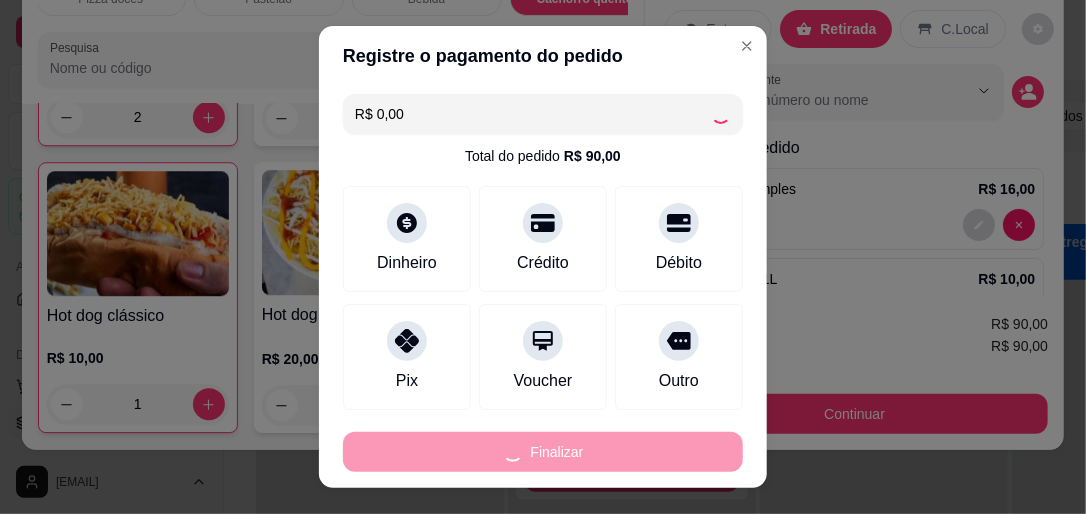 type on "0" 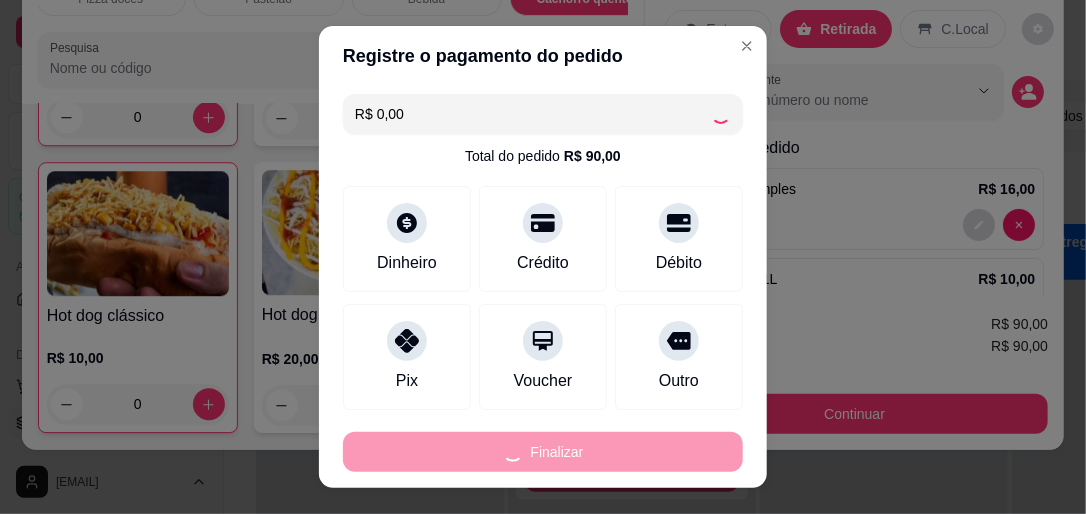 type on "-R$ 90,00" 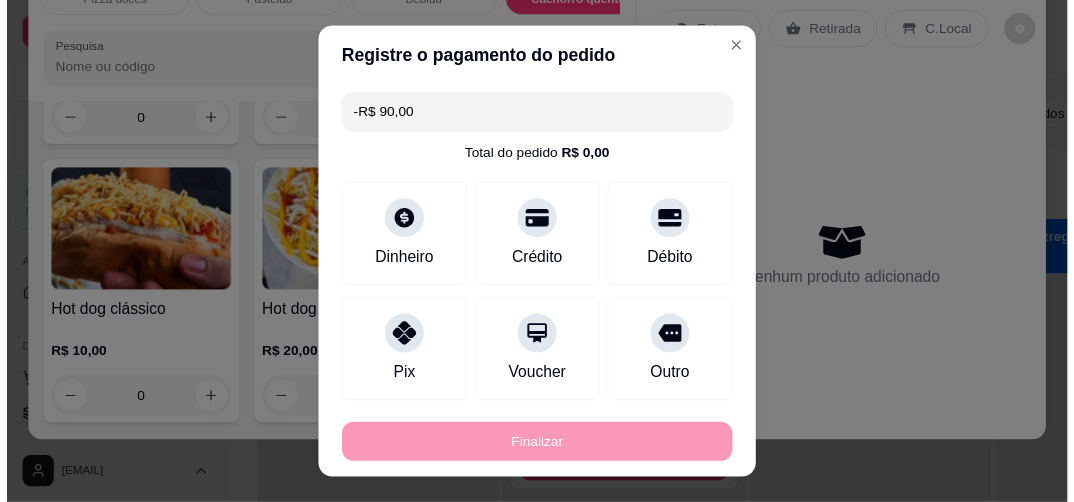 scroll, scrollTop: 4777, scrollLeft: 0, axis: vertical 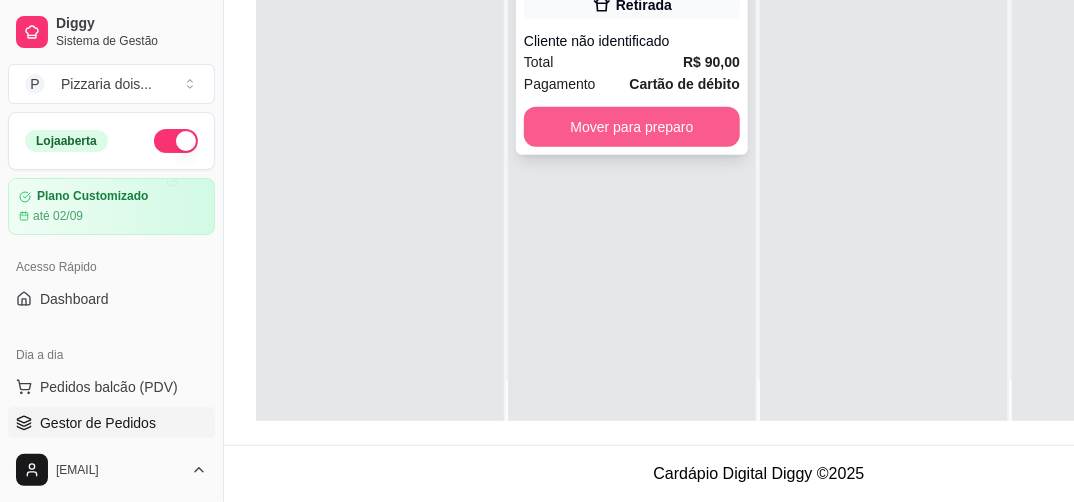 click on "Mover para preparo" at bounding box center [632, 127] 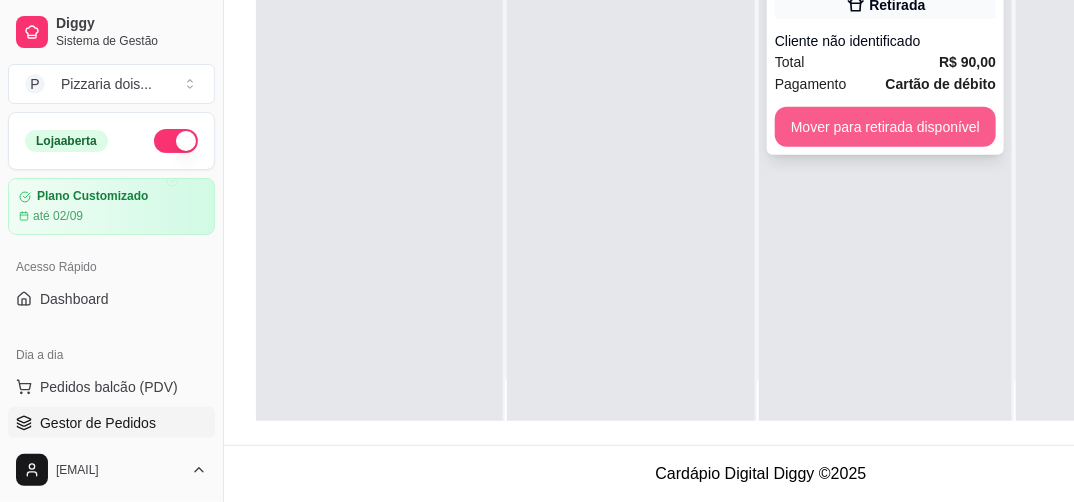 click on "Mover para retirada disponível" at bounding box center [885, 127] 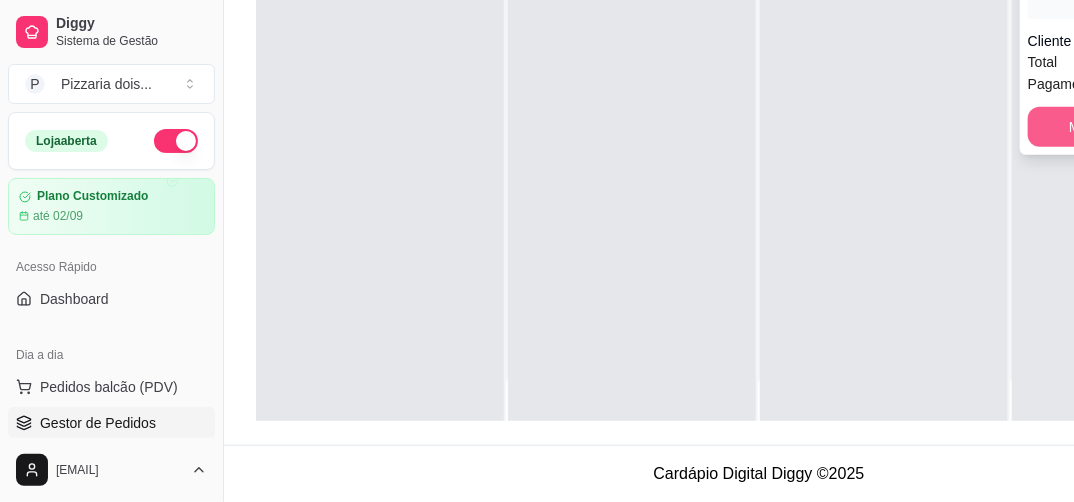 click on "Mover para finalizado" at bounding box center [1136, 127] 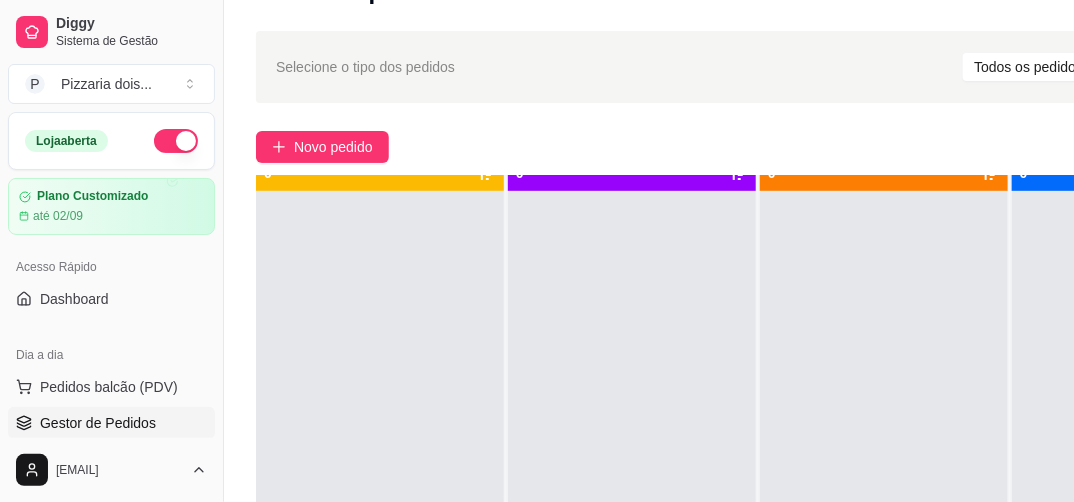 scroll, scrollTop: 0, scrollLeft: 0, axis: both 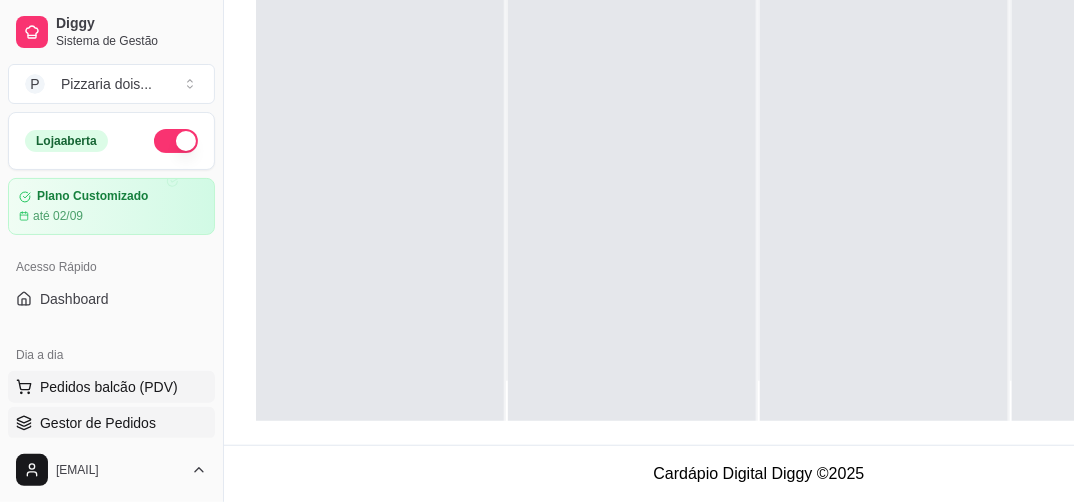 click on "Pedidos balcão (PDV)" at bounding box center [109, 387] 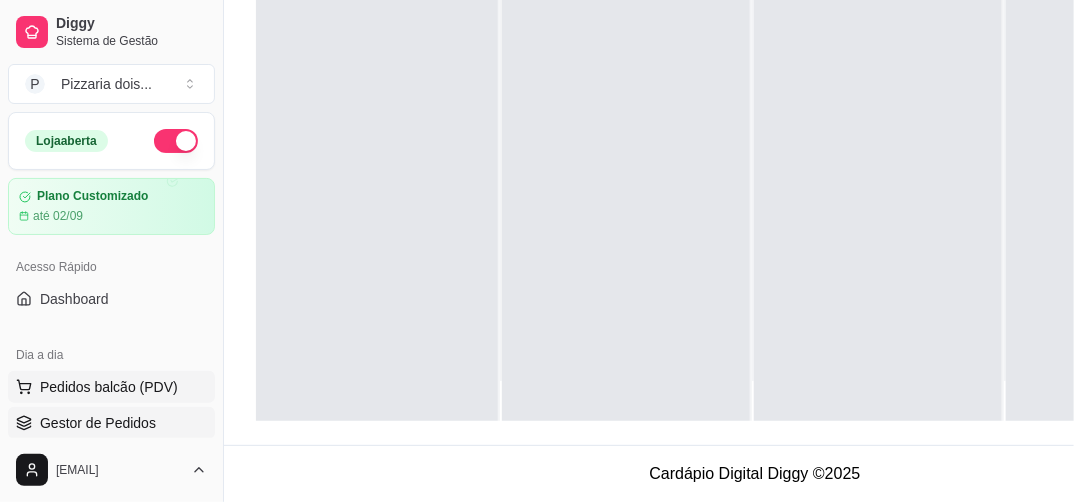 click at bounding box center [147, 357] 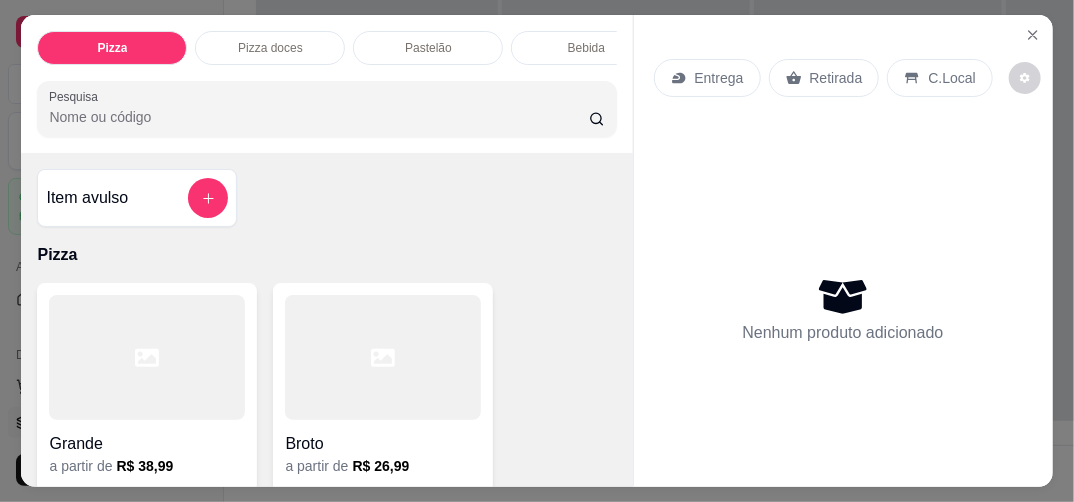 scroll, scrollTop: 304, scrollLeft: 0, axis: vertical 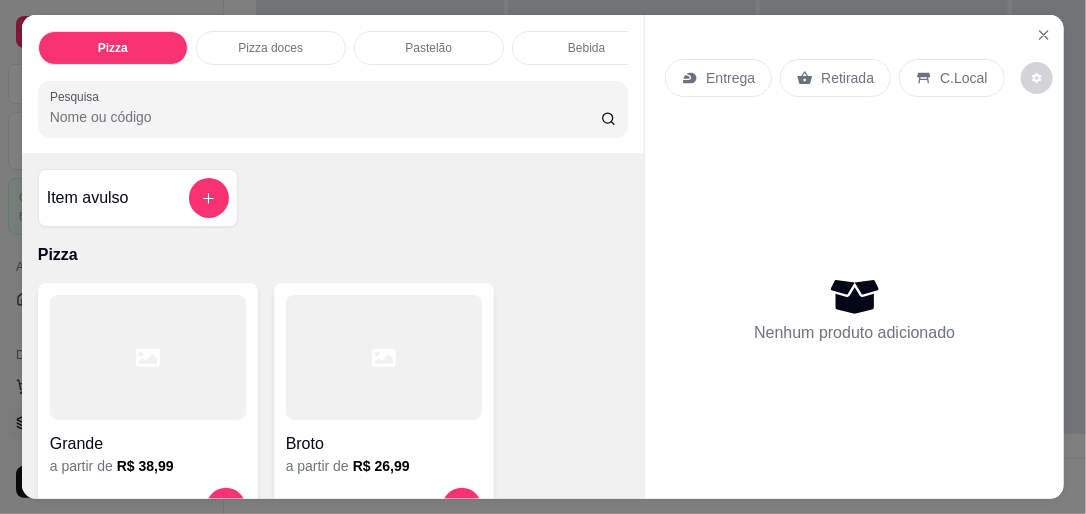 click on "Entrega Retirada C.Local" at bounding box center [854, 78] 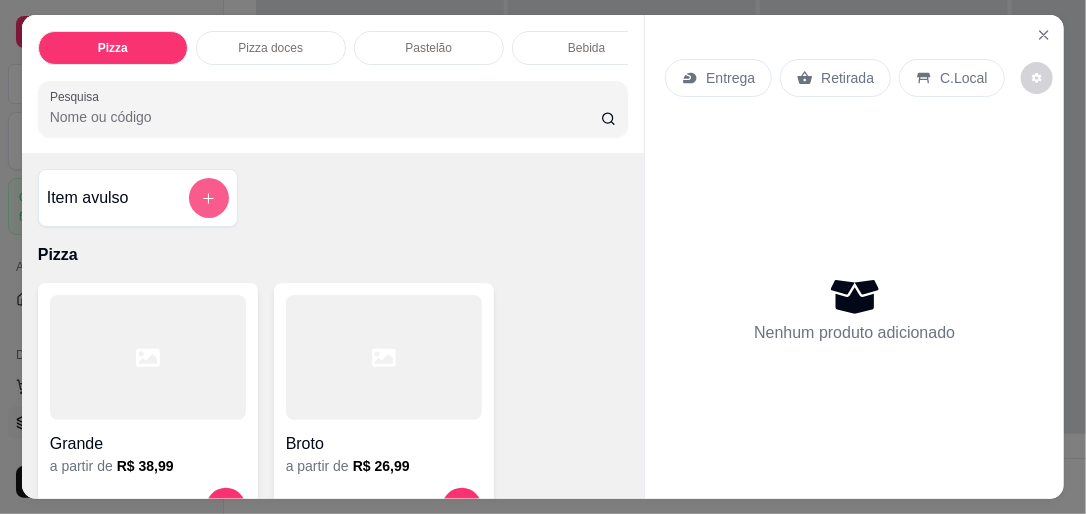 click at bounding box center [209, 198] 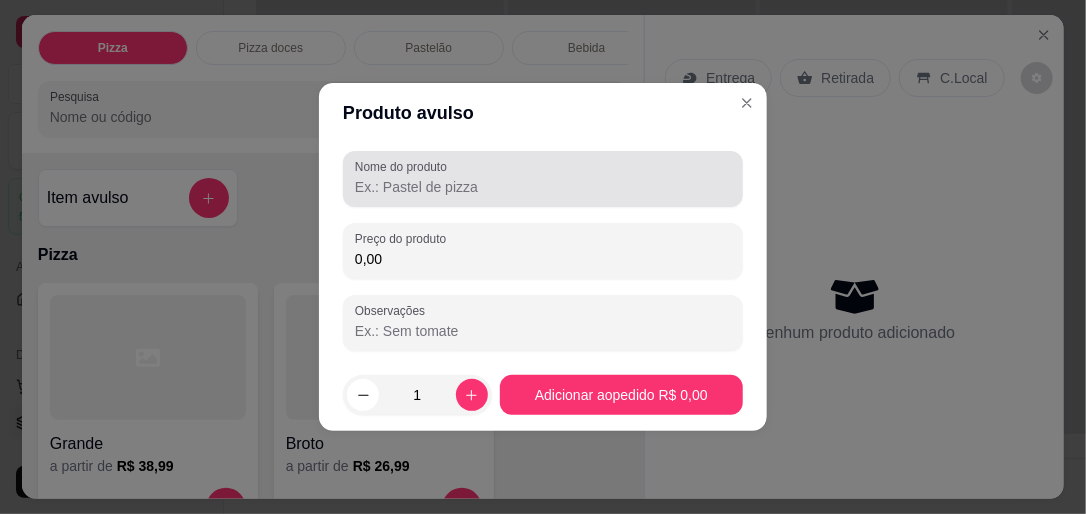 click on "Nome do produto" at bounding box center [543, 179] 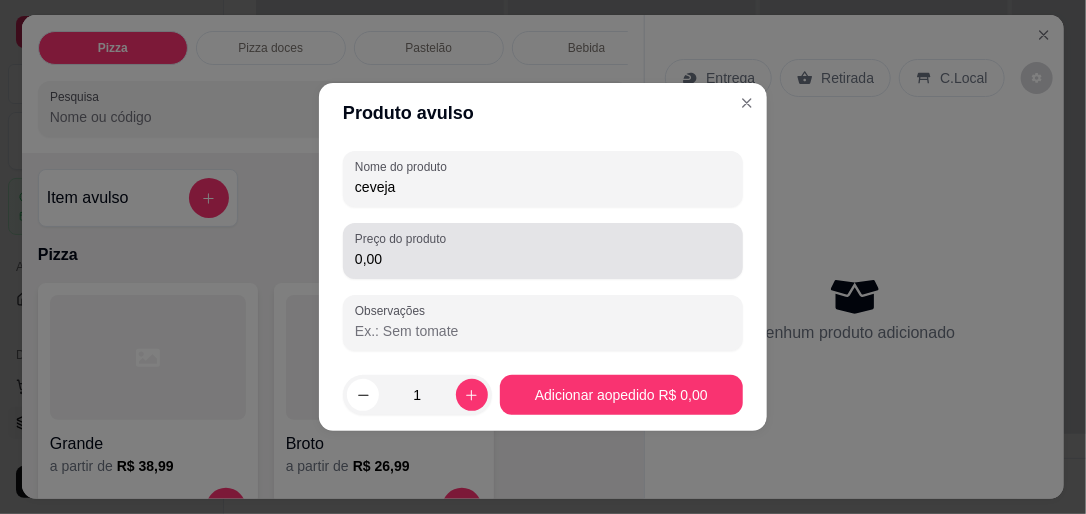 type on "ceveja" 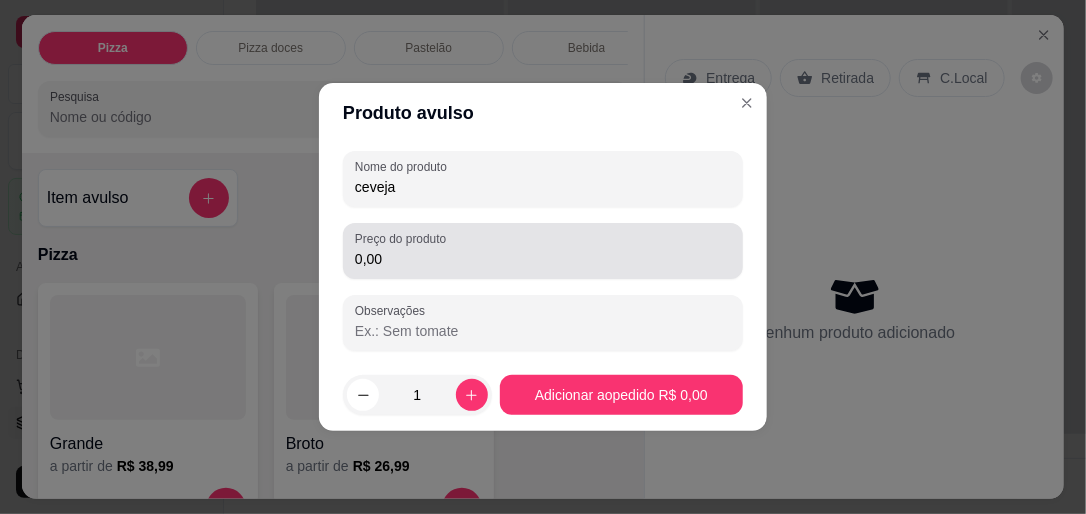click on "Preço do produto" at bounding box center (404, 238) 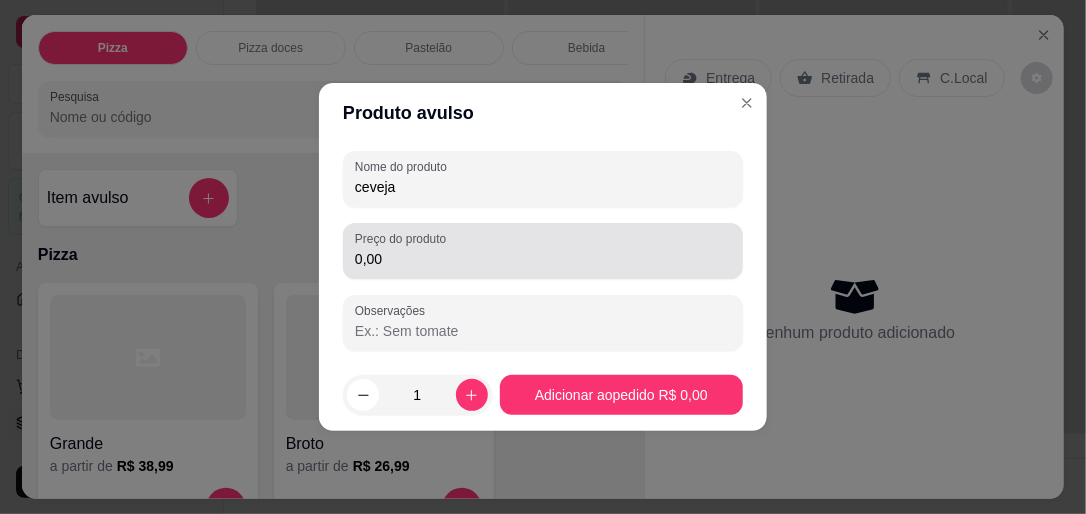 click on "0,00" at bounding box center [543, 259] 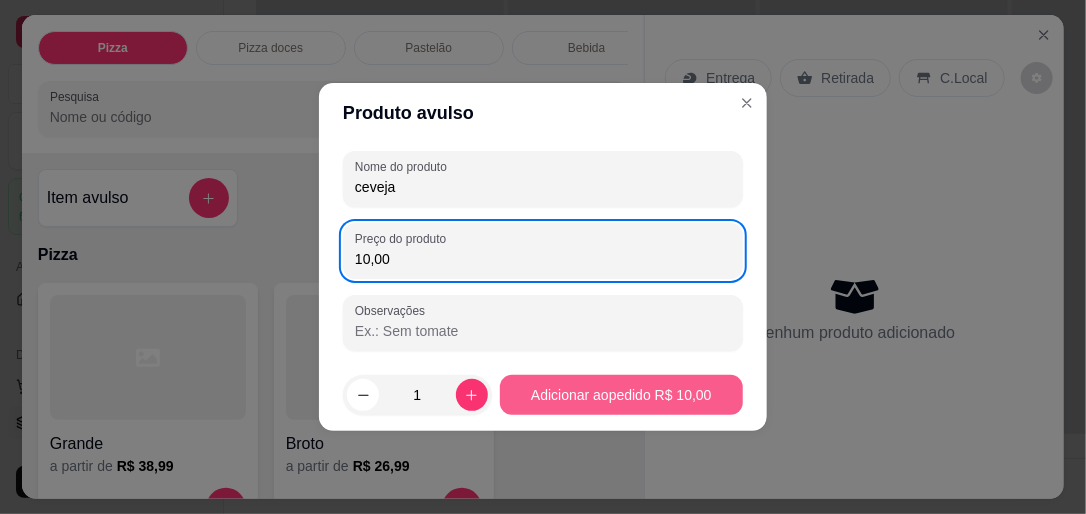 type on "10,00" 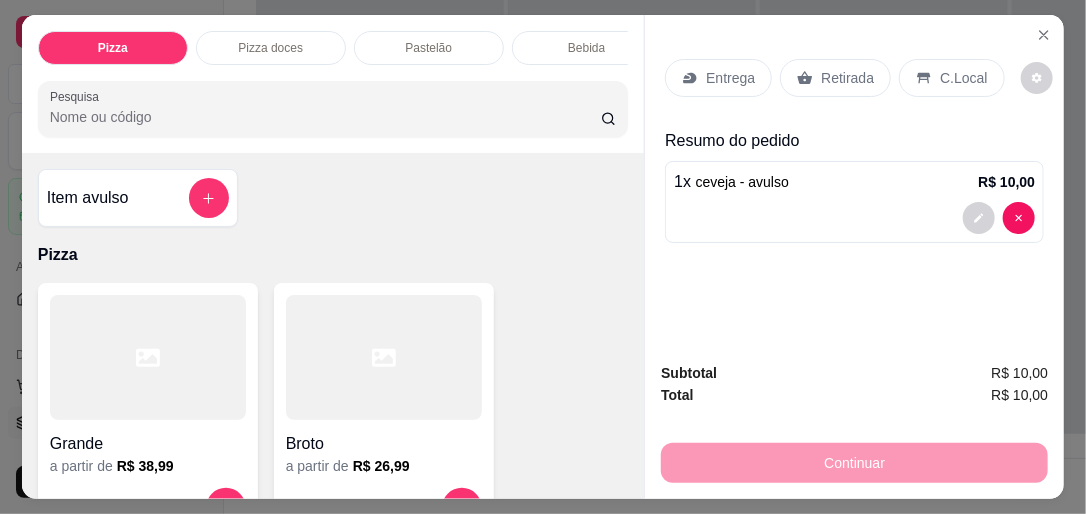 click on "Continuar" at bounding box center [854, 460] 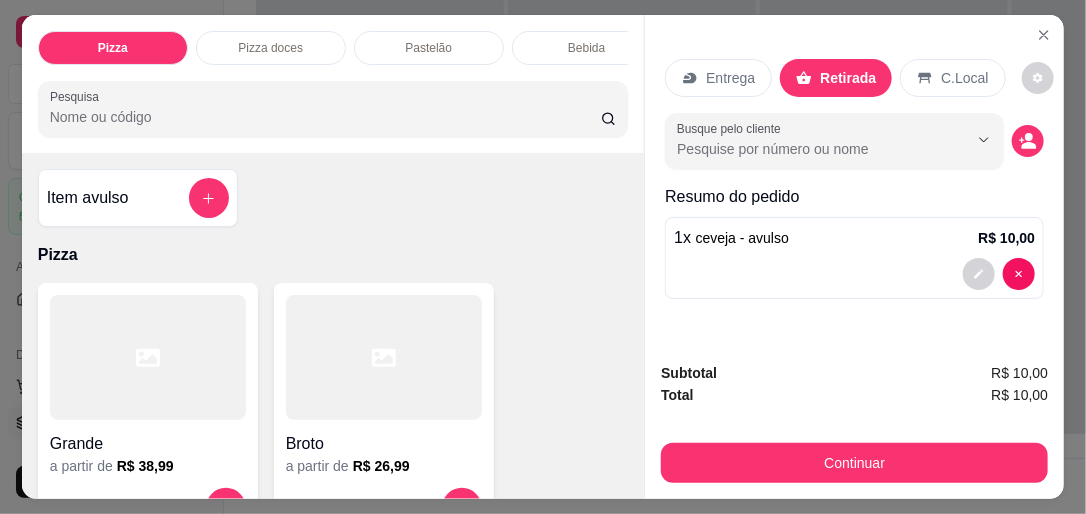 click 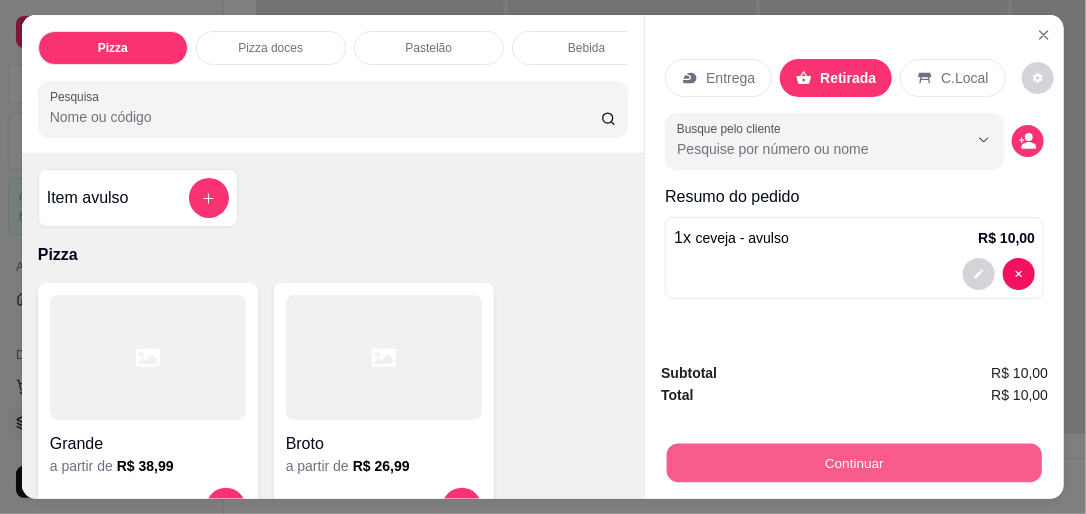 click on "Continuar" at bounding box center (854, 462) 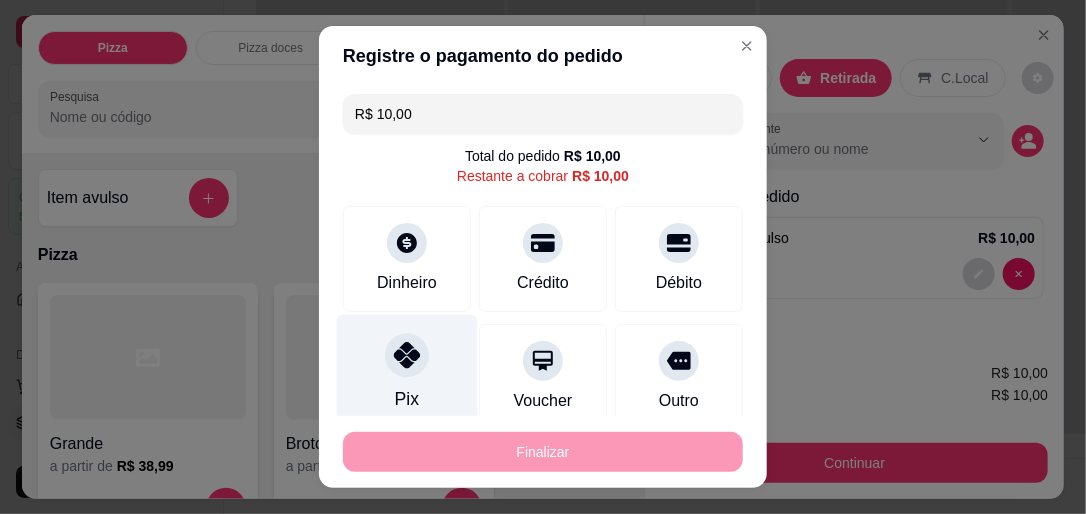 click on "Pix" at bounding box center [407, 372] 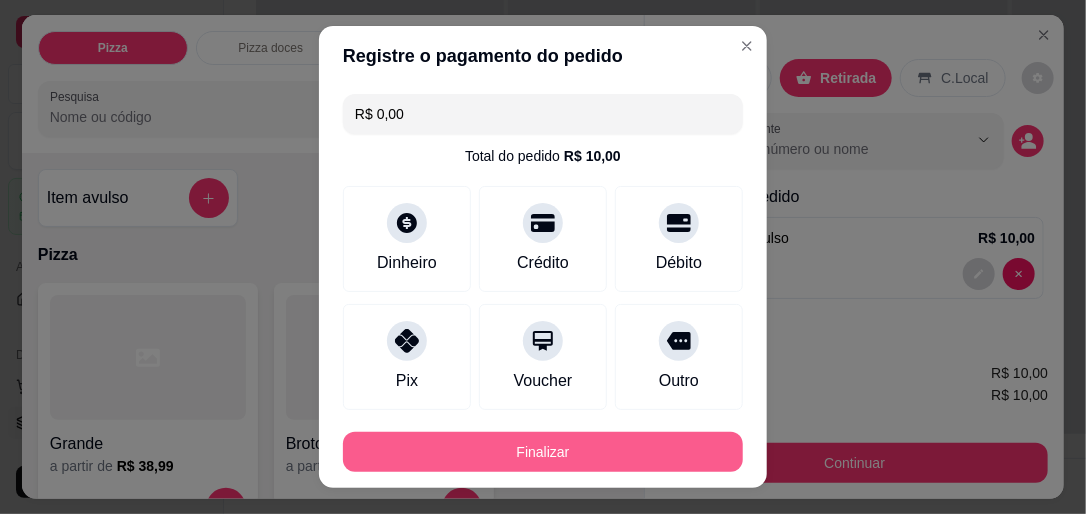 click on "Finalizar" at bounding box center [543, 452] 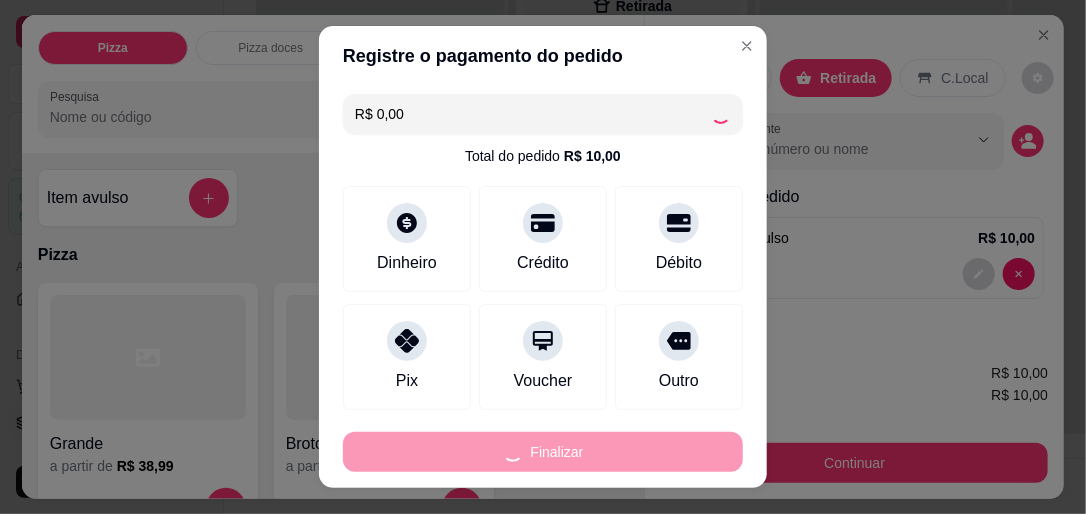 type on "-R$ 10,00" 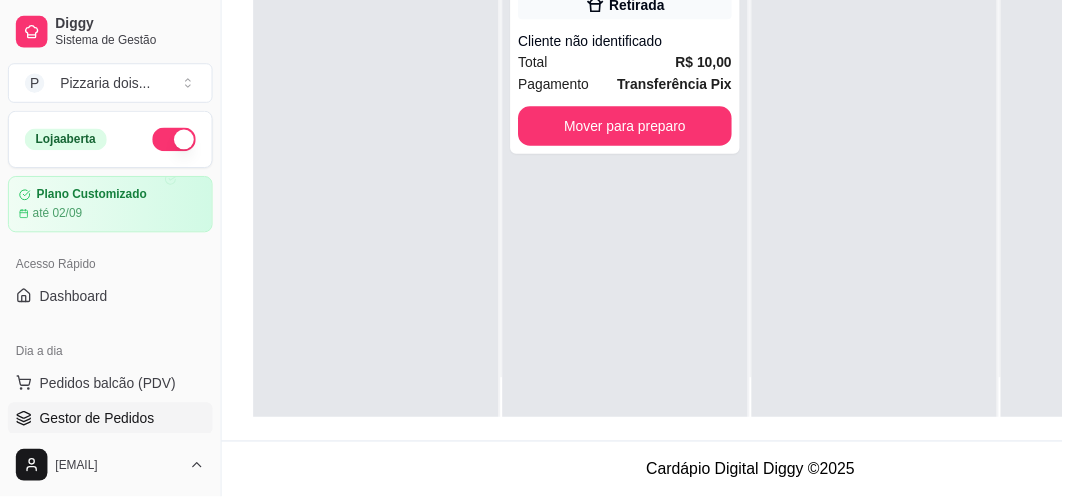 scroll, scrollTop: 40, scrollLeft: 0, axis: vertical 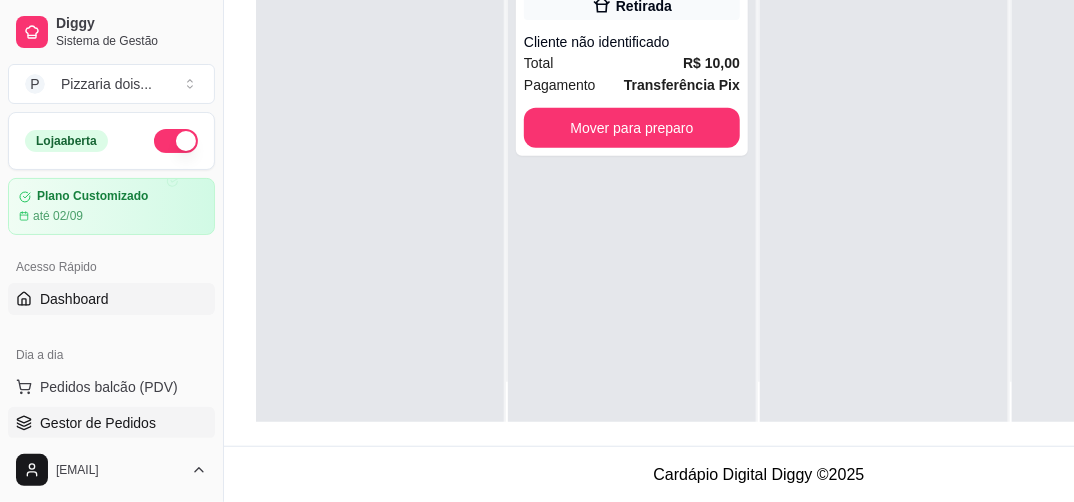 click on "Dashboard" at bounding box center (74, 299) 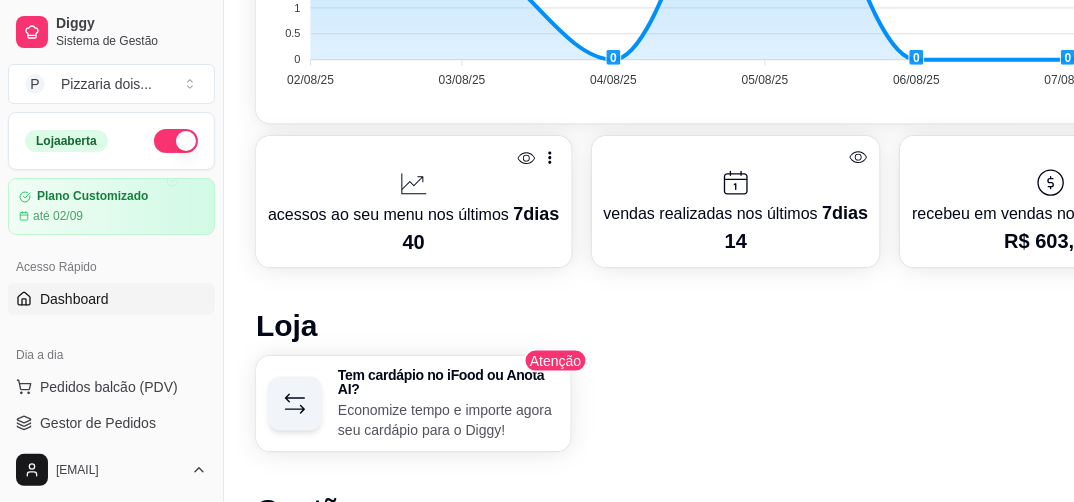 scroll, scrollTop: 763, scrollLeft: 0, axis: vertical 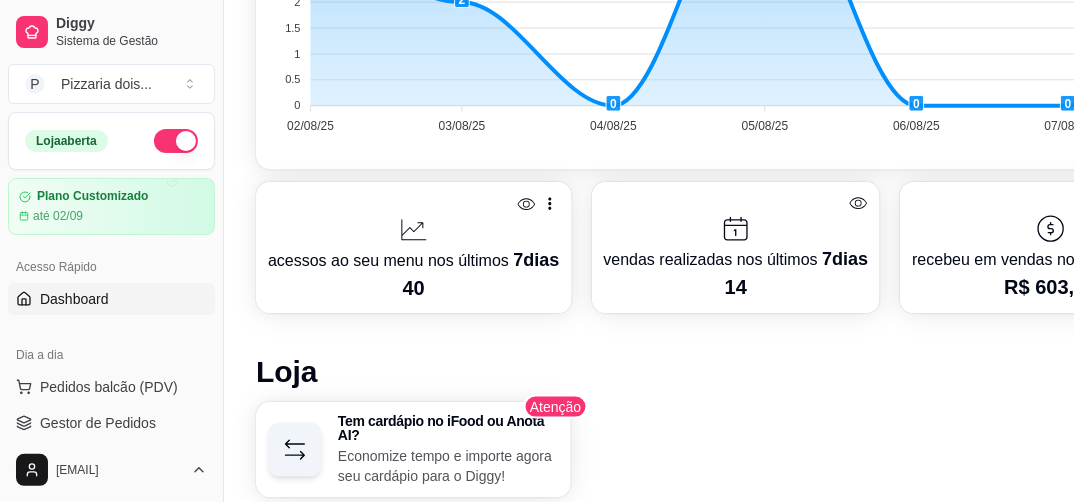 click on "recebeu em vendas nos últimos 7 dias" at bounding box center (1050, 259) 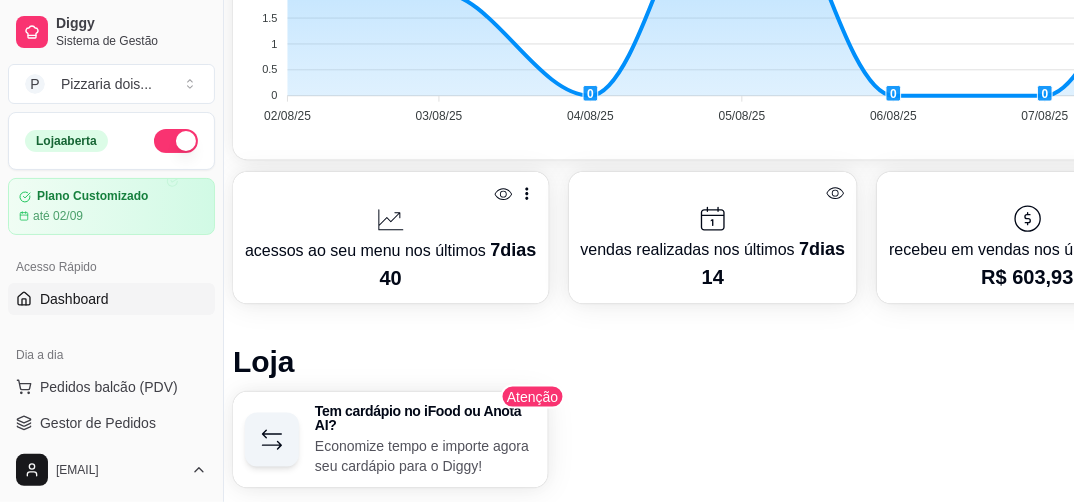 scroll, scrollTop: 773, scrollLeft: 24, axis: both 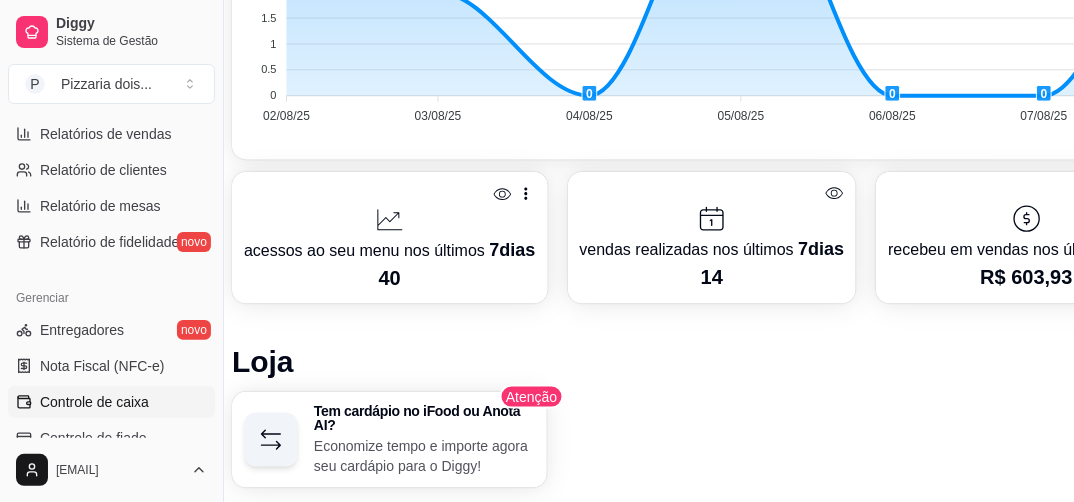 click on "Controle de caixa" at bounding box center (94, 402) 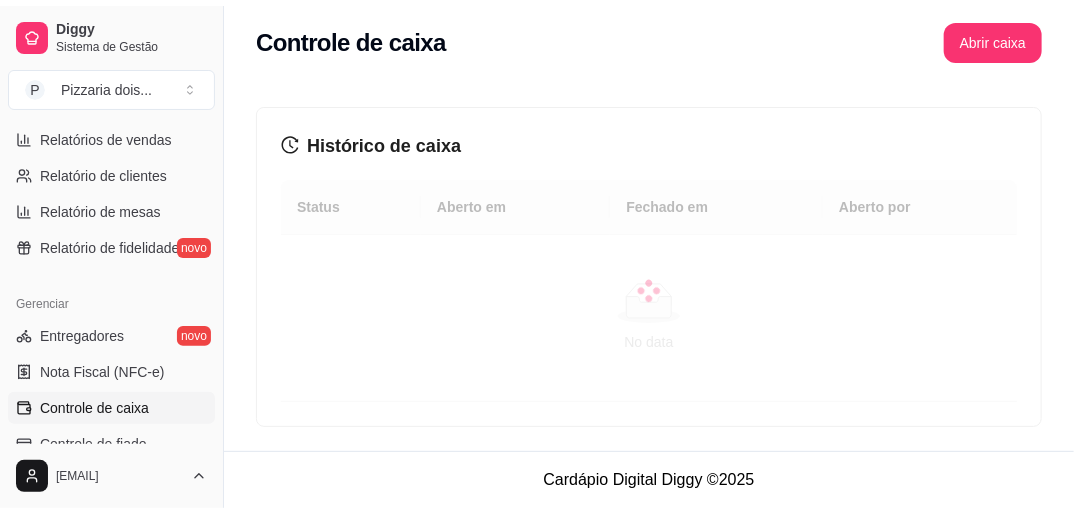 scroll, scrollTop: 0, scrollLeft: 0, axis: both 